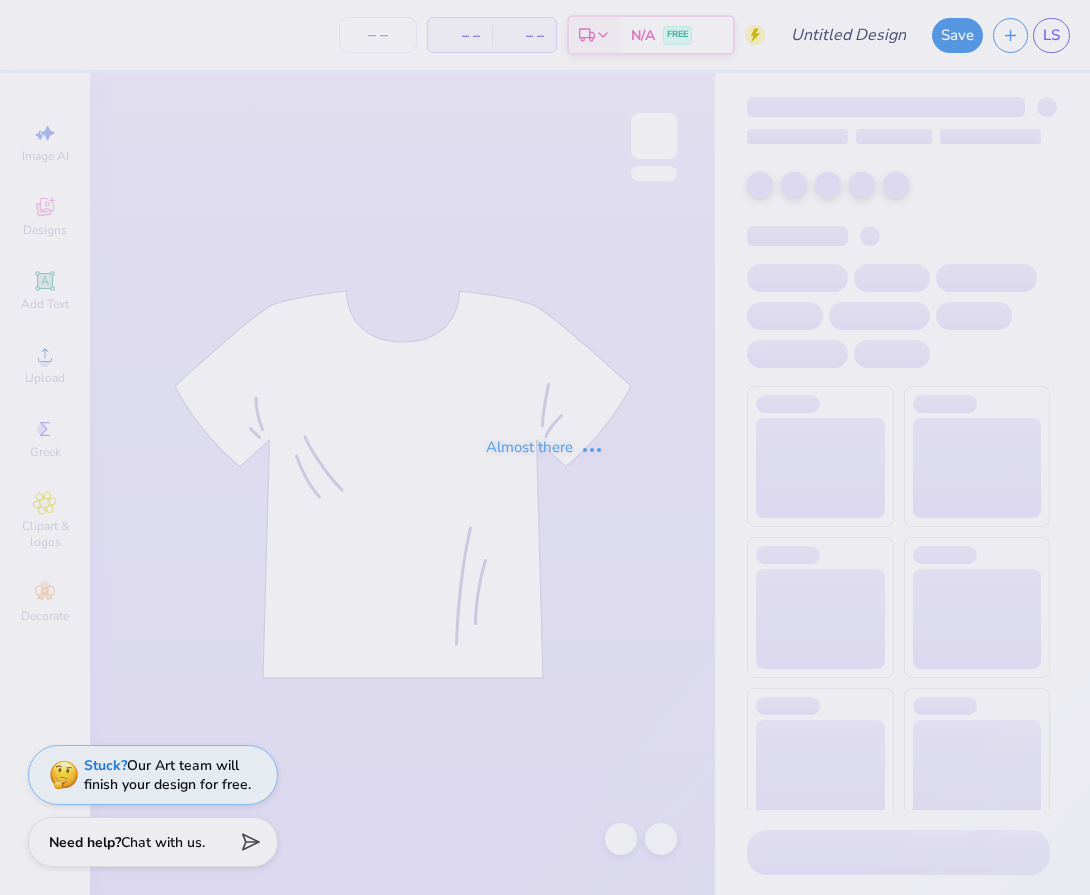 scroll, scrollTop: 0, scrollLeft: 0, axis: both 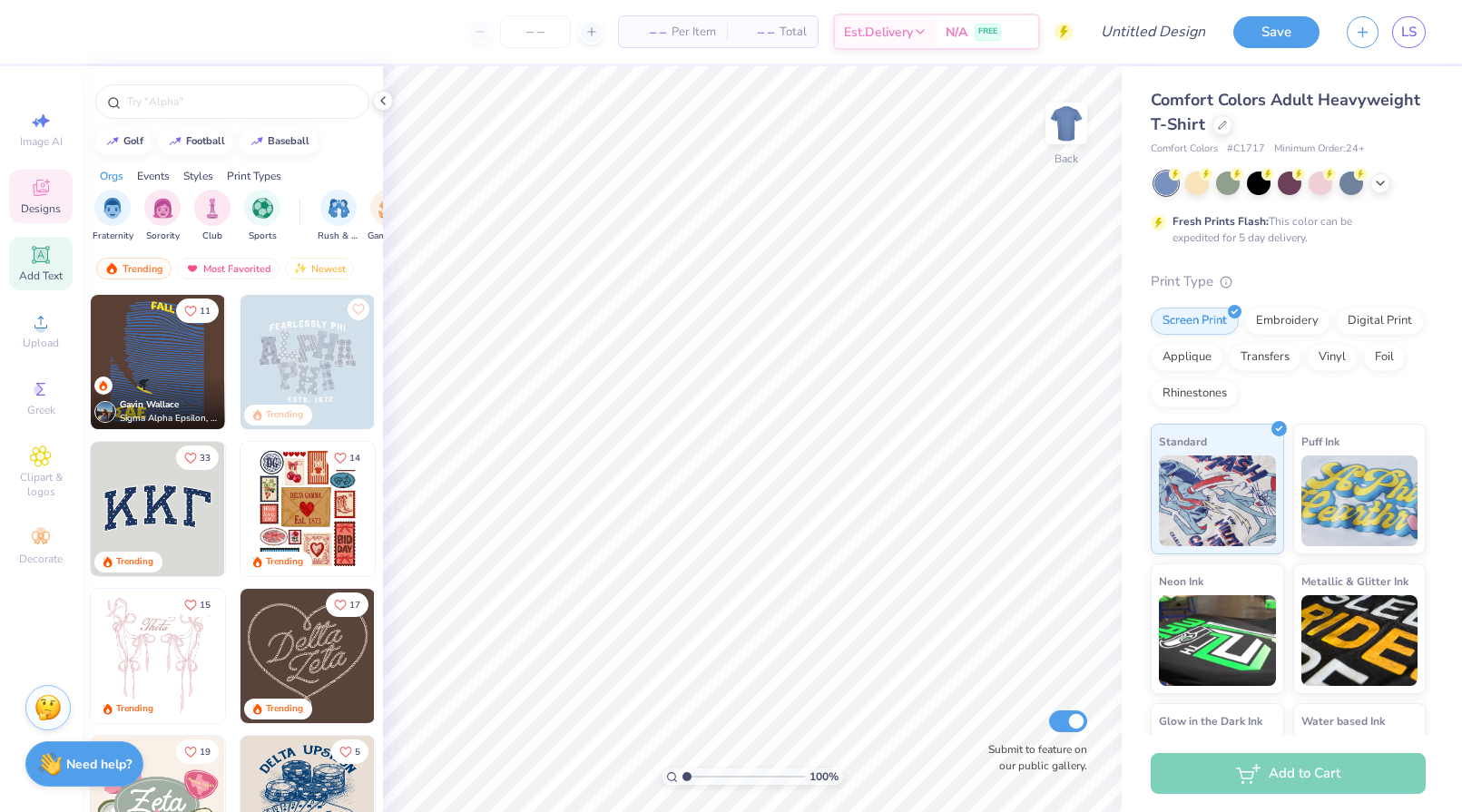 click 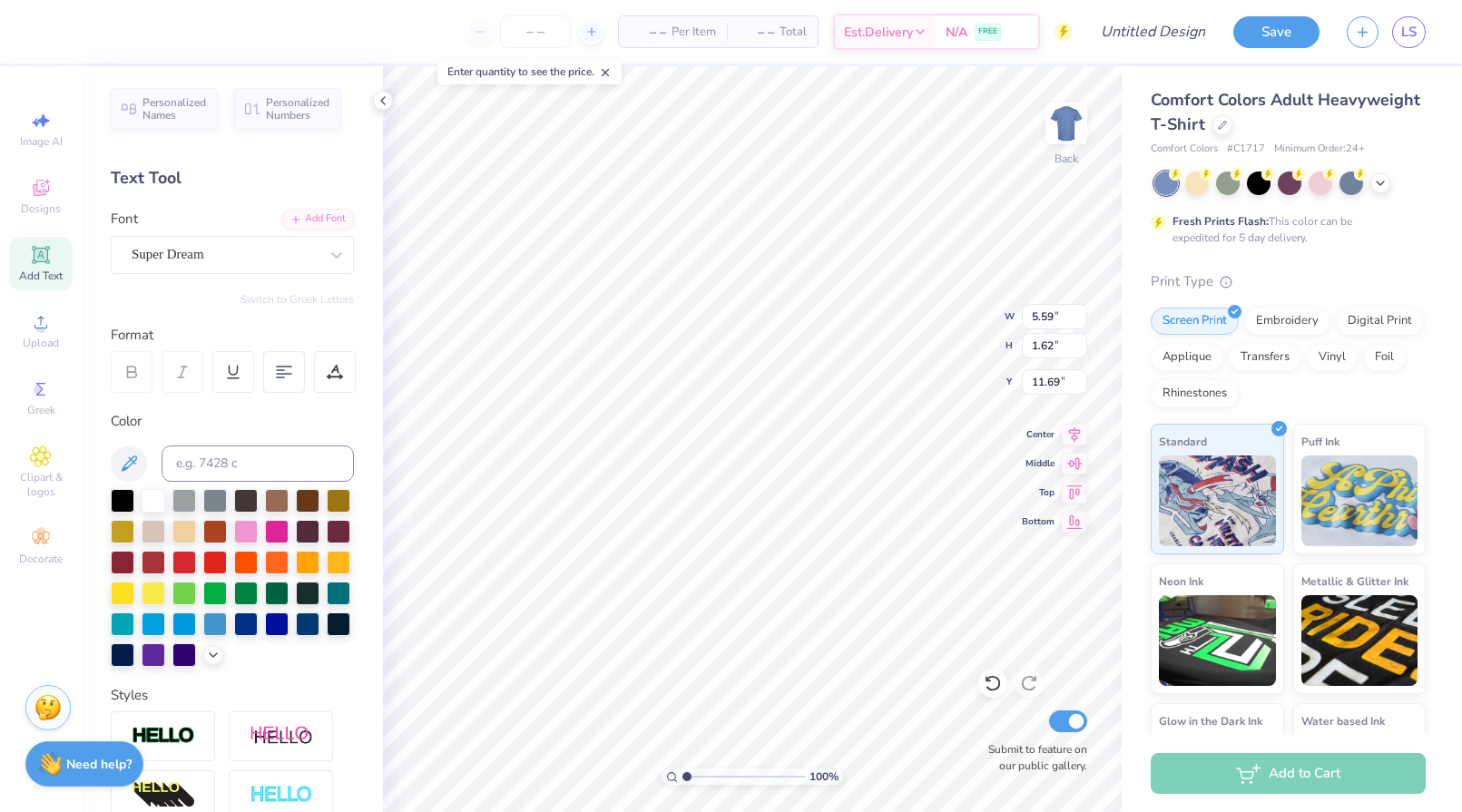 scroll, scrollTop: 15, scrollLeft: 3, axis: both 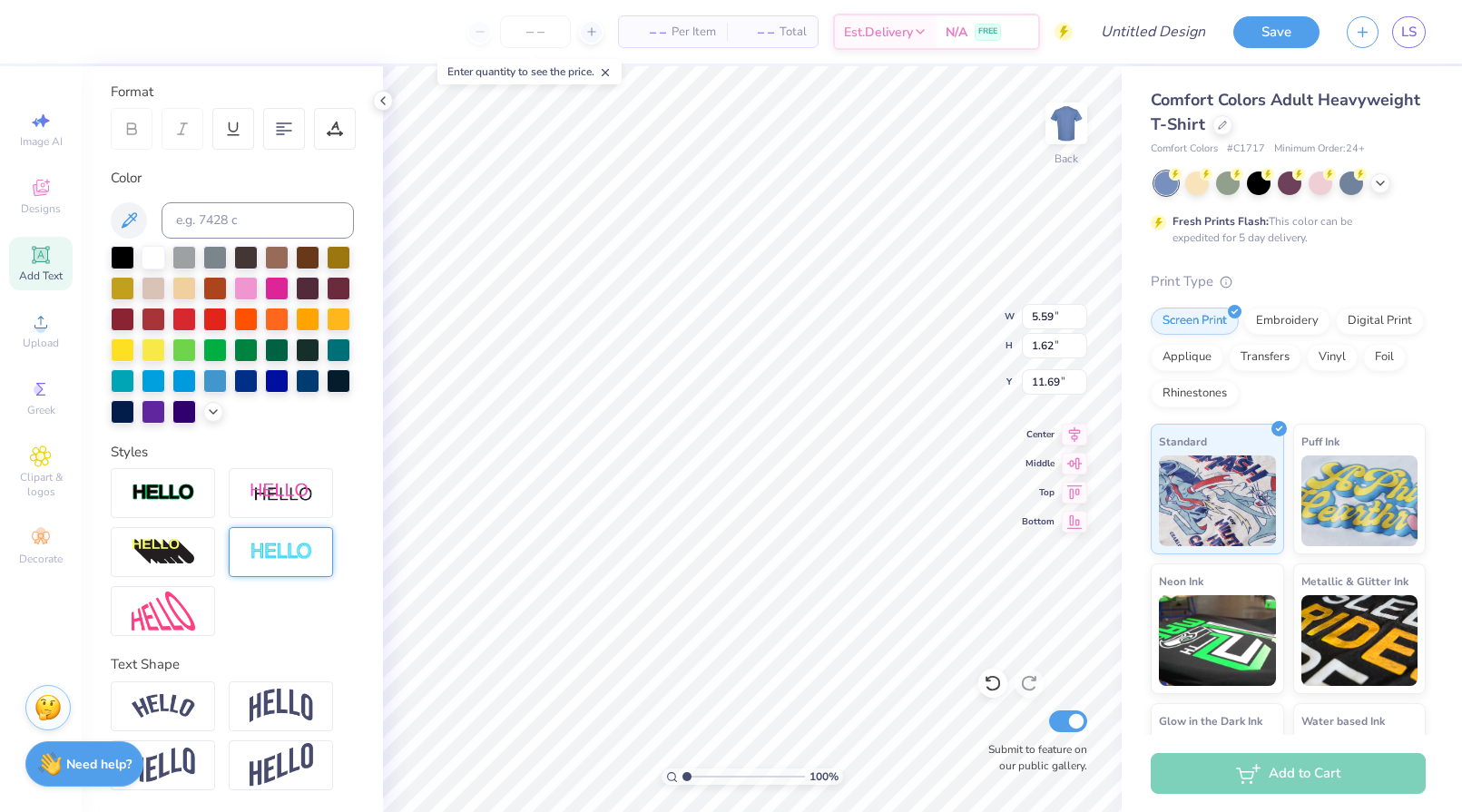 type on "RW" 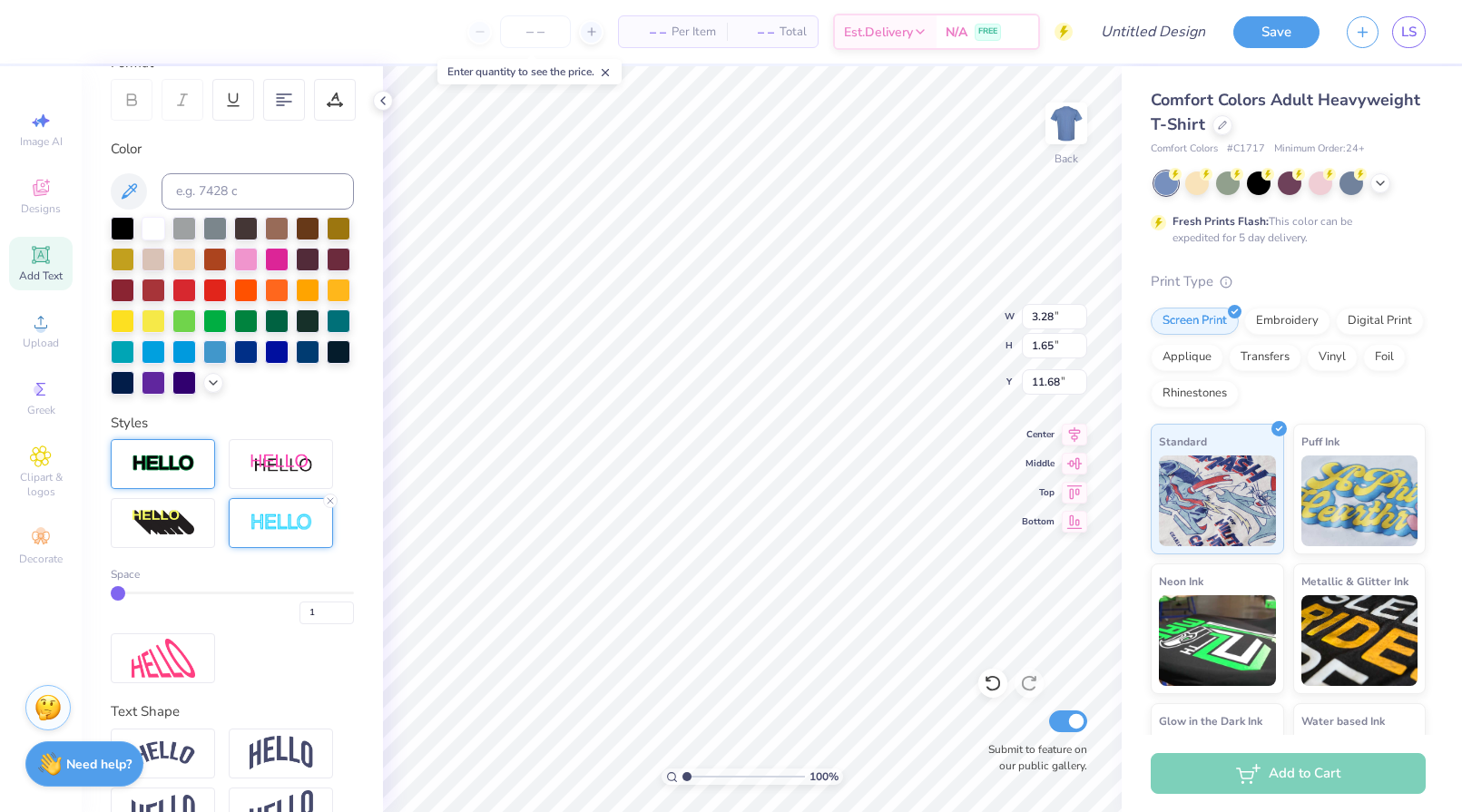 click at bounding box center [163, 464] 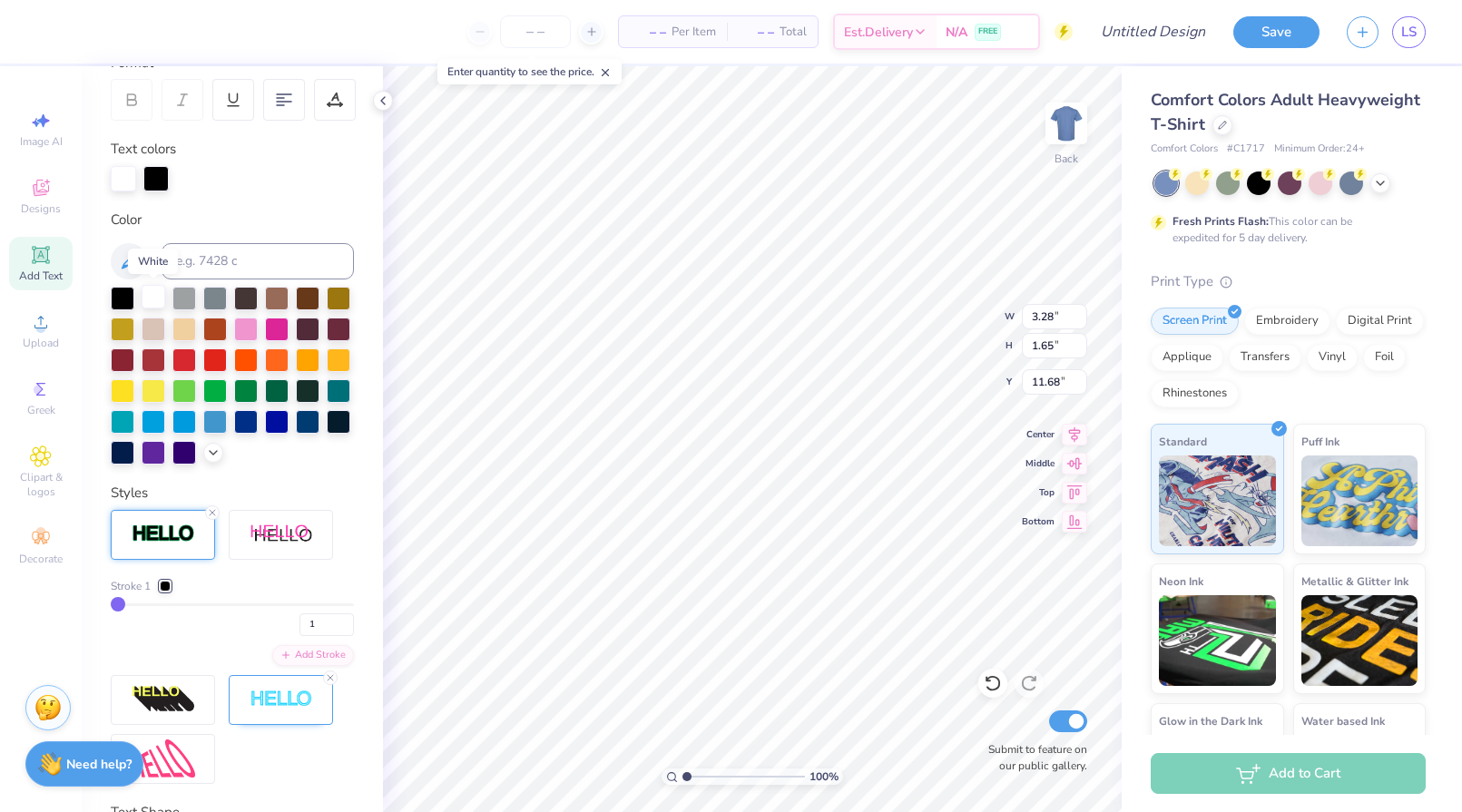 click at bounding box center [153, 297] 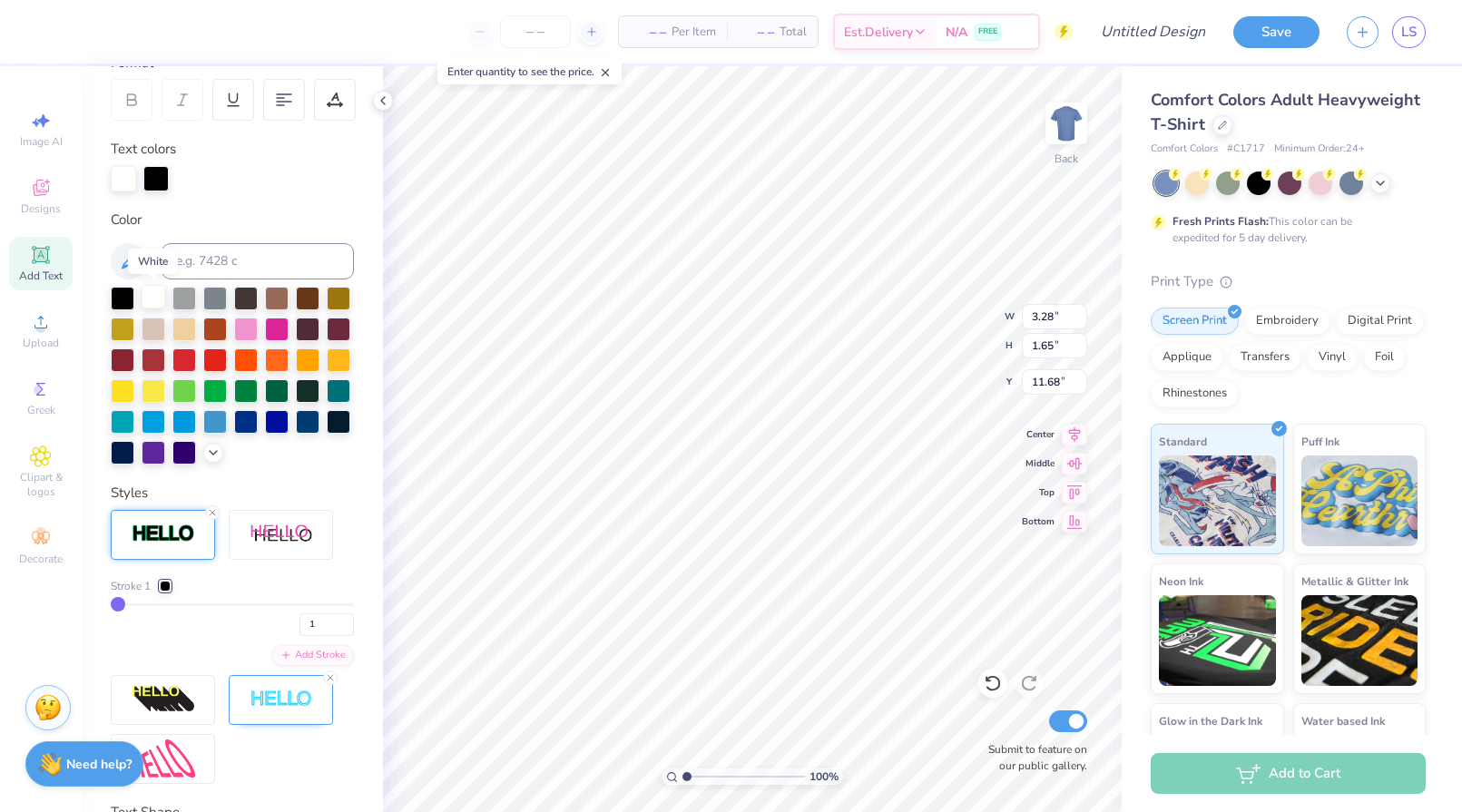 click at bounding box center (153, 297) 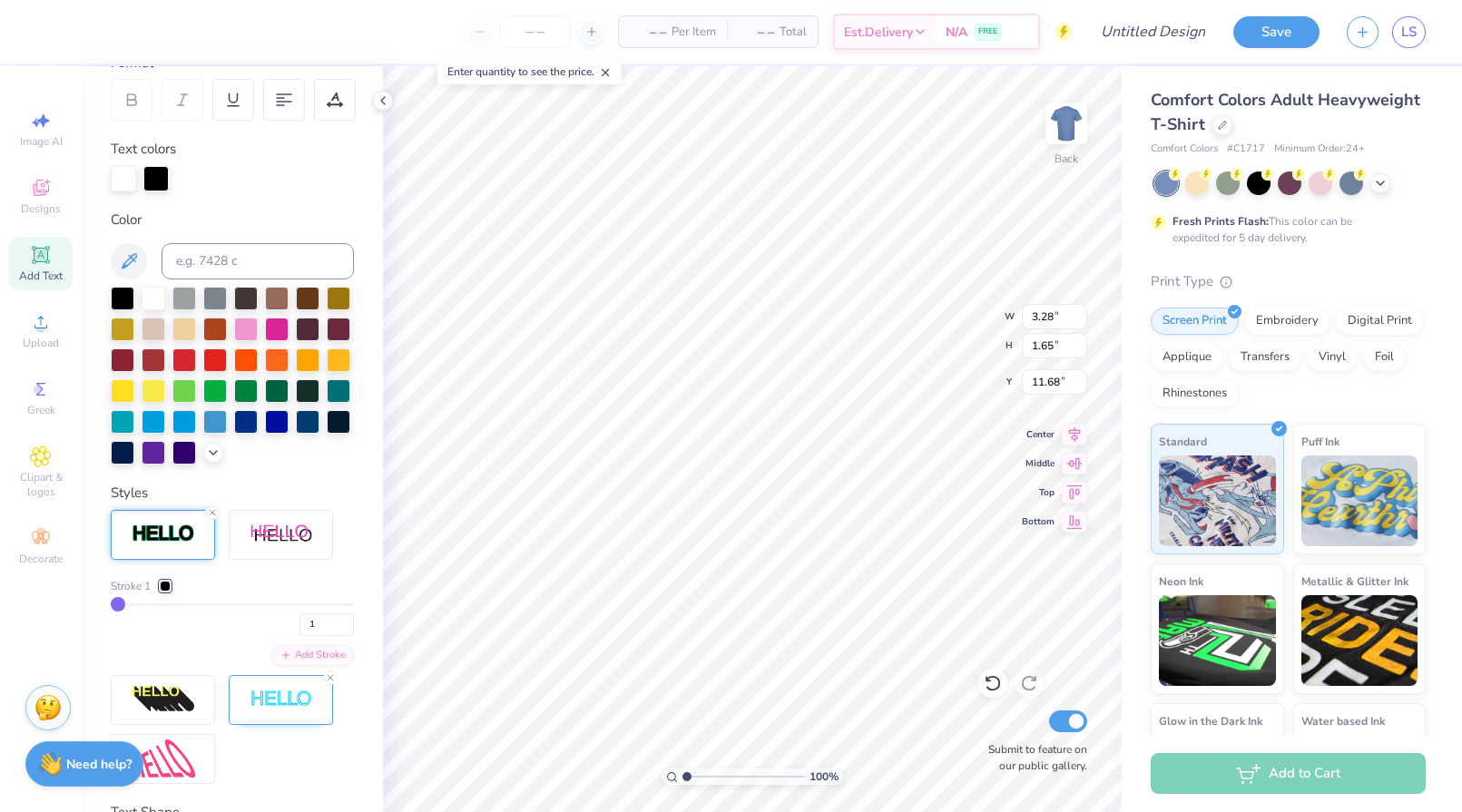 type on "2" 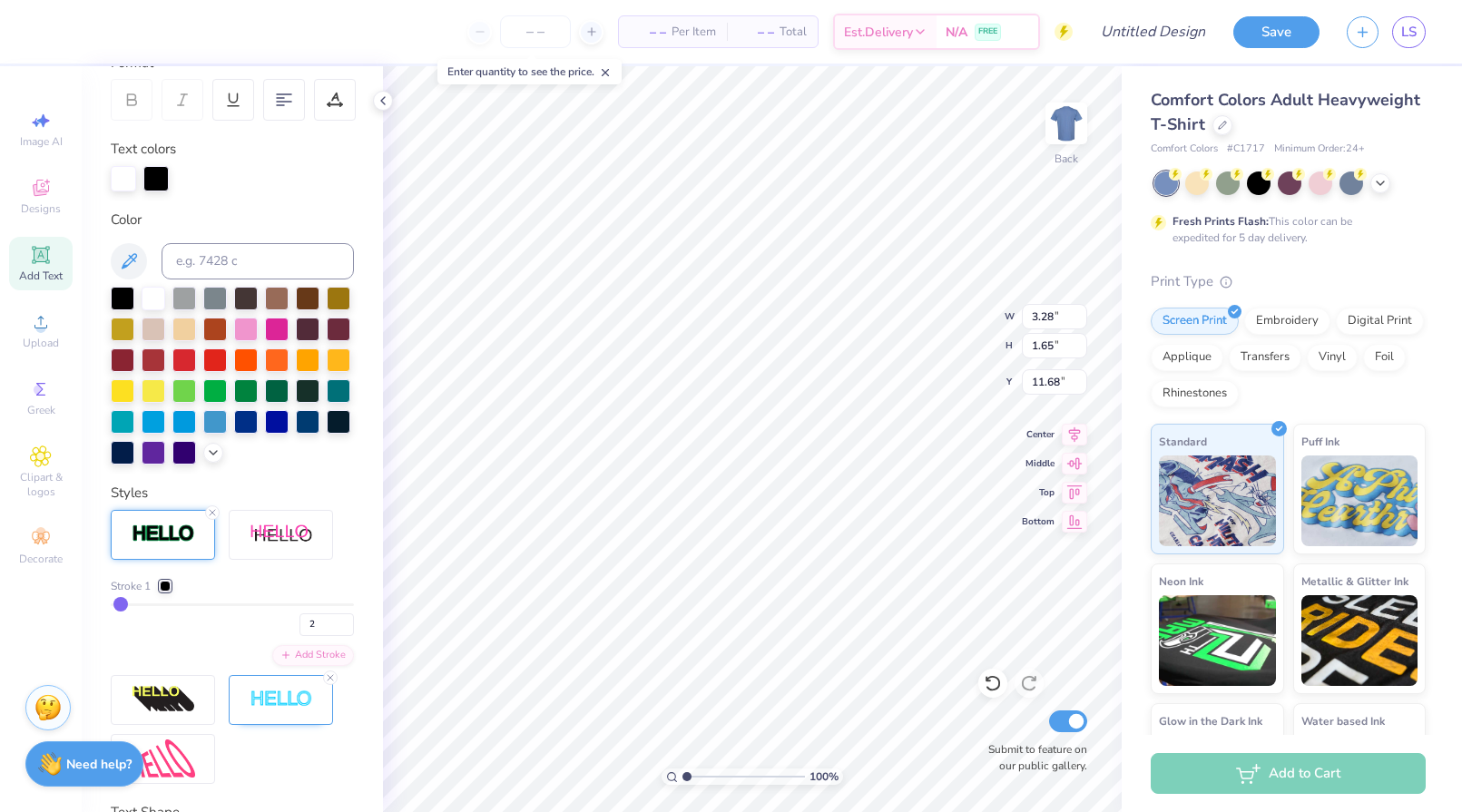 type on "3" 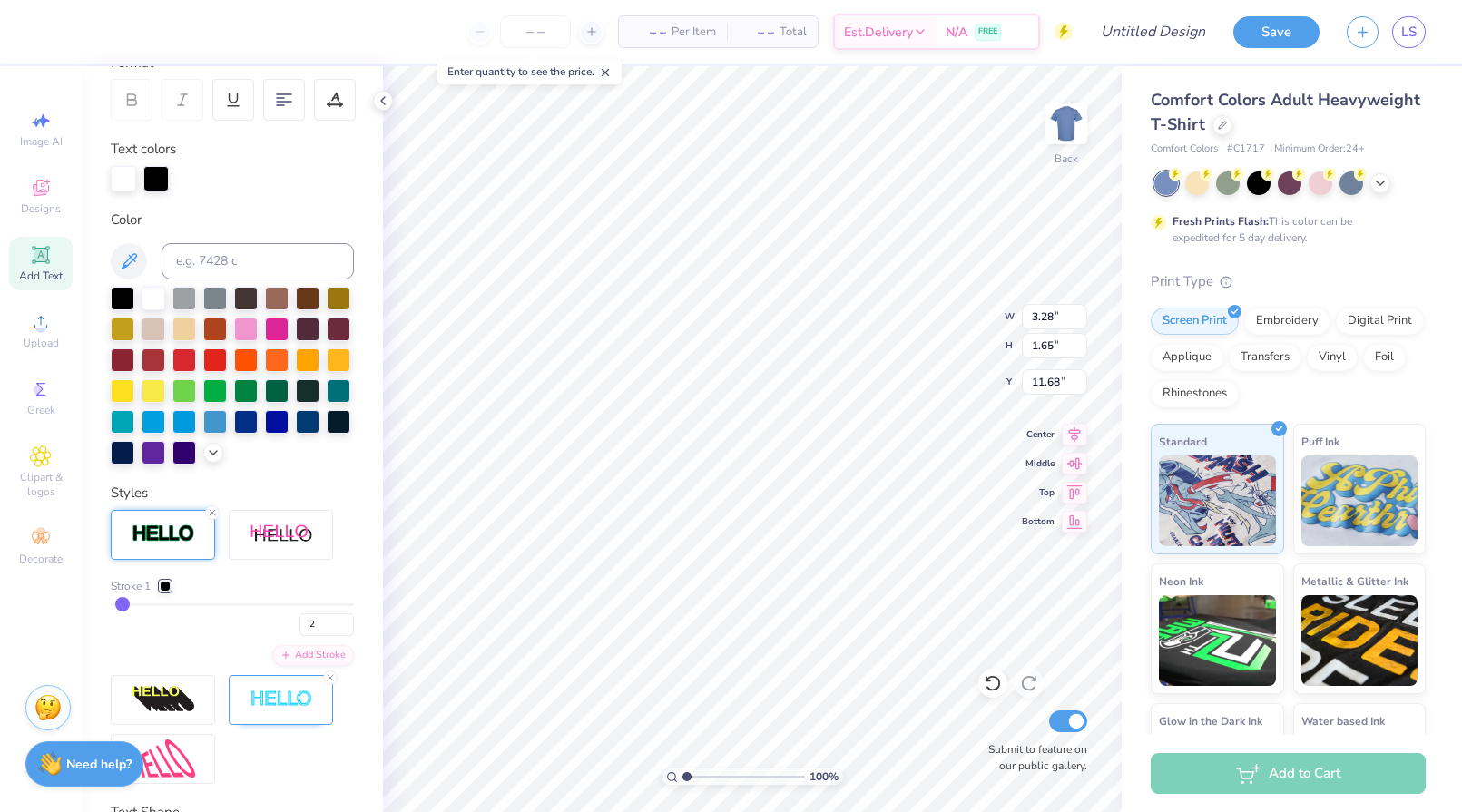 type on "3" 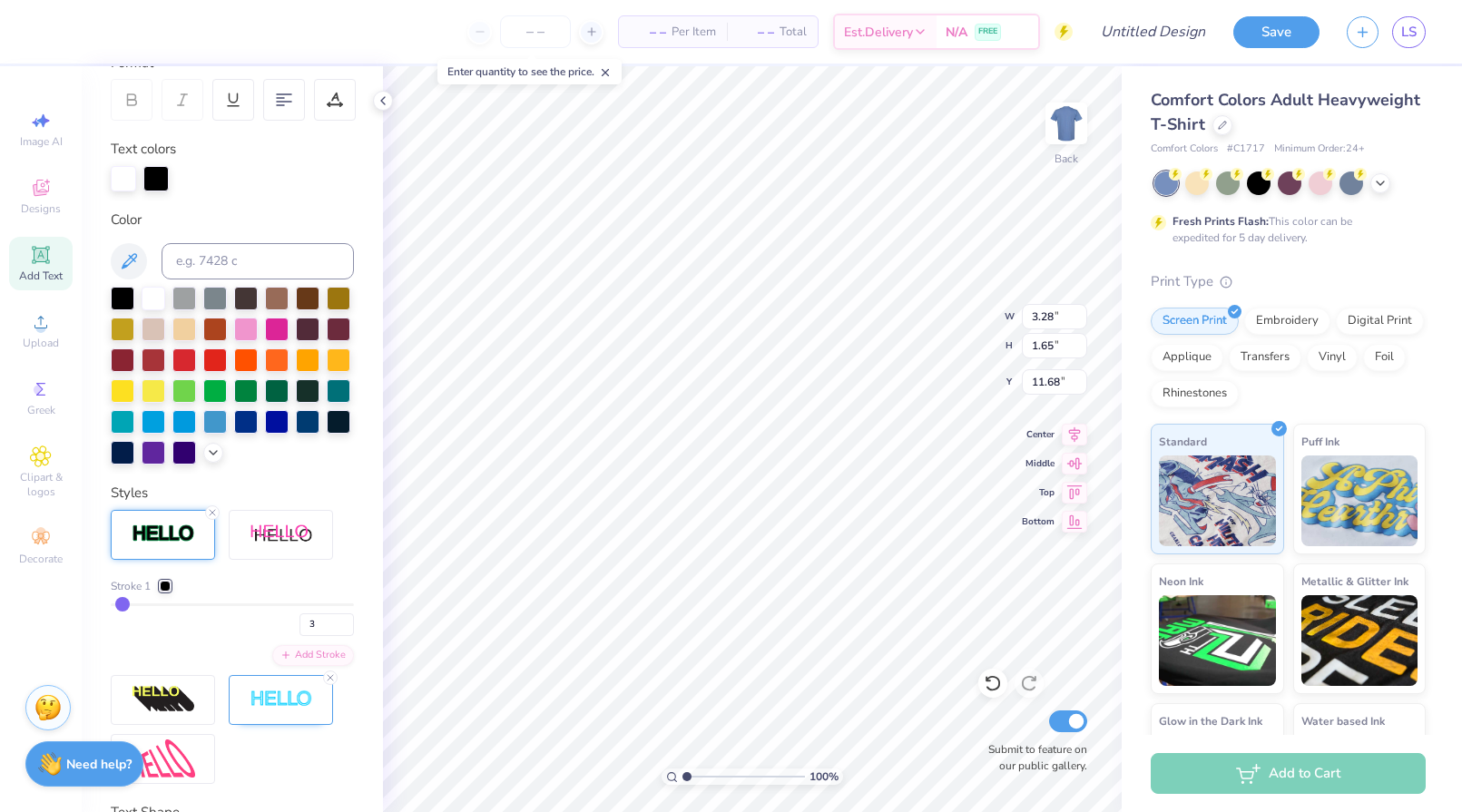 type on "4" 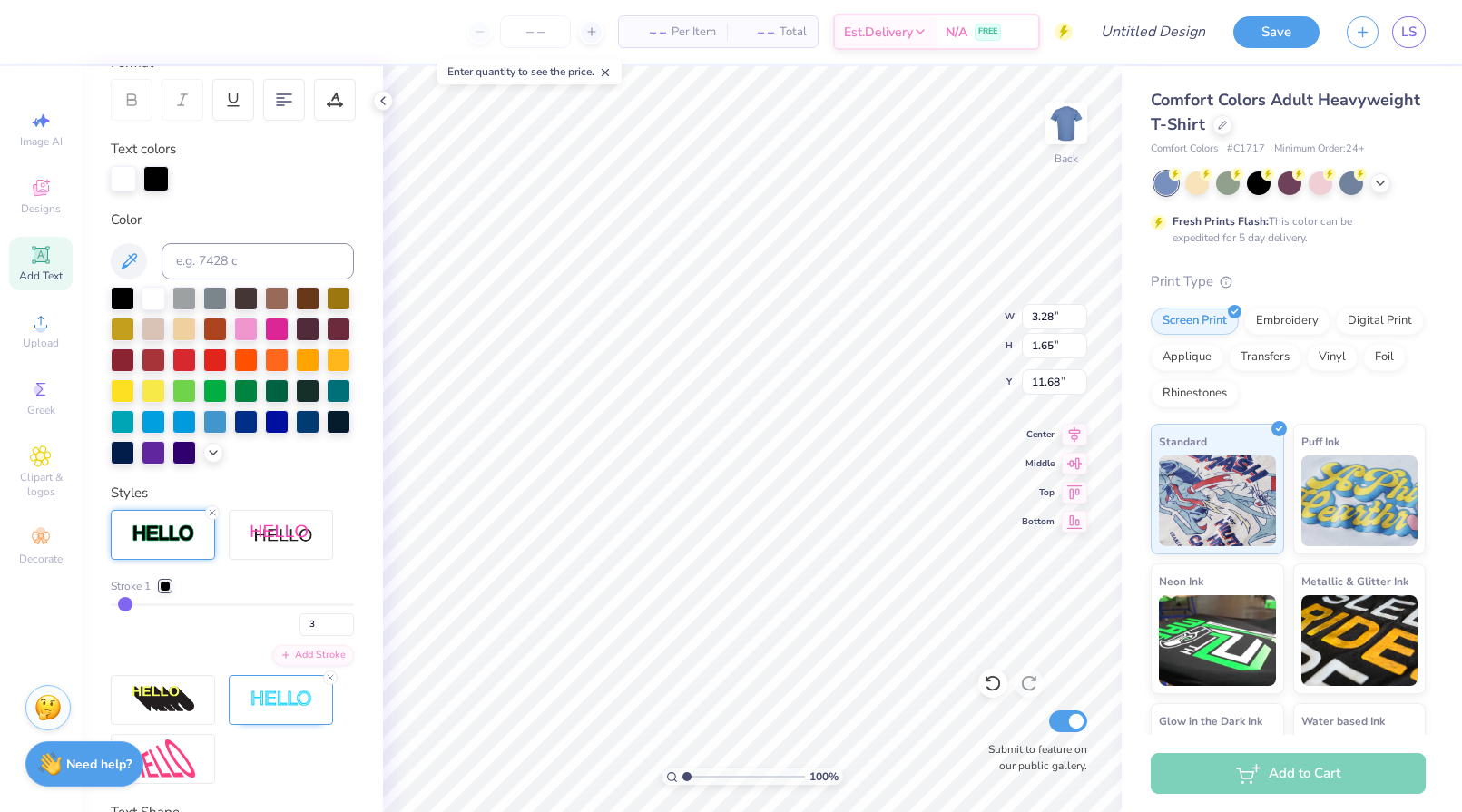 type on "4" 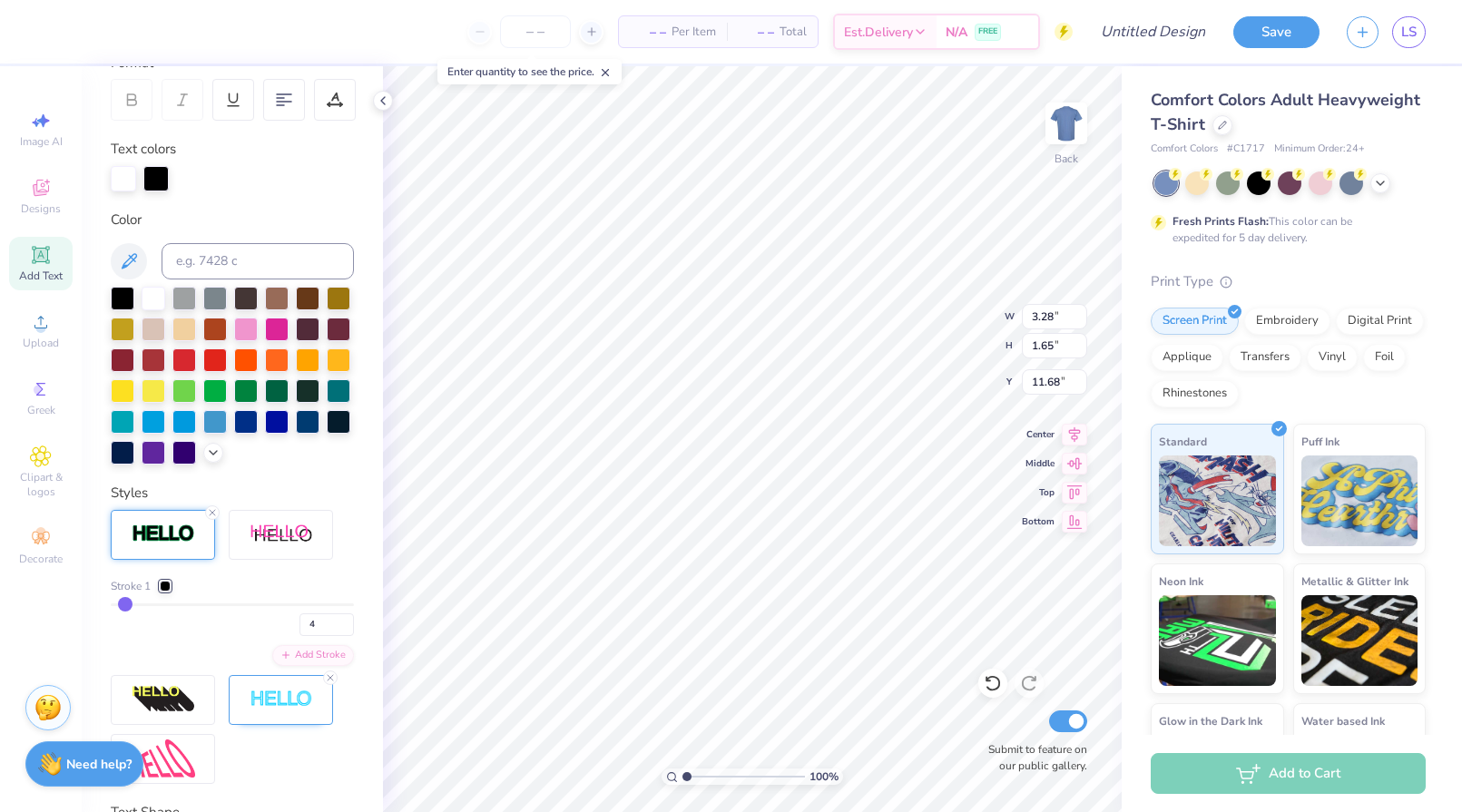 type on "5" 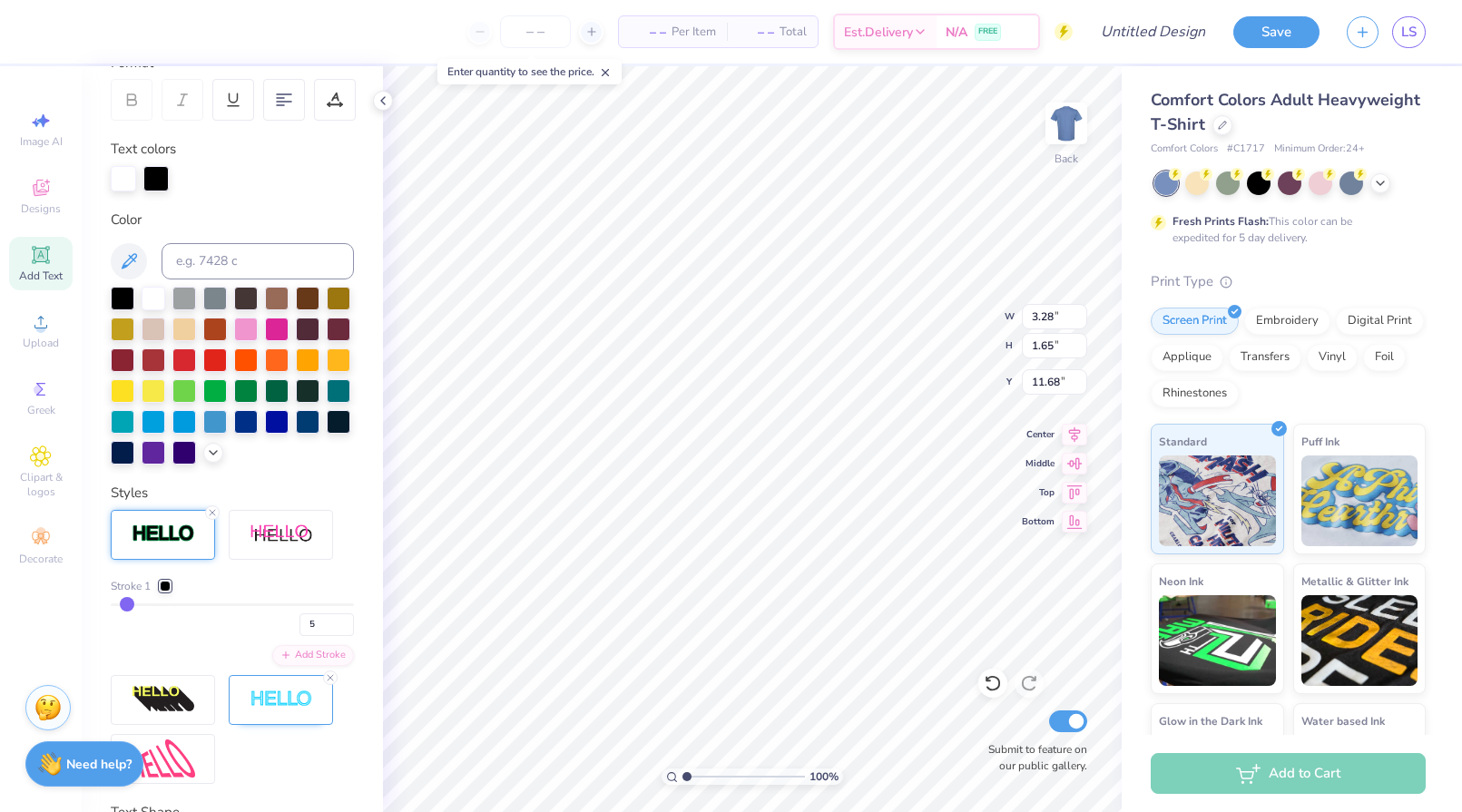 type on "6" 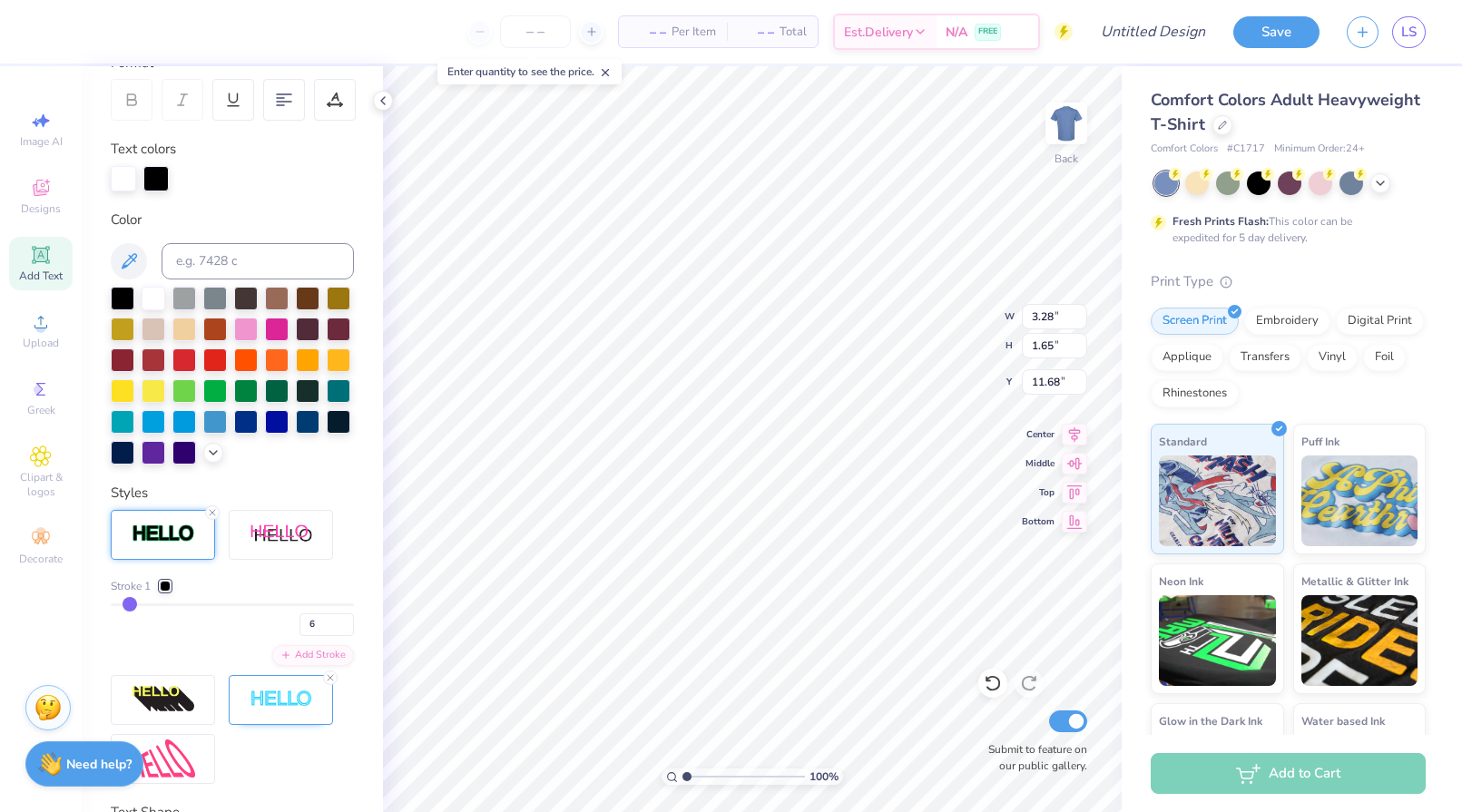 type on "7" 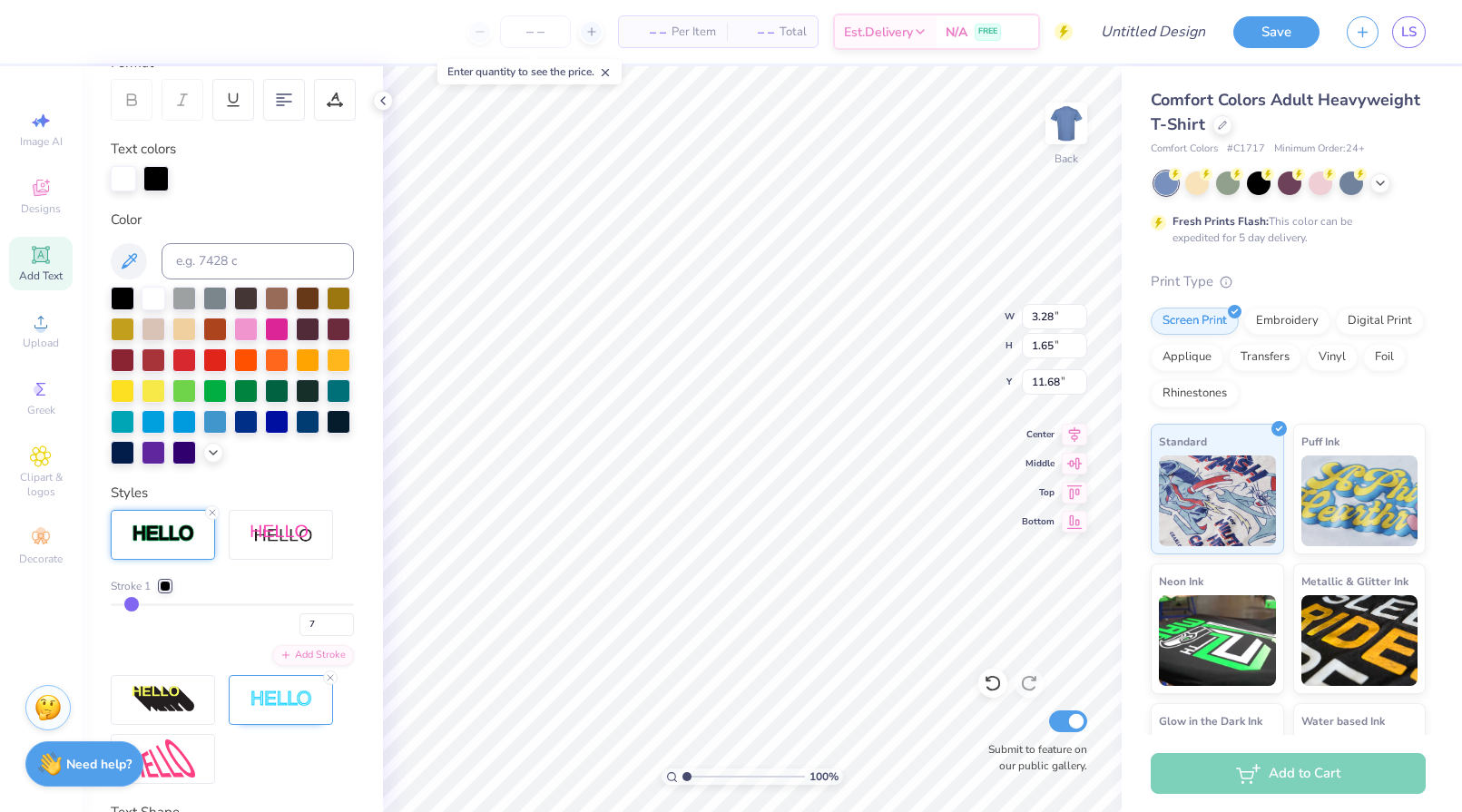 type on "8" 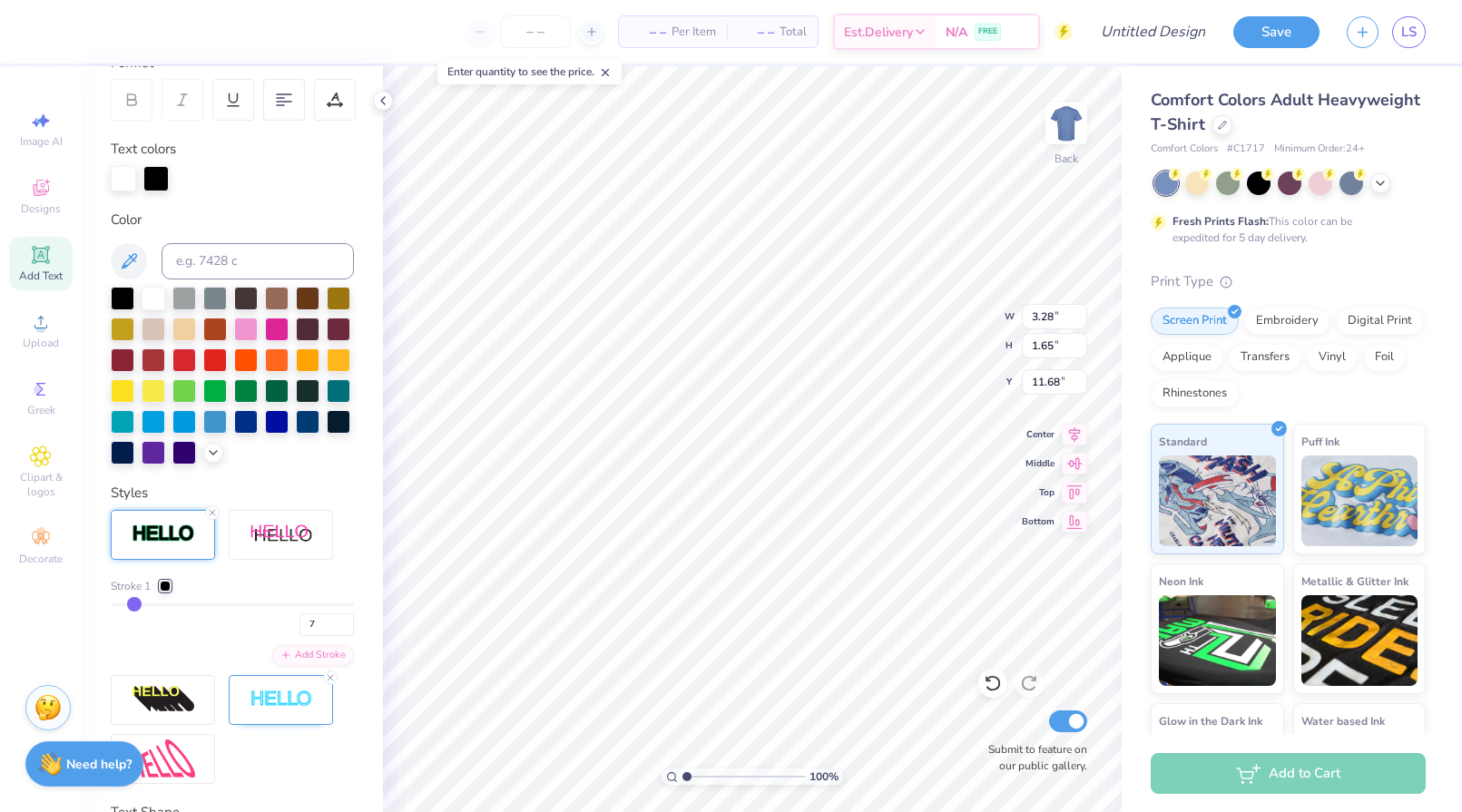 type on "8" 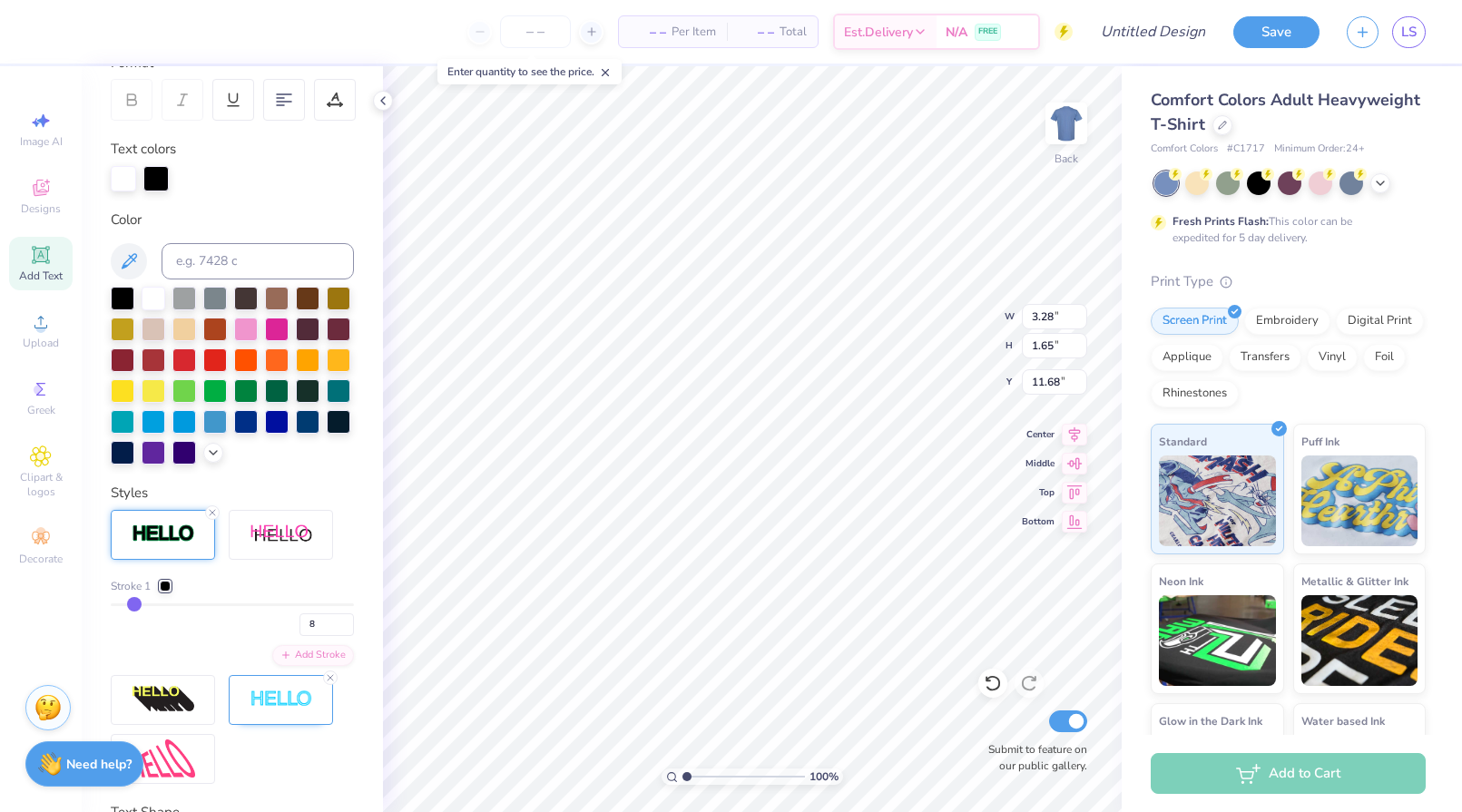 type on "9" 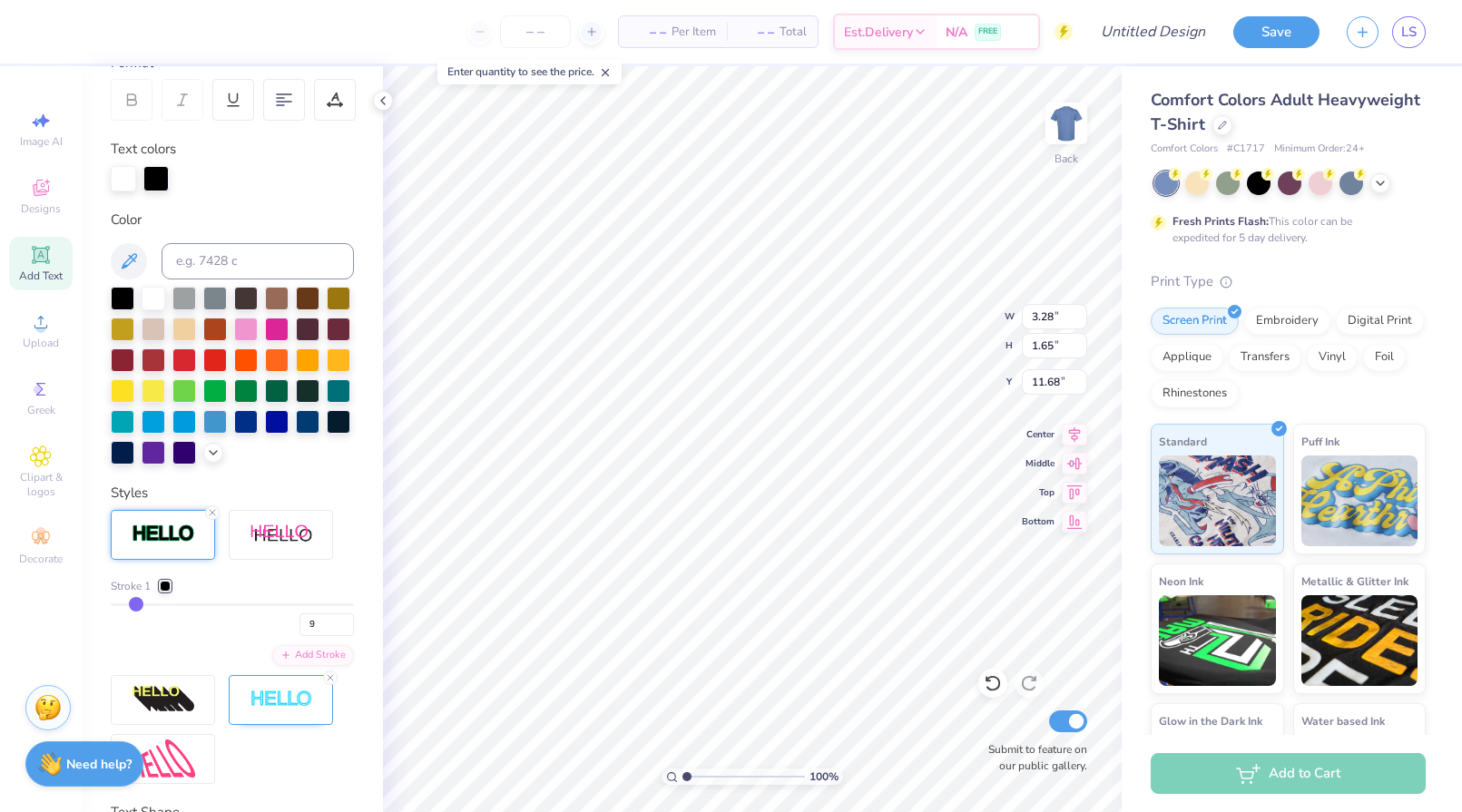 drag, startPoint x: 118, startPoint y: 633, endPoint x: 134, endPoint y: 634, distance: 16.03122 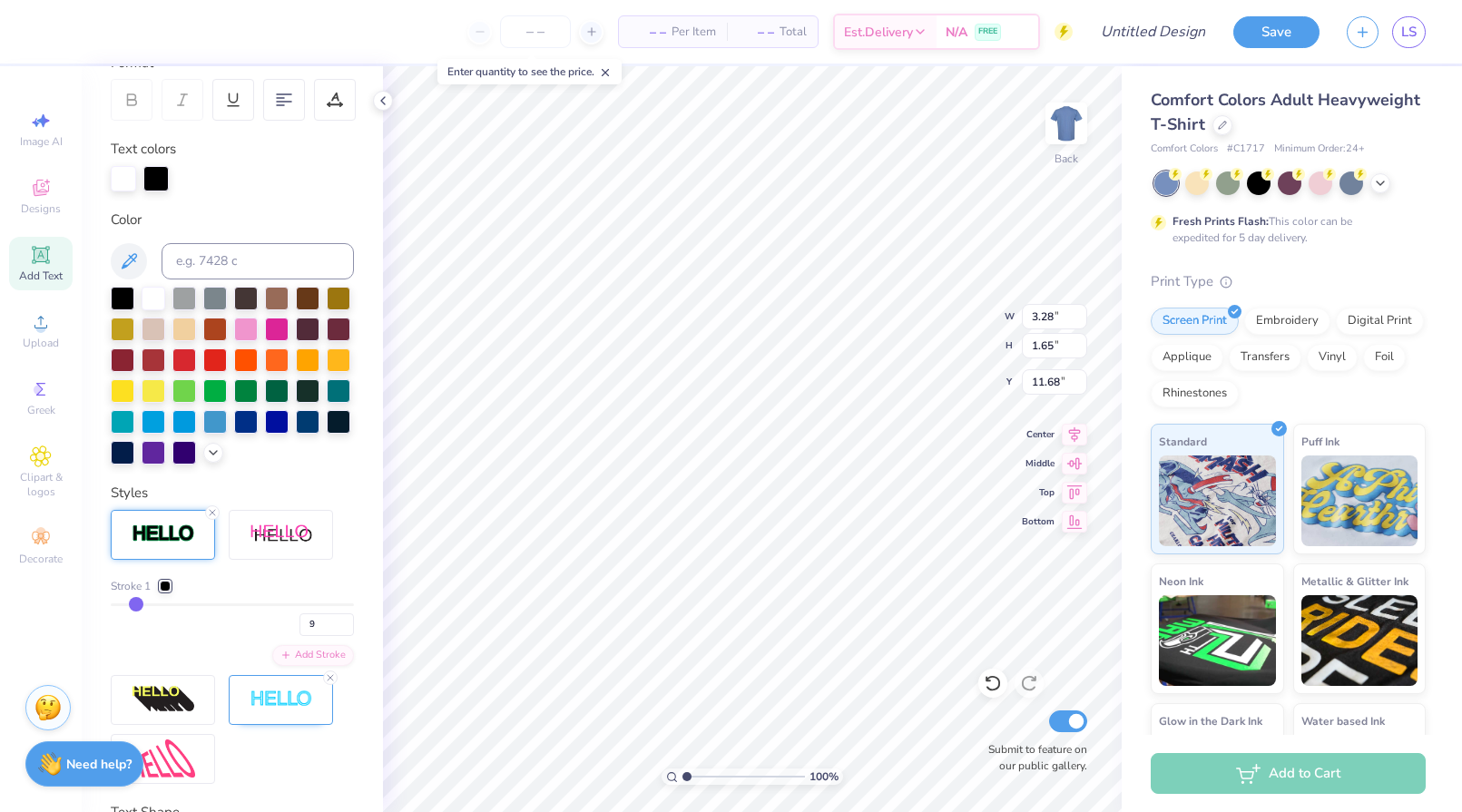 type on "3.52" 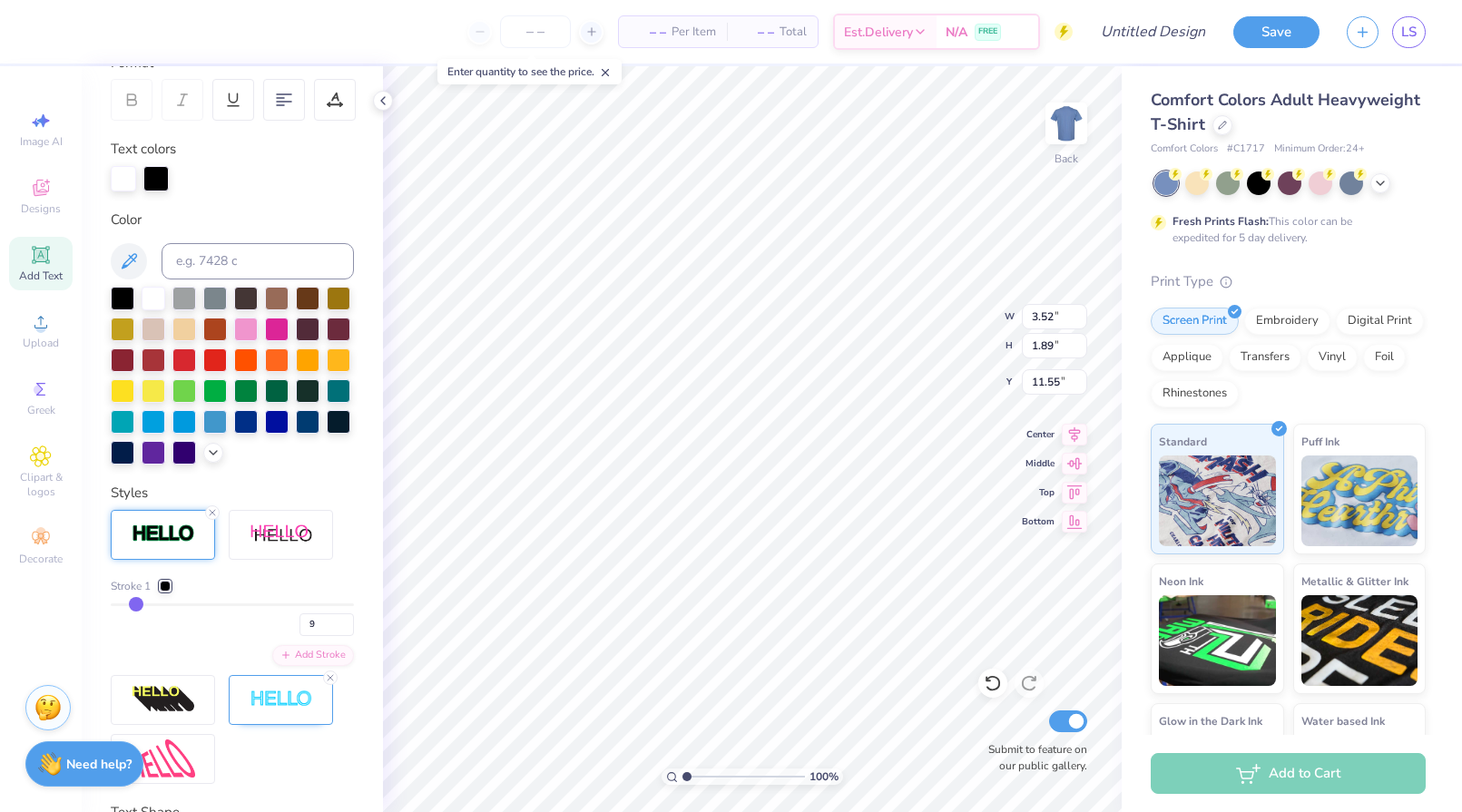 type on "10" 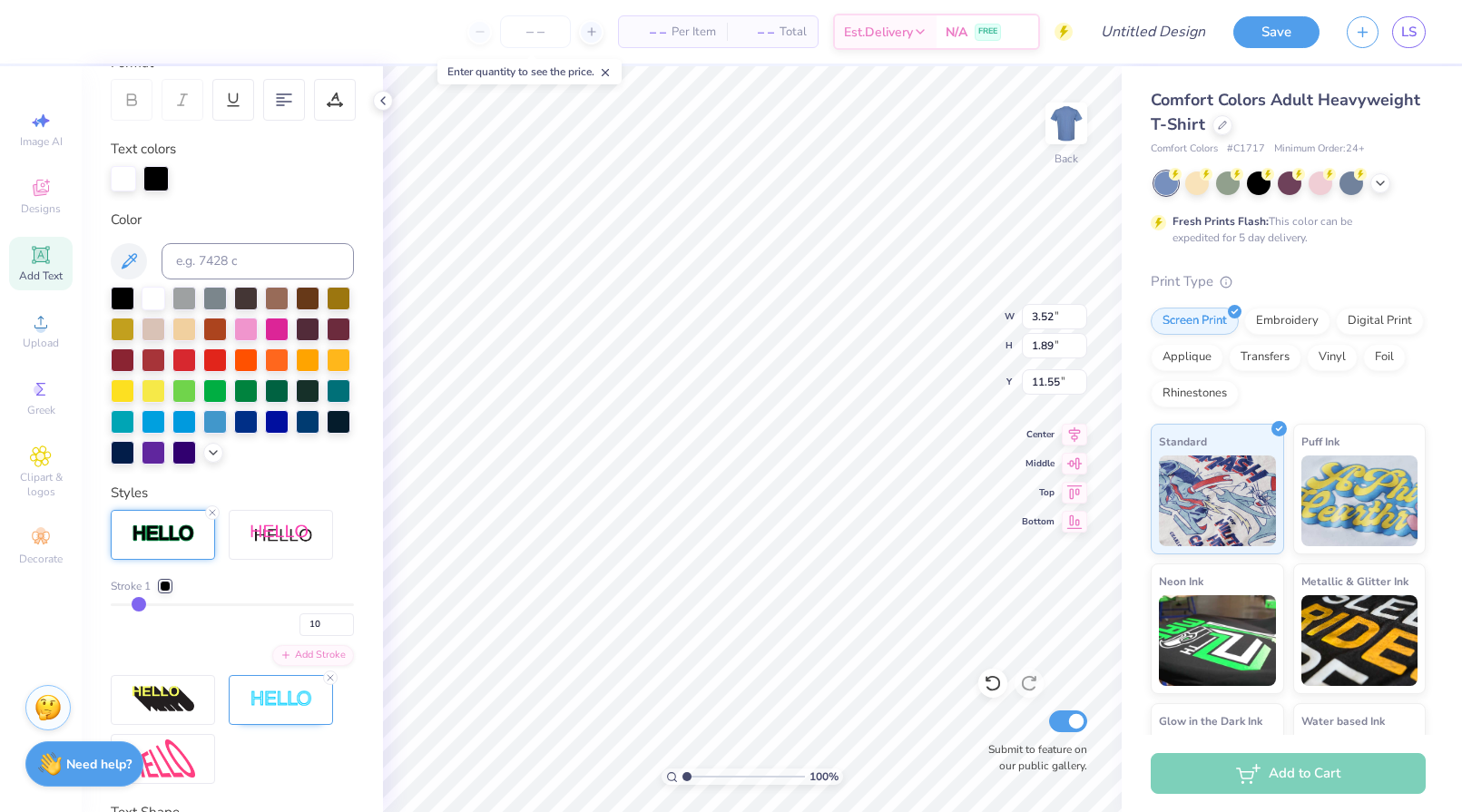 type on "9" 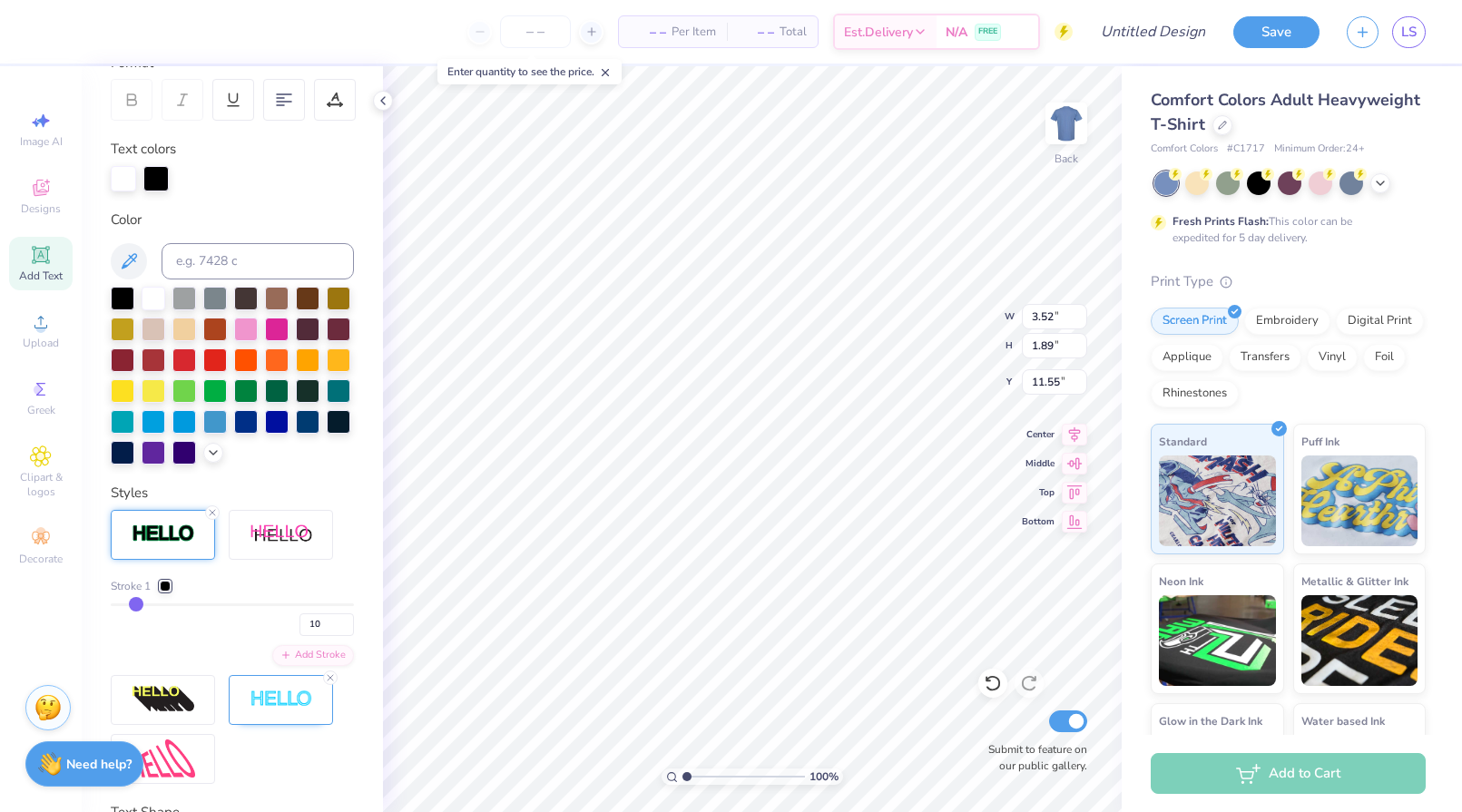 type on "9" 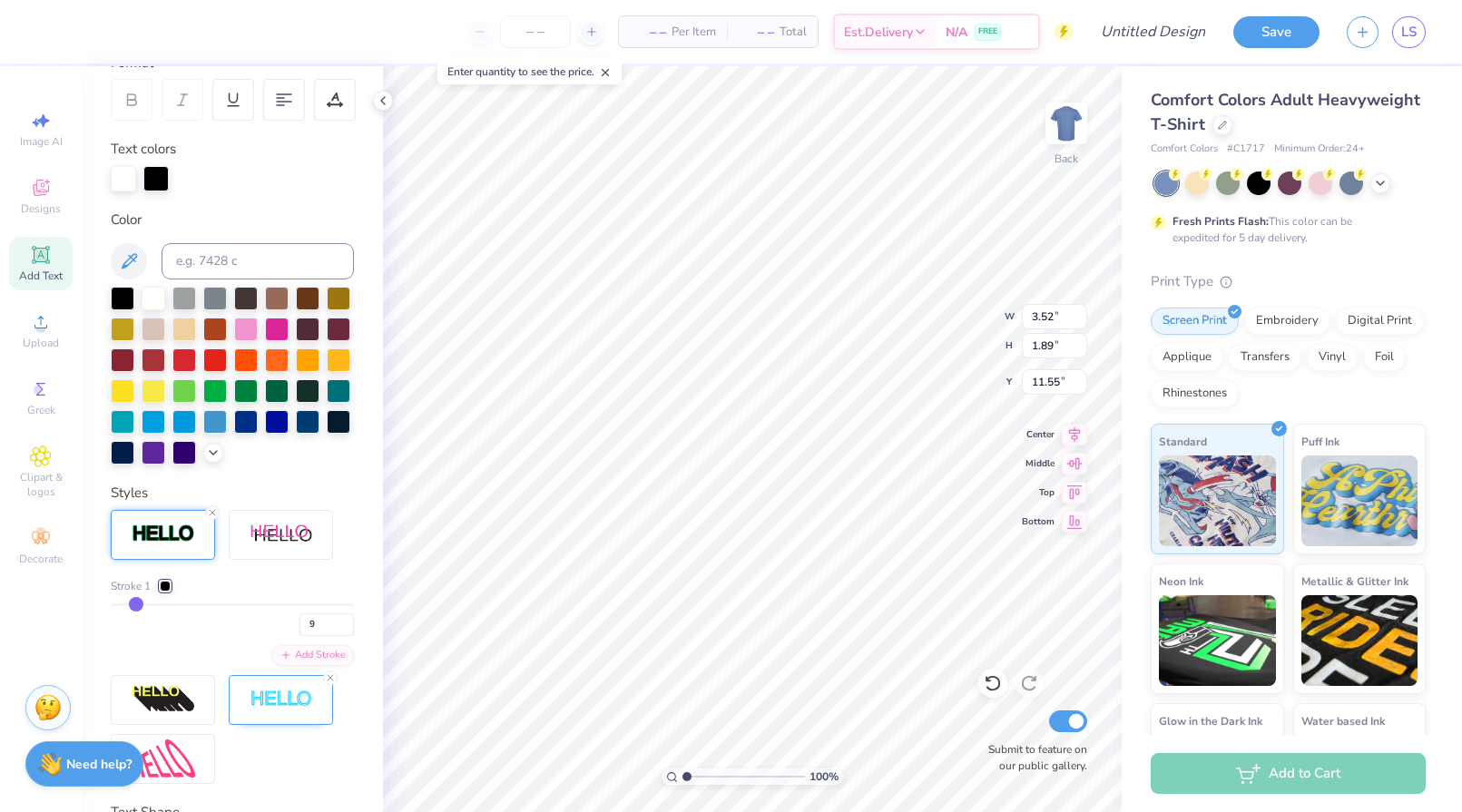 type on "8" 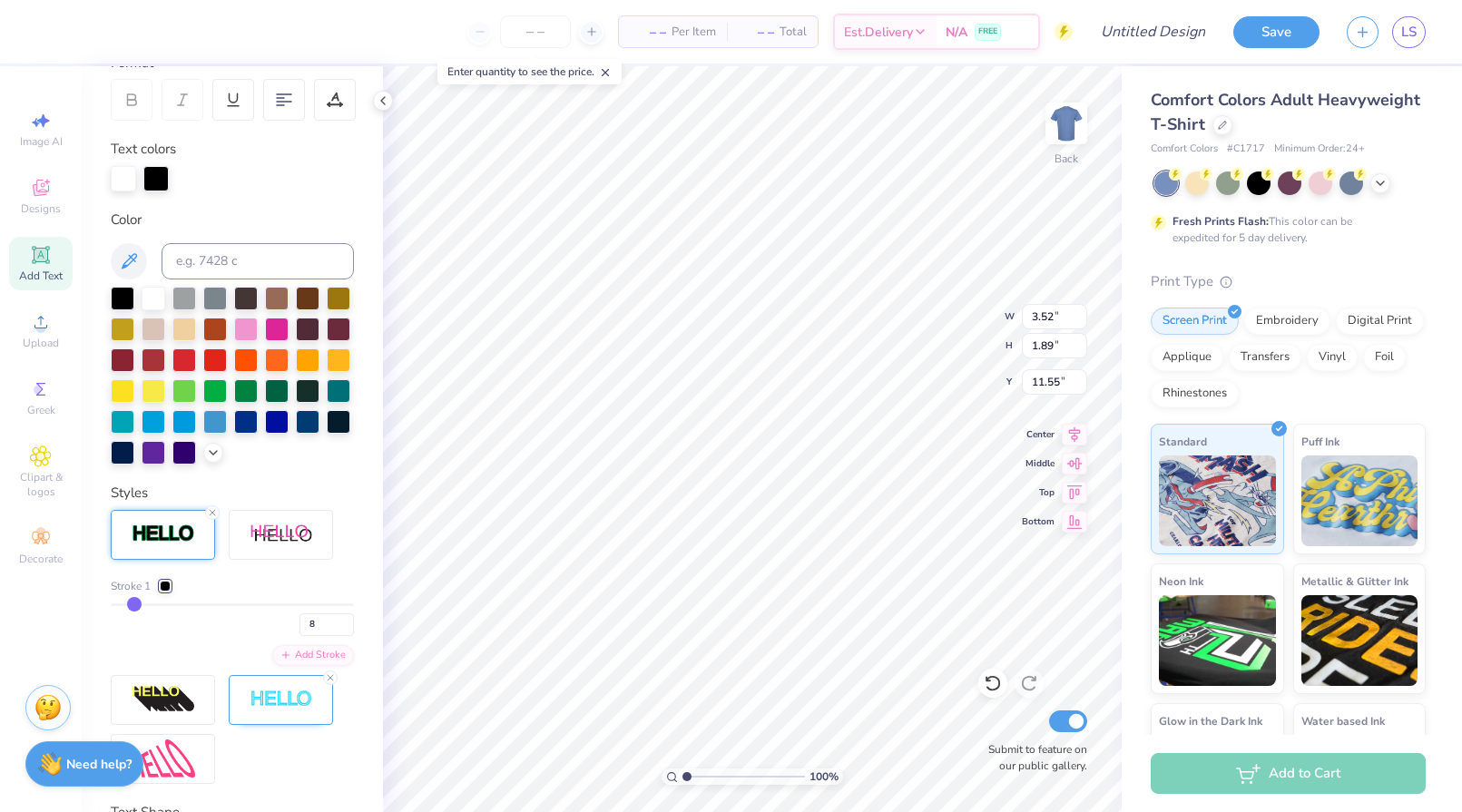 type on "7" 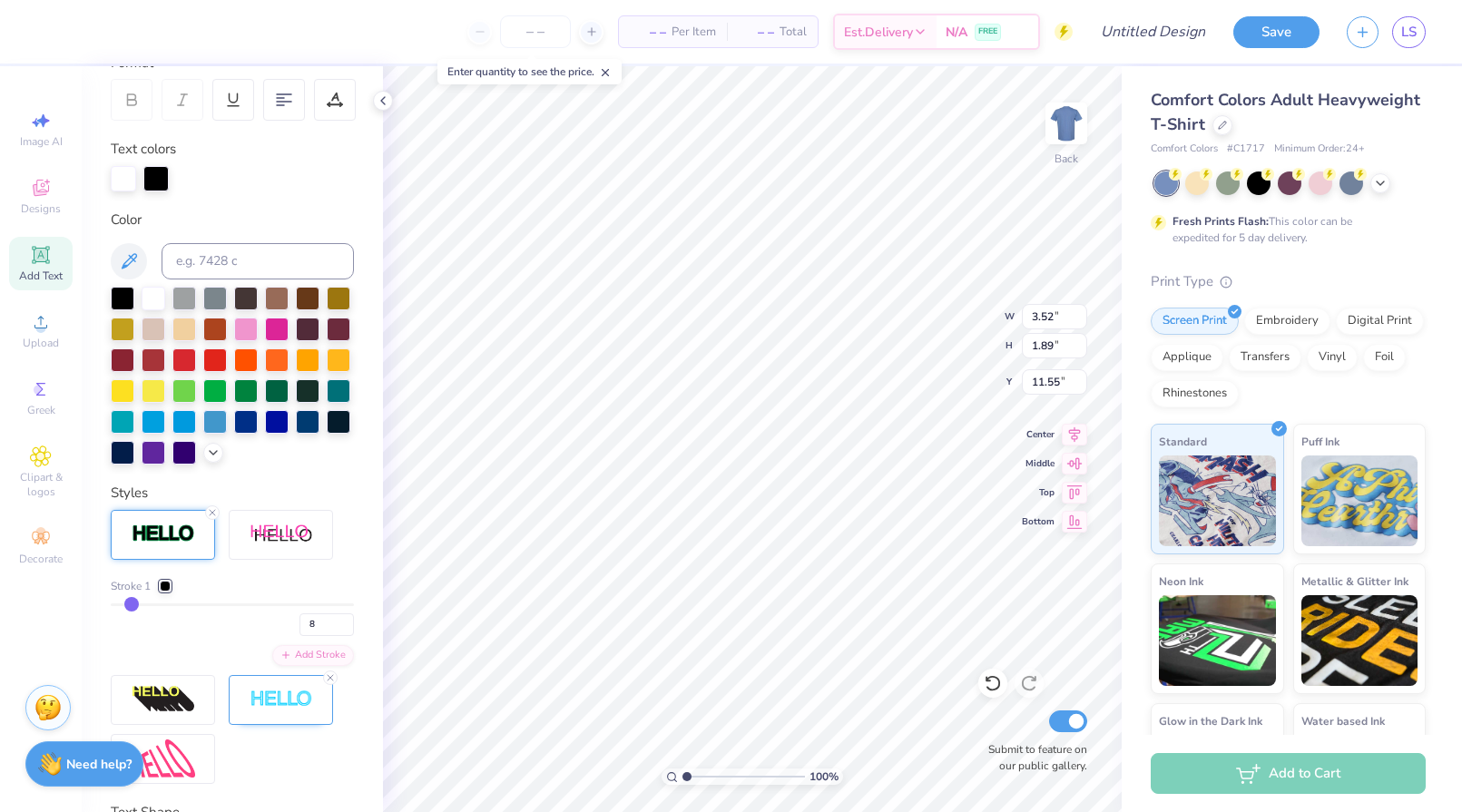 type on "7" 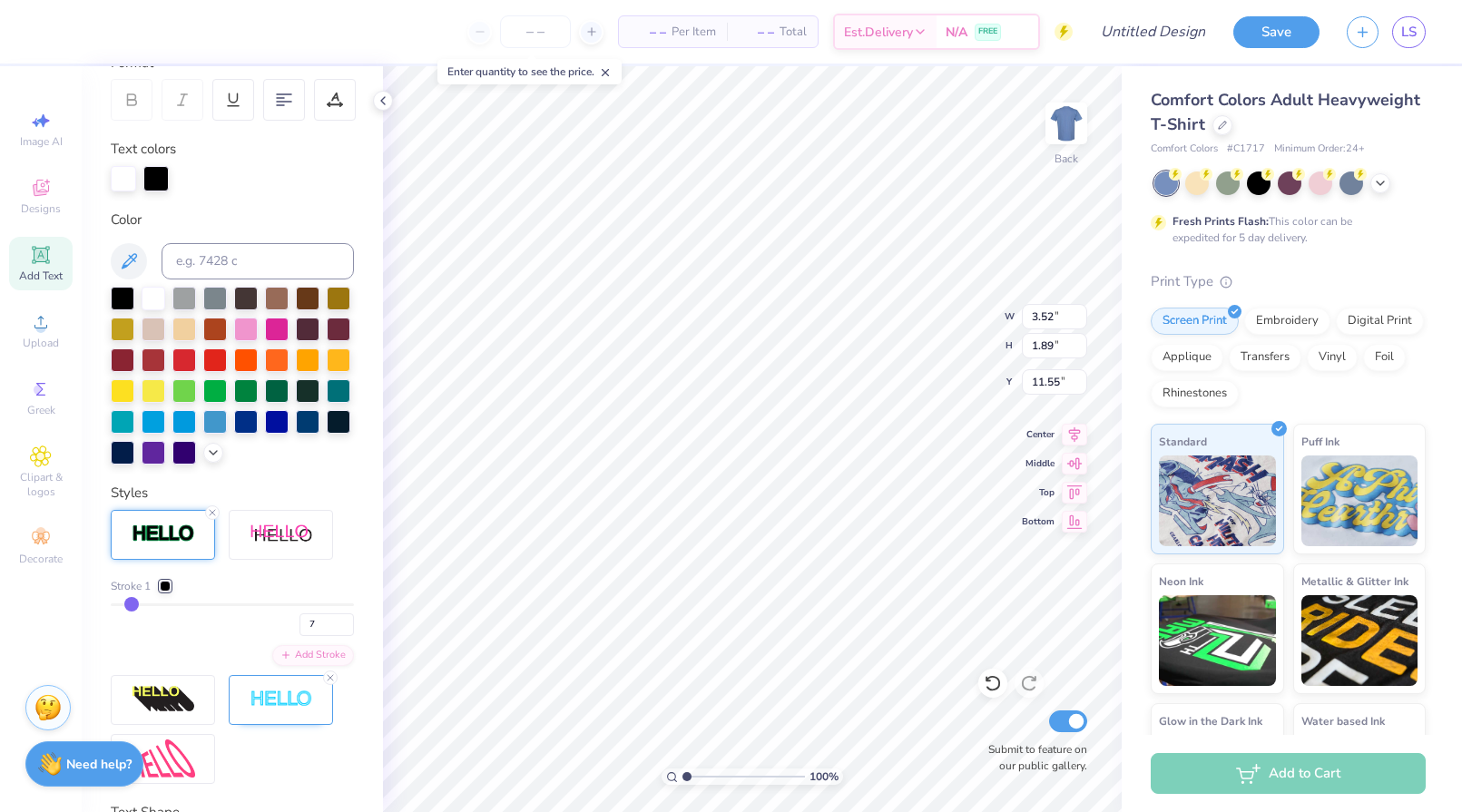type on "6" 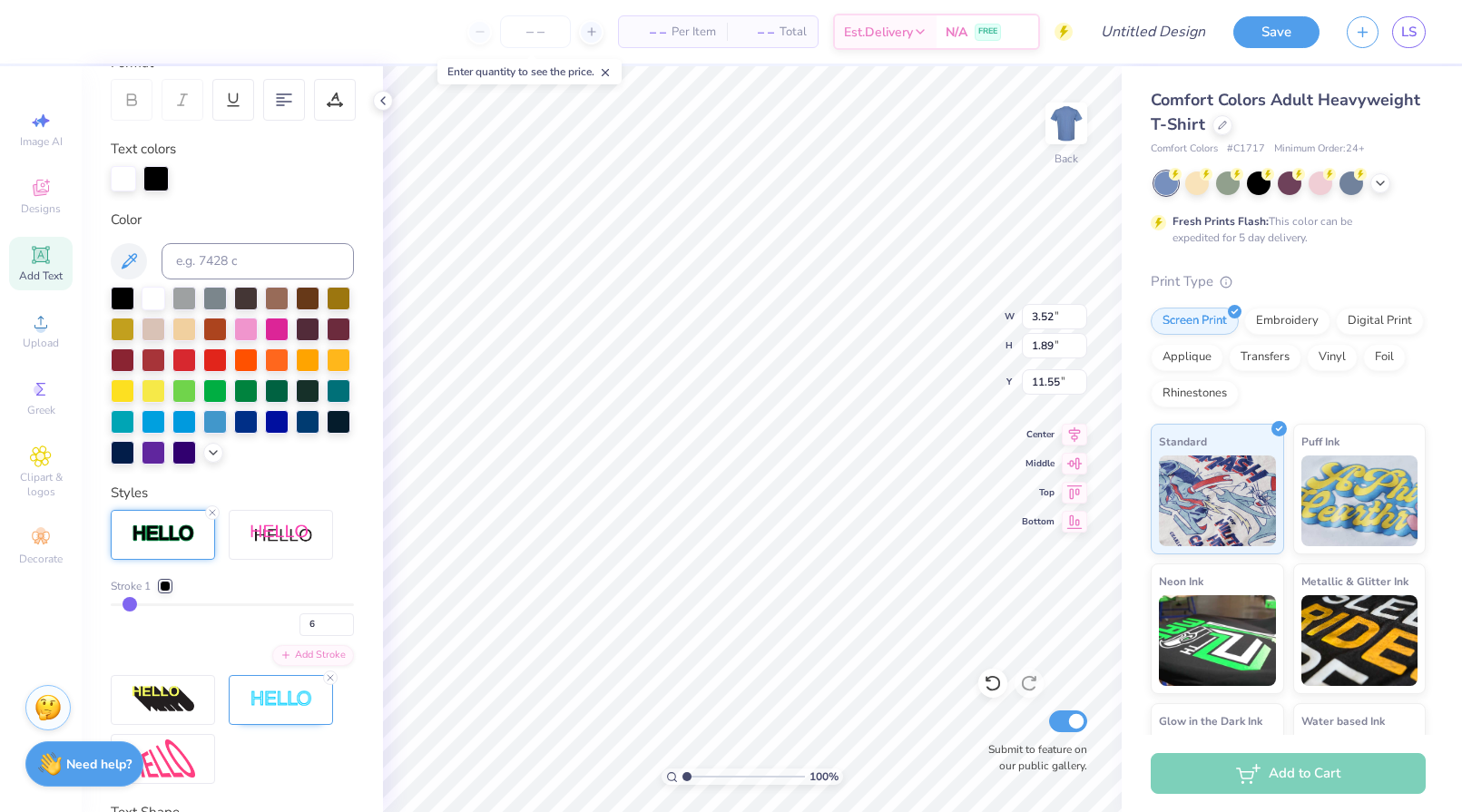 type on "5" 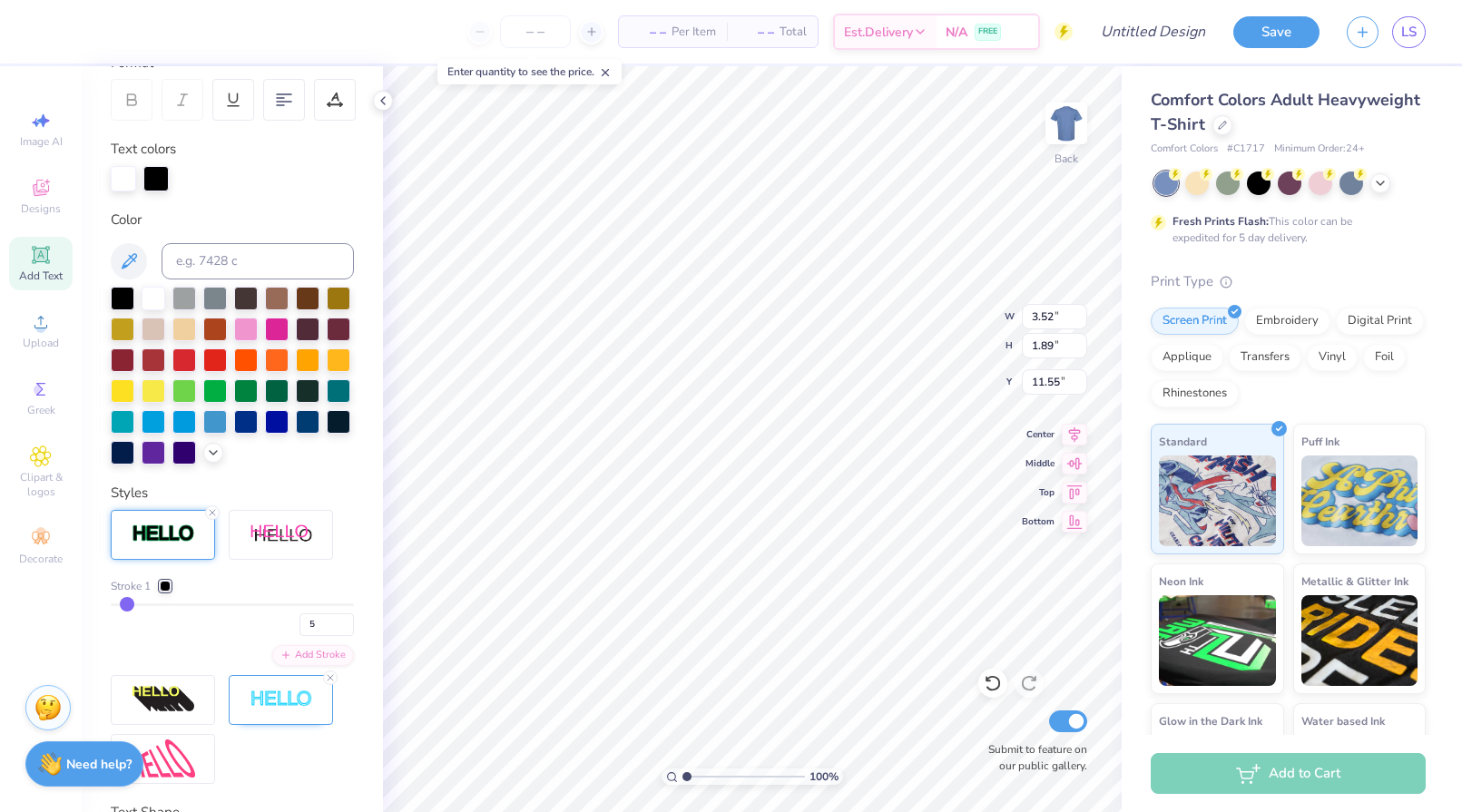 drag, startPoint x: 138, startPoint y: 634, endPoint x: 127, endPoint y: 634, distance: 11 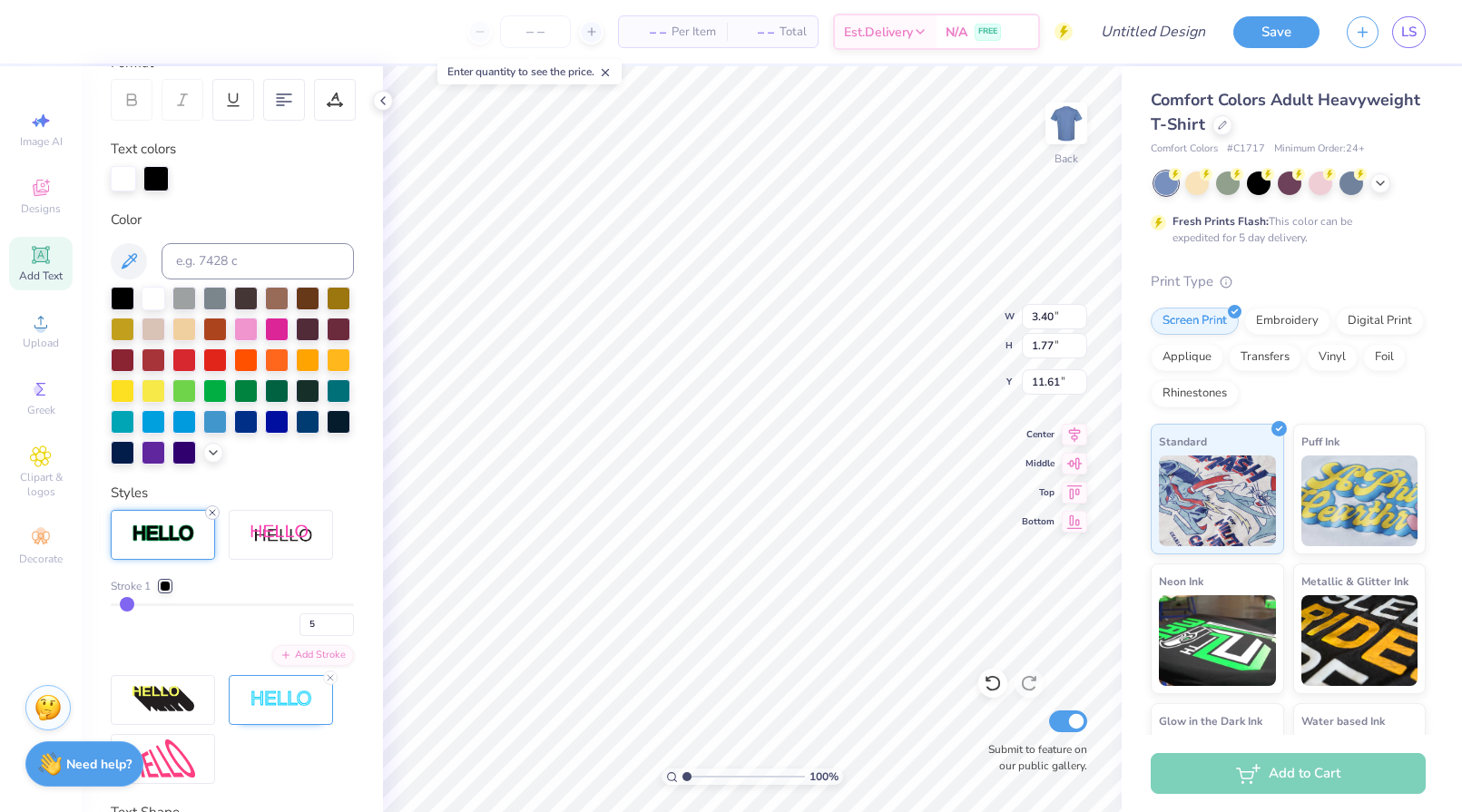 click 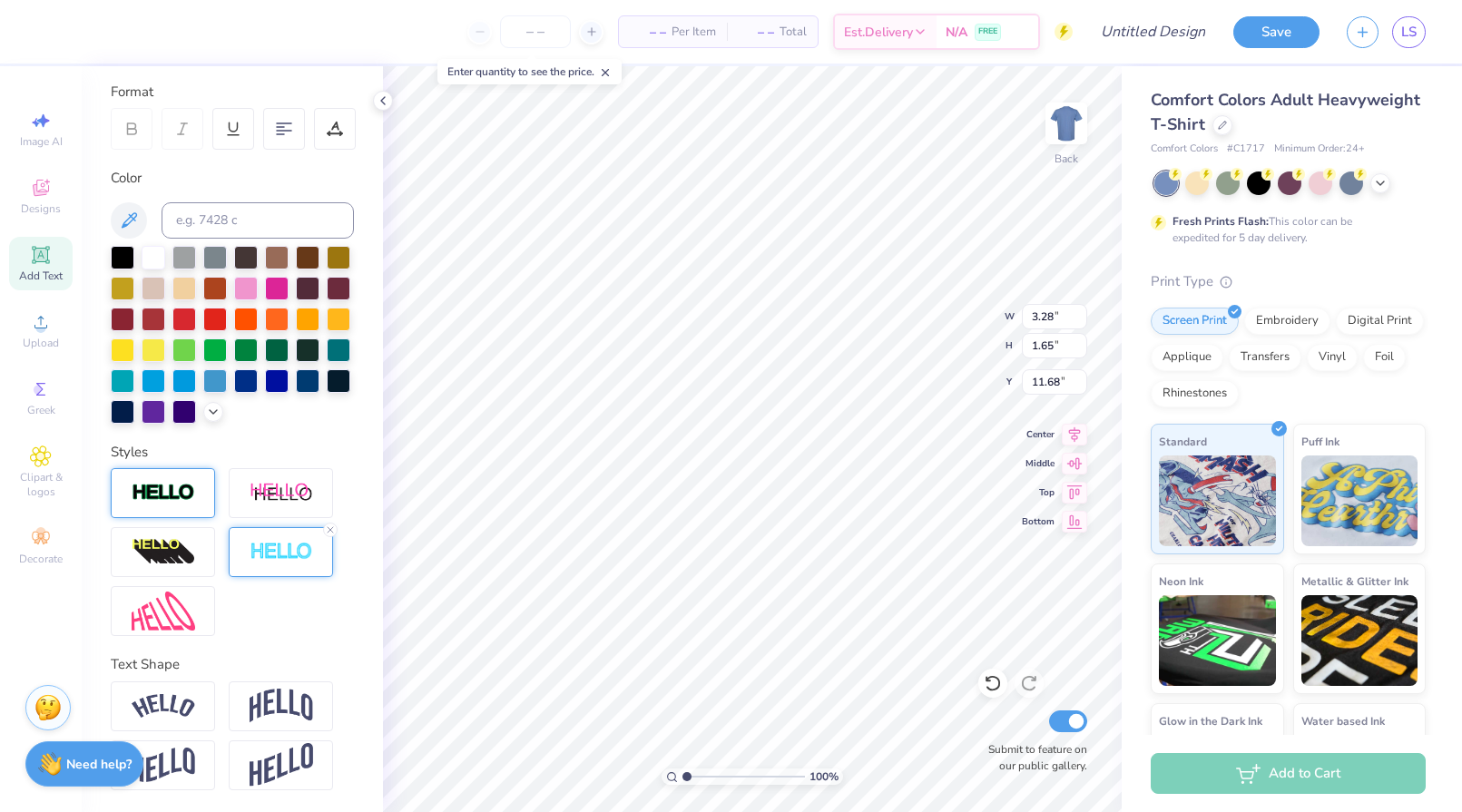 click at bounding box center [281, 552] 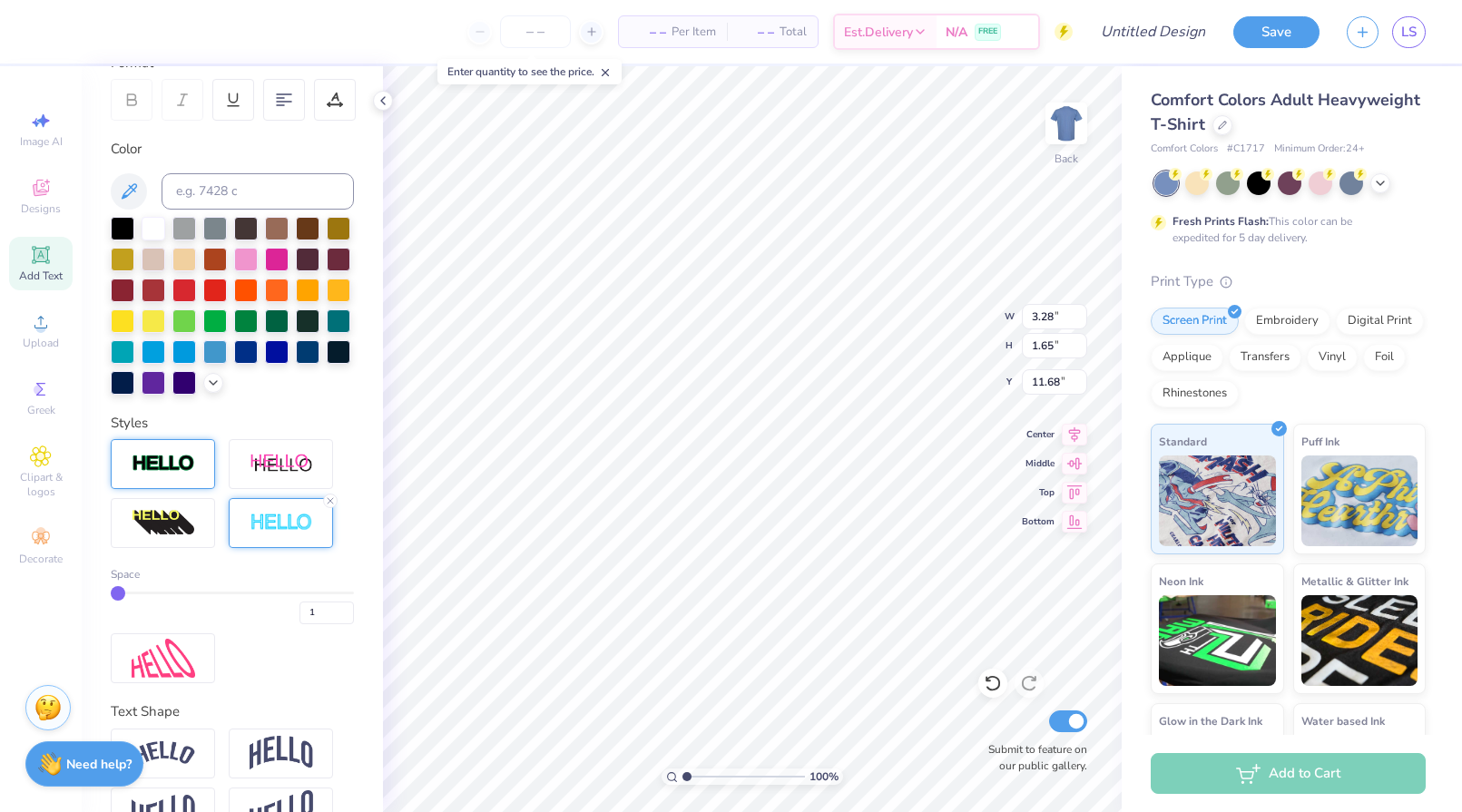 type on "2" 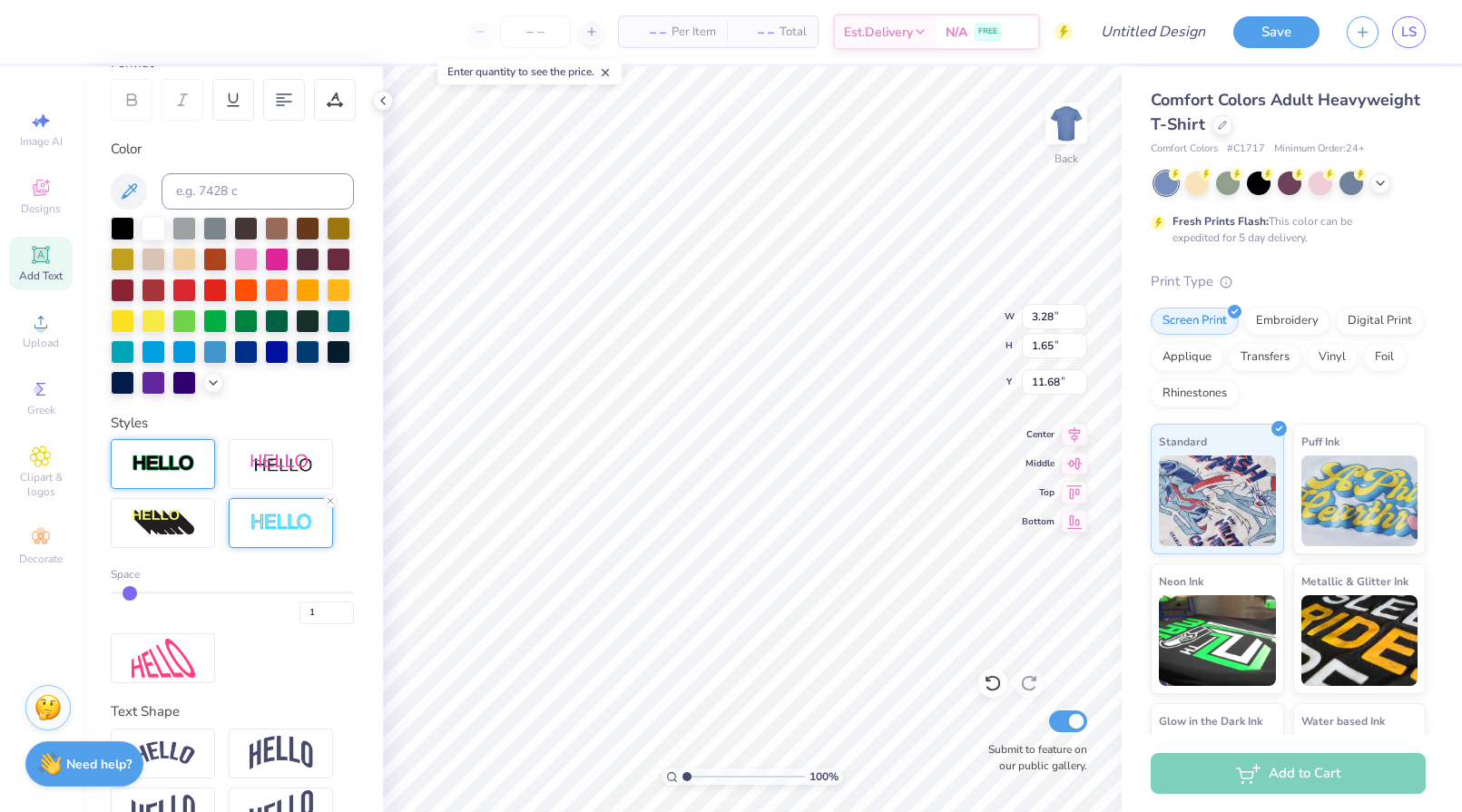 type on "2" 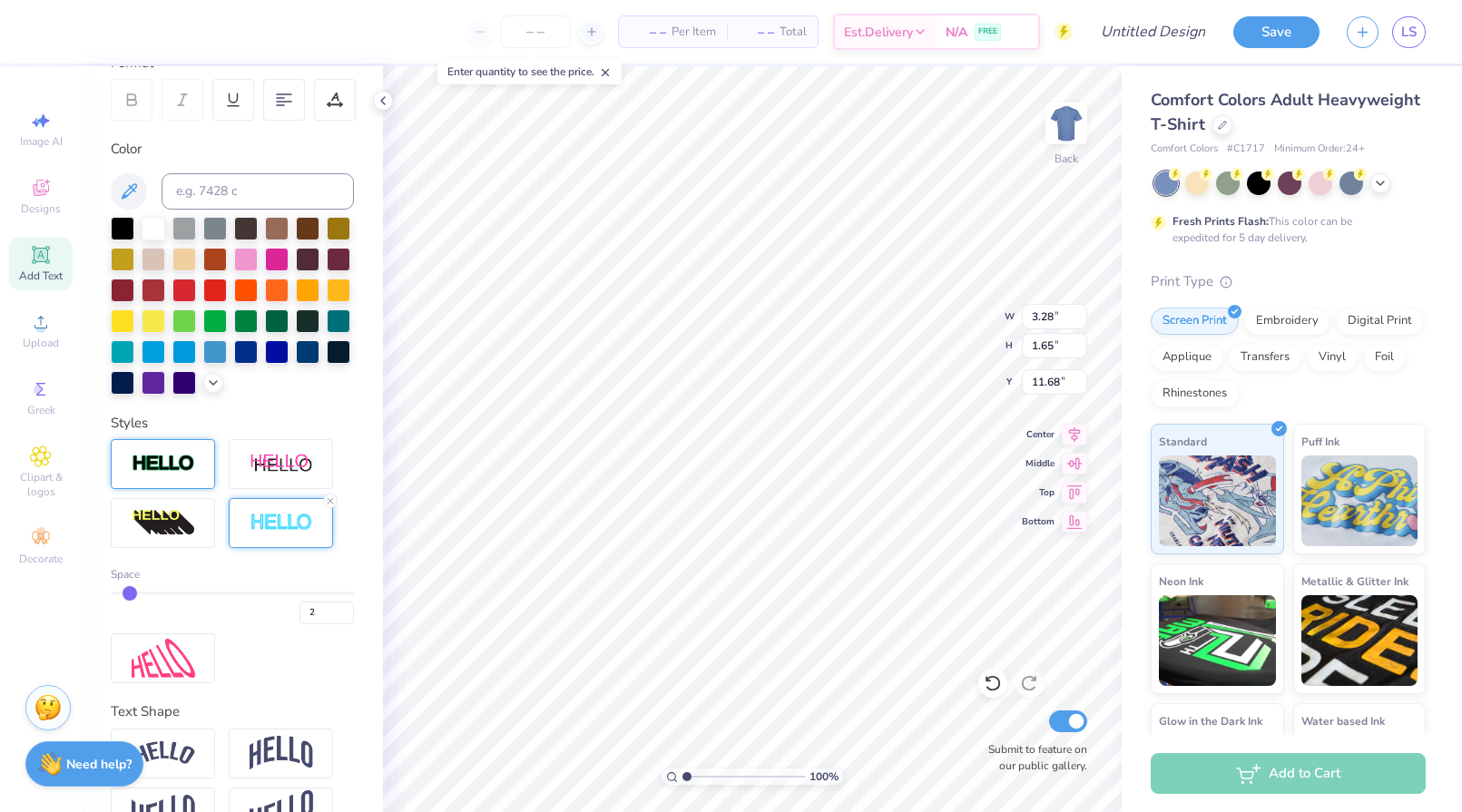 type on "3" 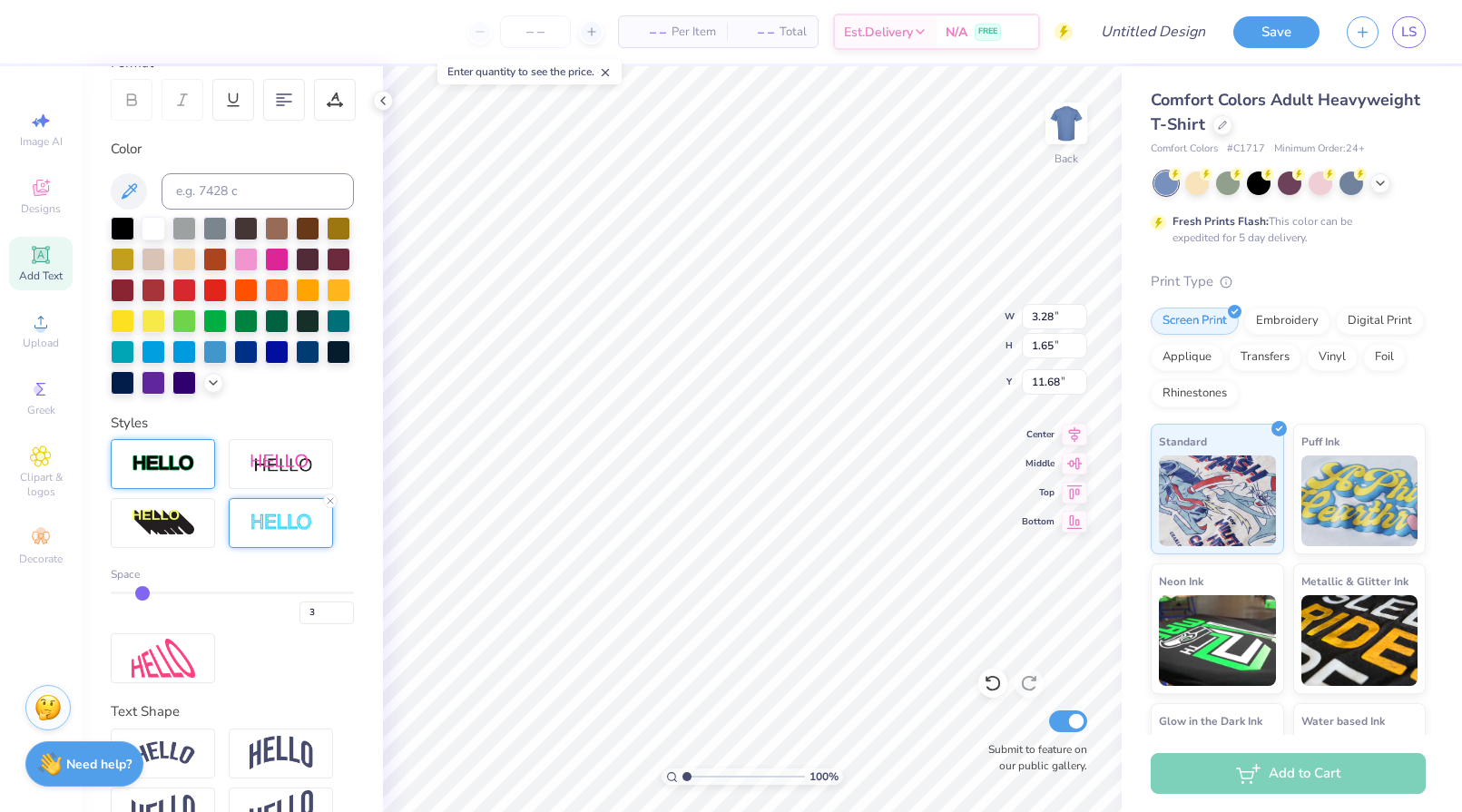 drag, startPoint x: 118, startPoint y: 627, endPoint x: 137, endPoint y: 629, distance: 19.104973 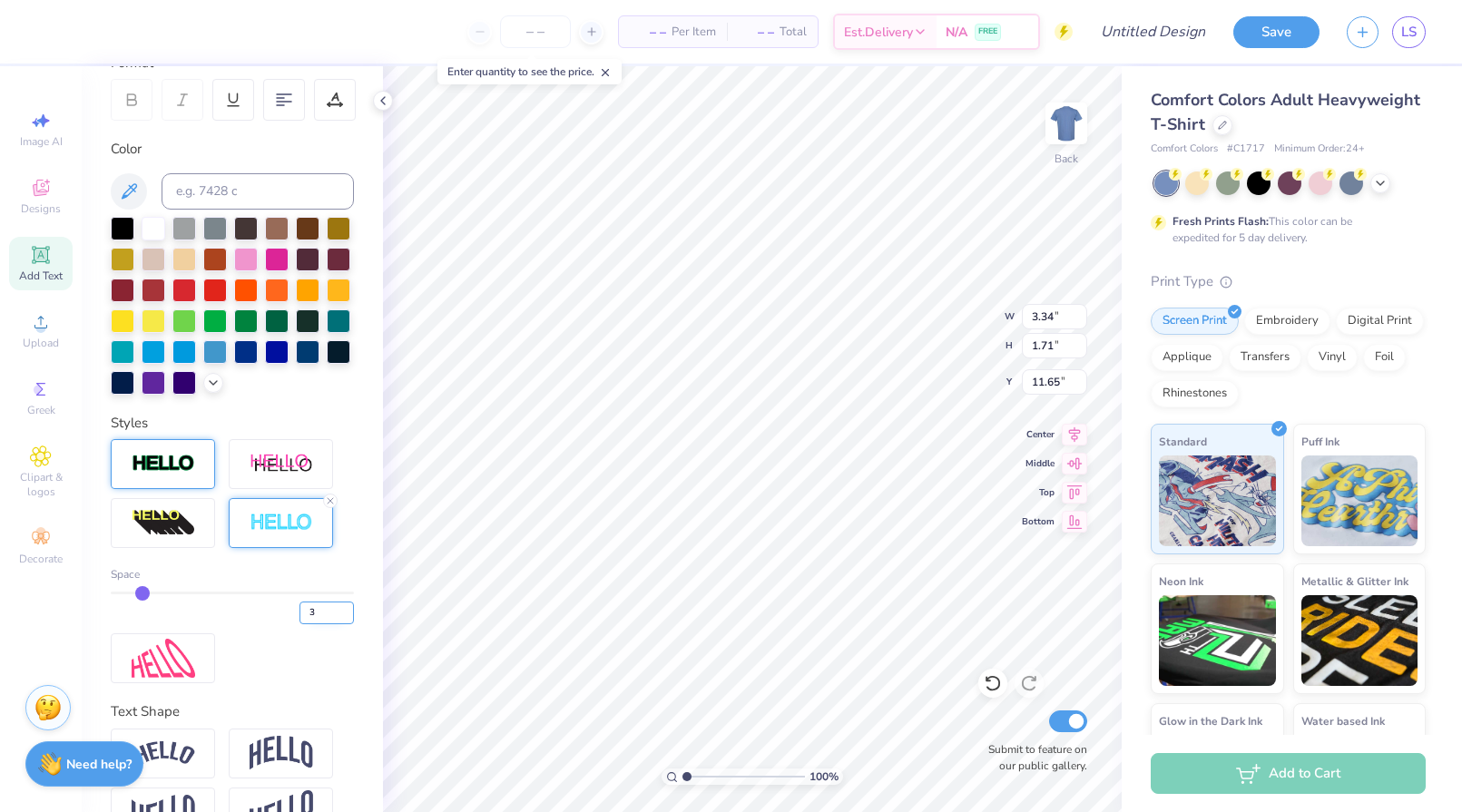 type on "3.00" 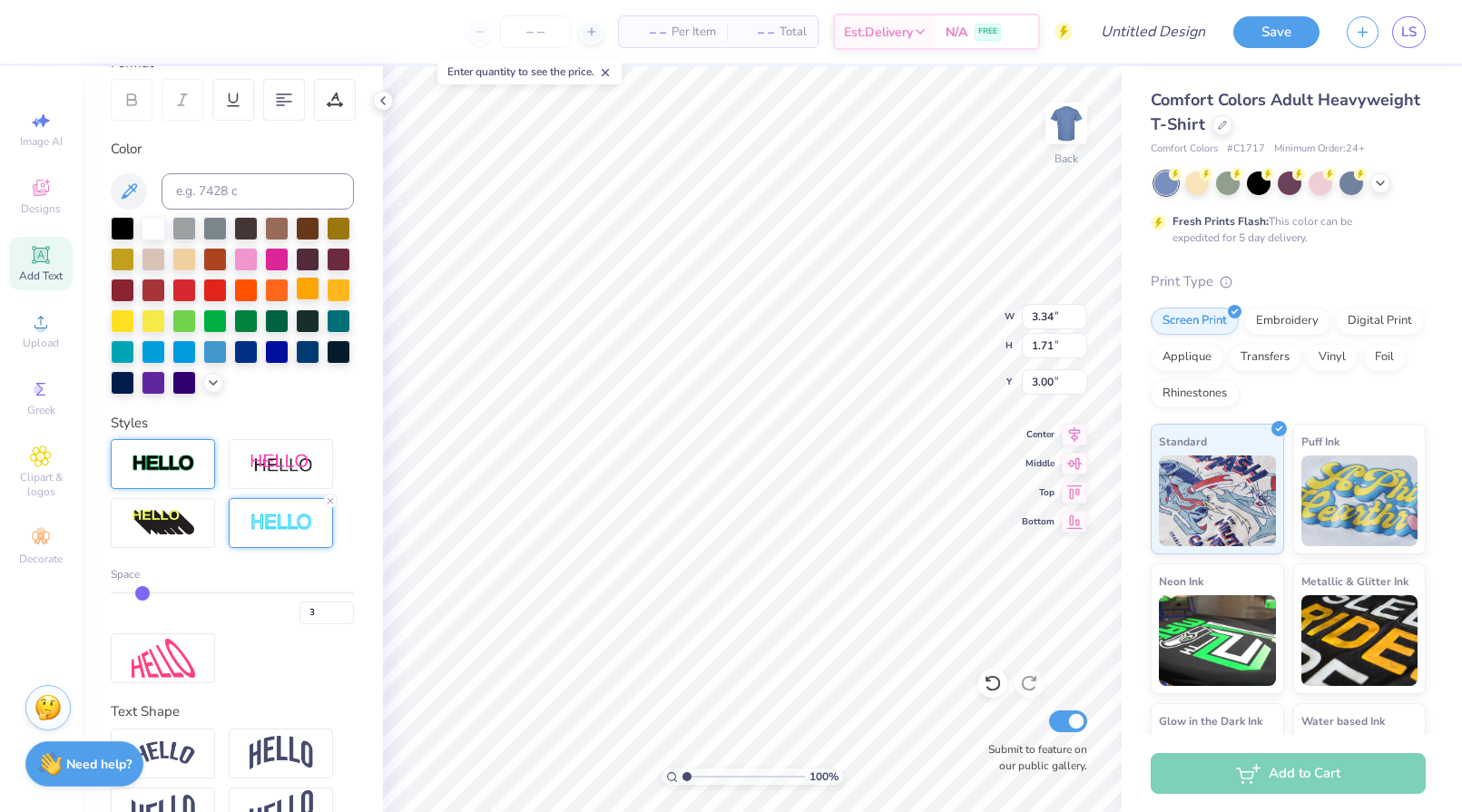 click at bounding box center (308, 289) 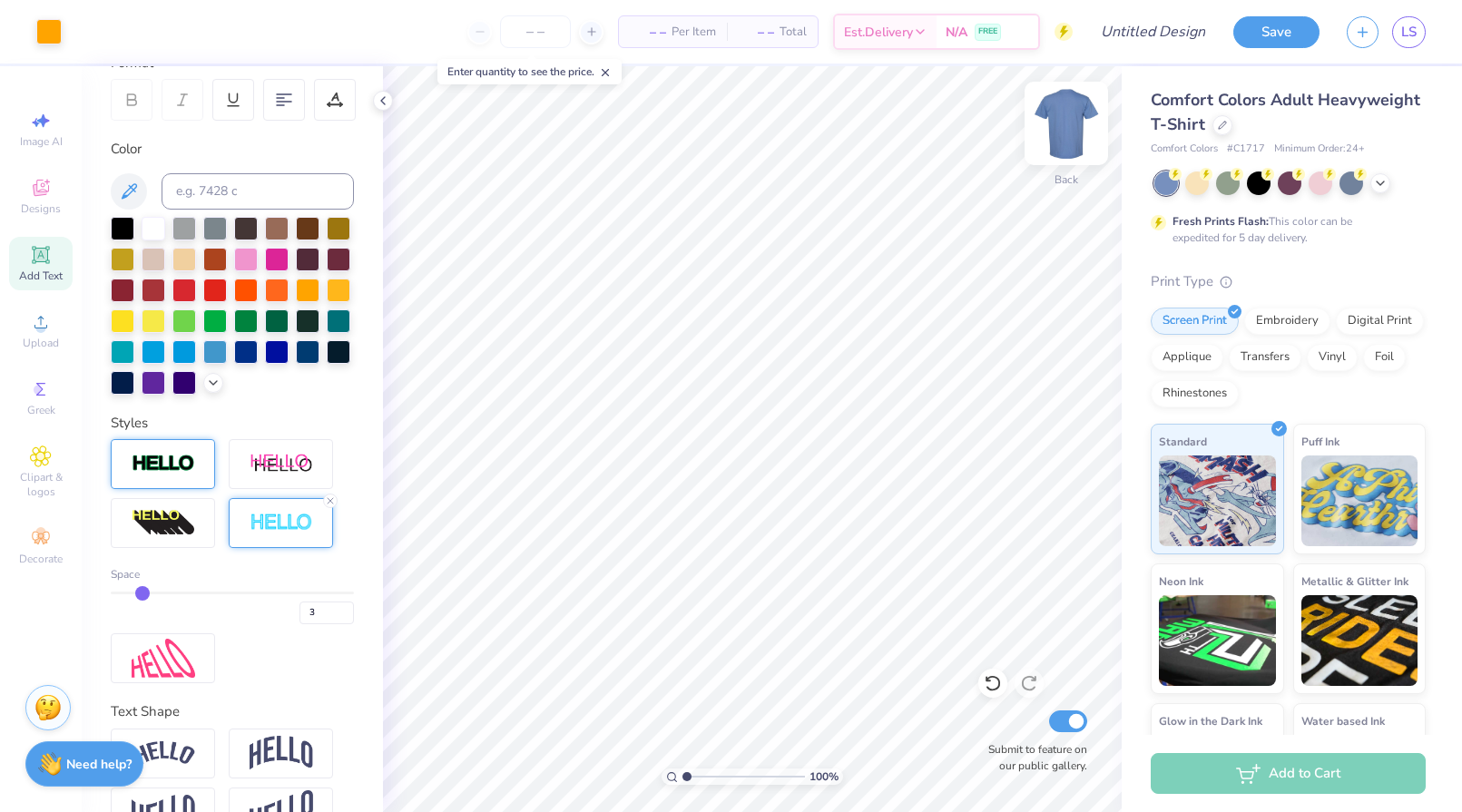 click at bounding box center [1066, 123] 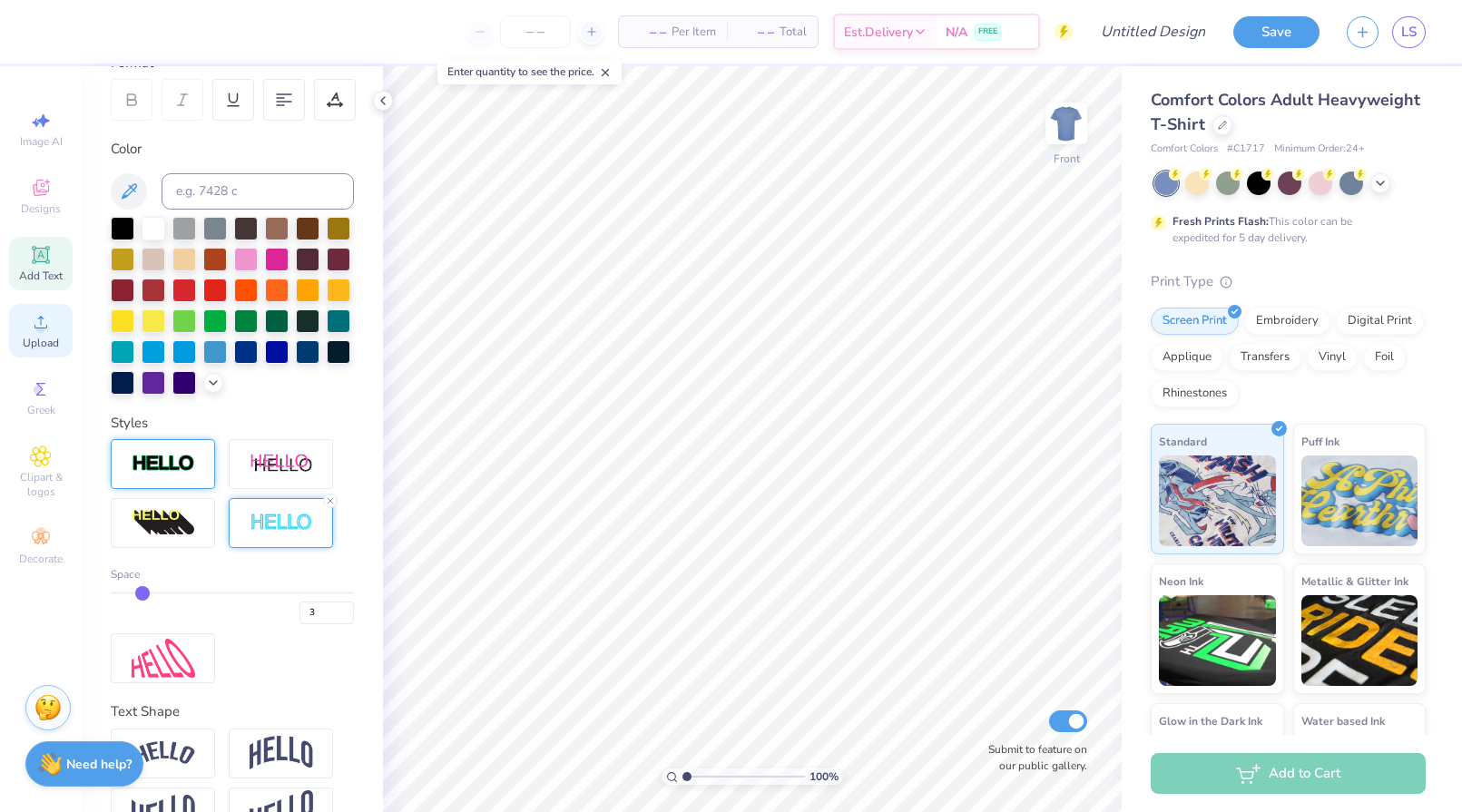 click on "Upload" at bounding box center [41, 330] 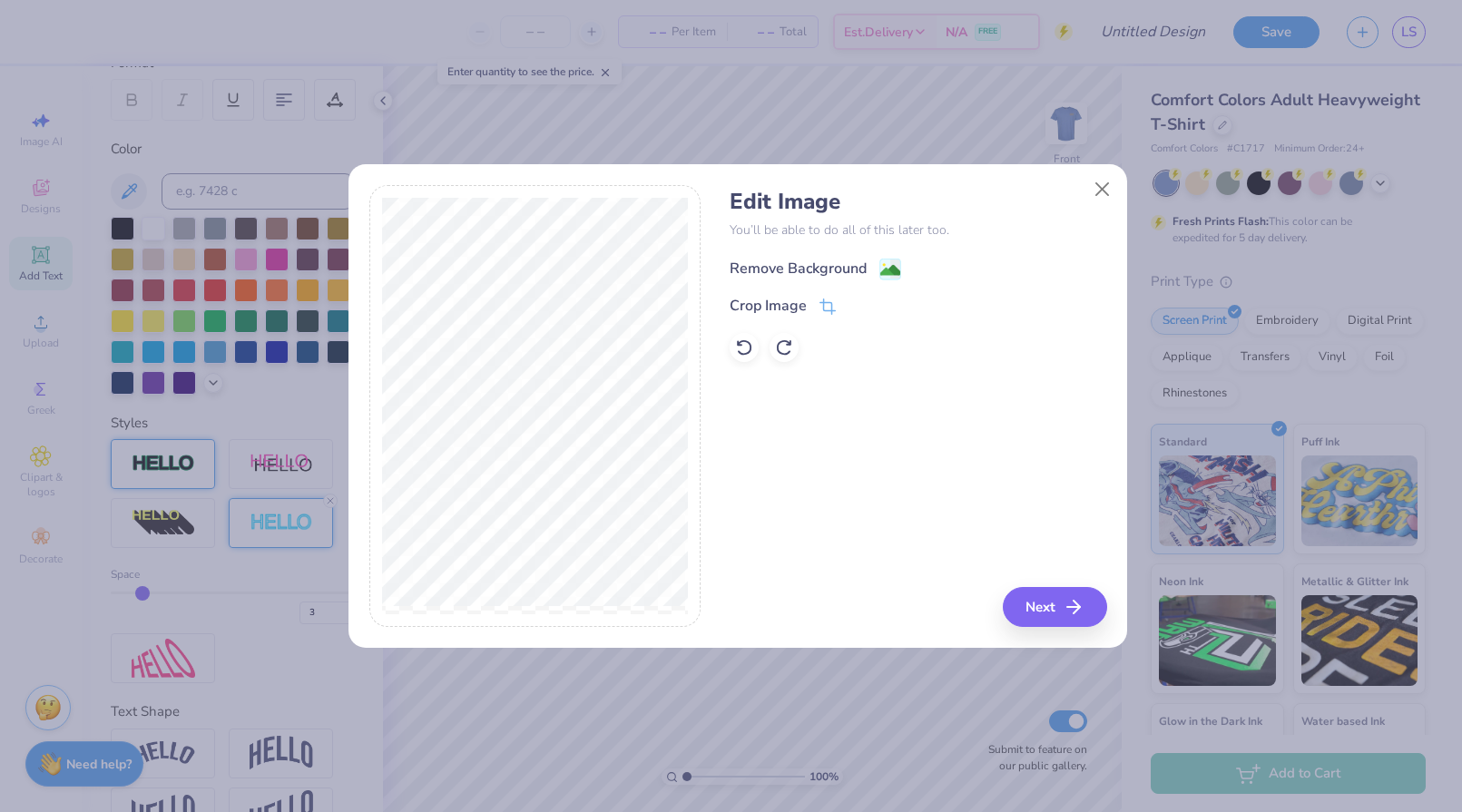 click on "Remove Background" at bounding box center (798, 269) 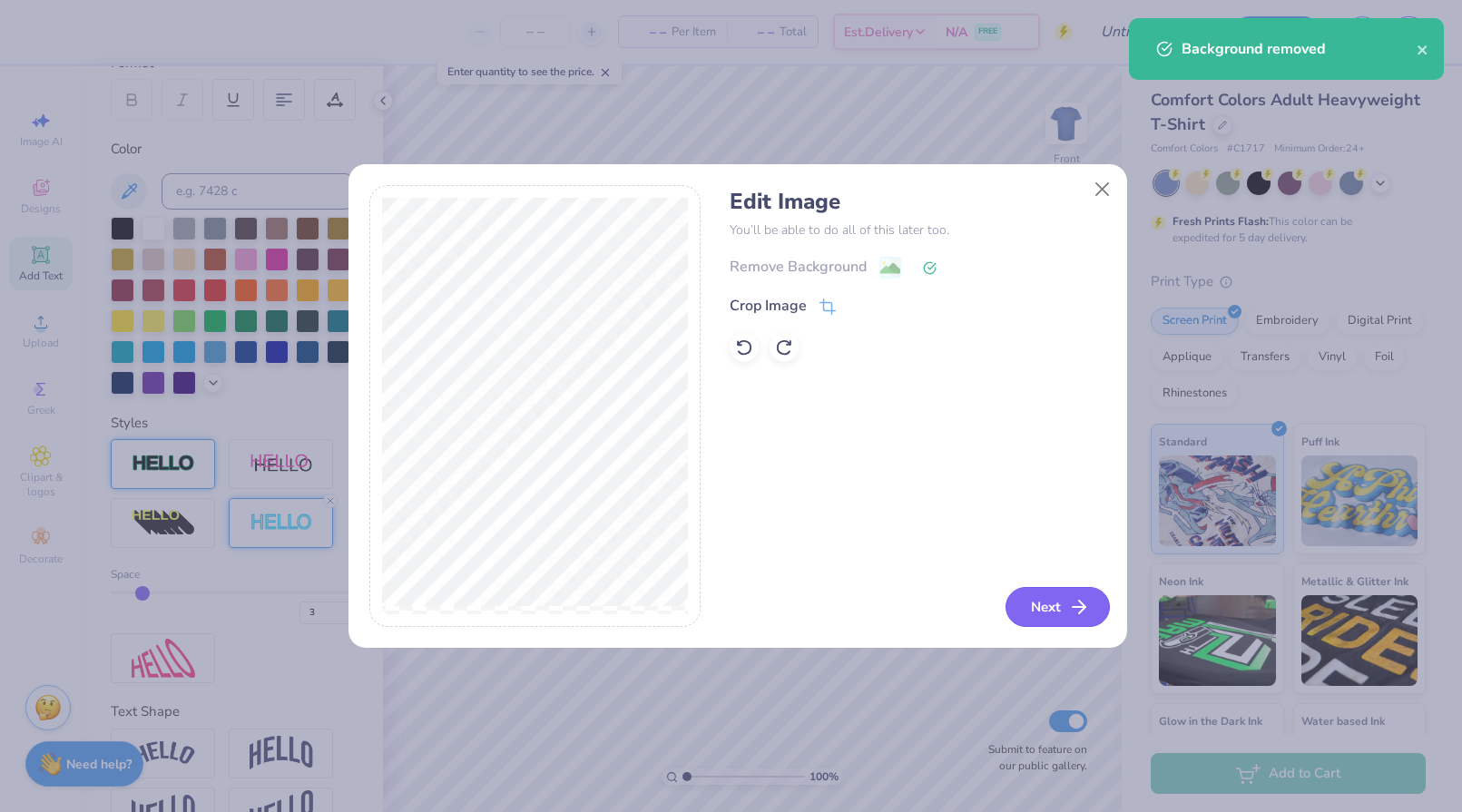 click on "Next" at bounding box center (1057, 607) 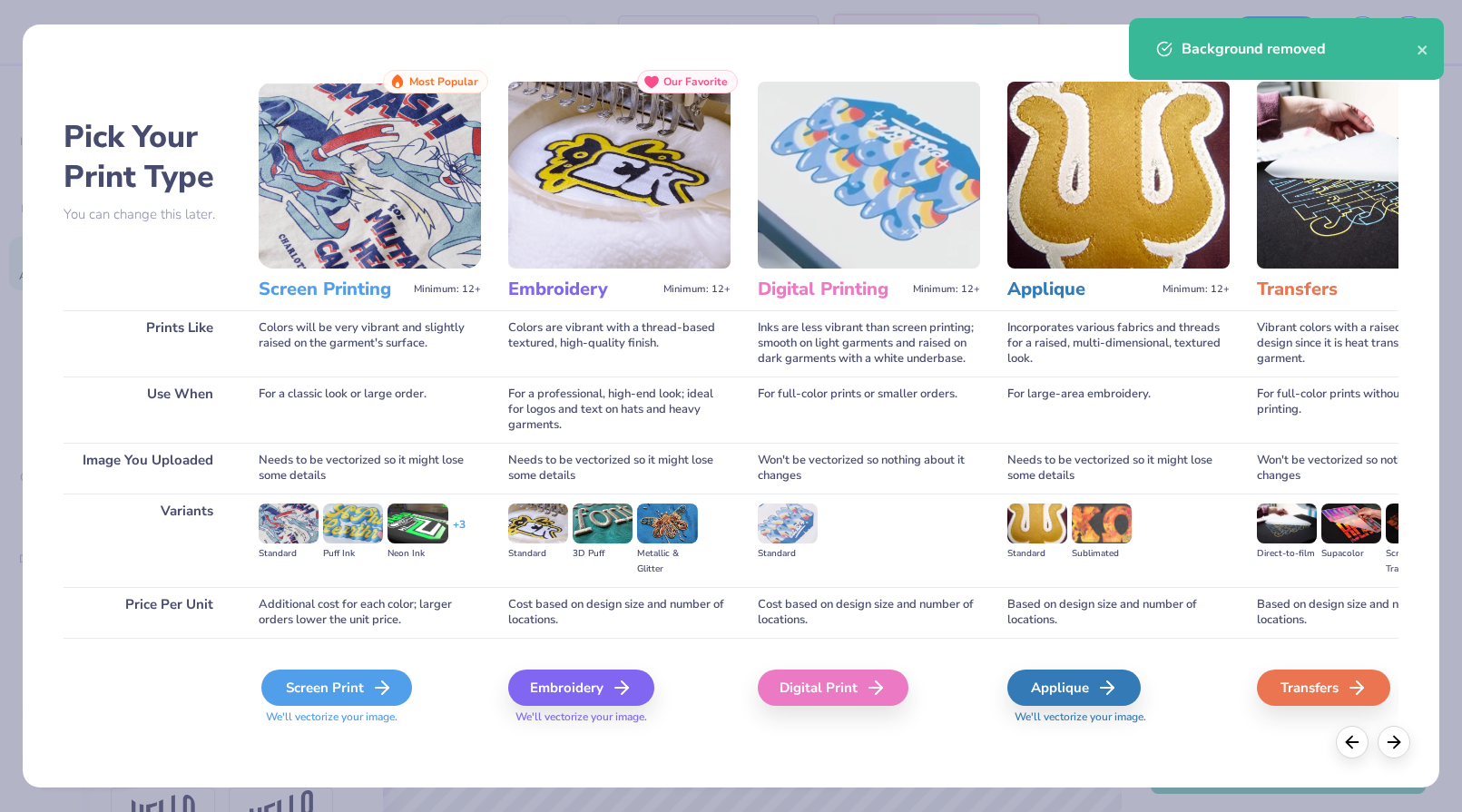 click on "Screen Print" at bounding box center (337, 688) 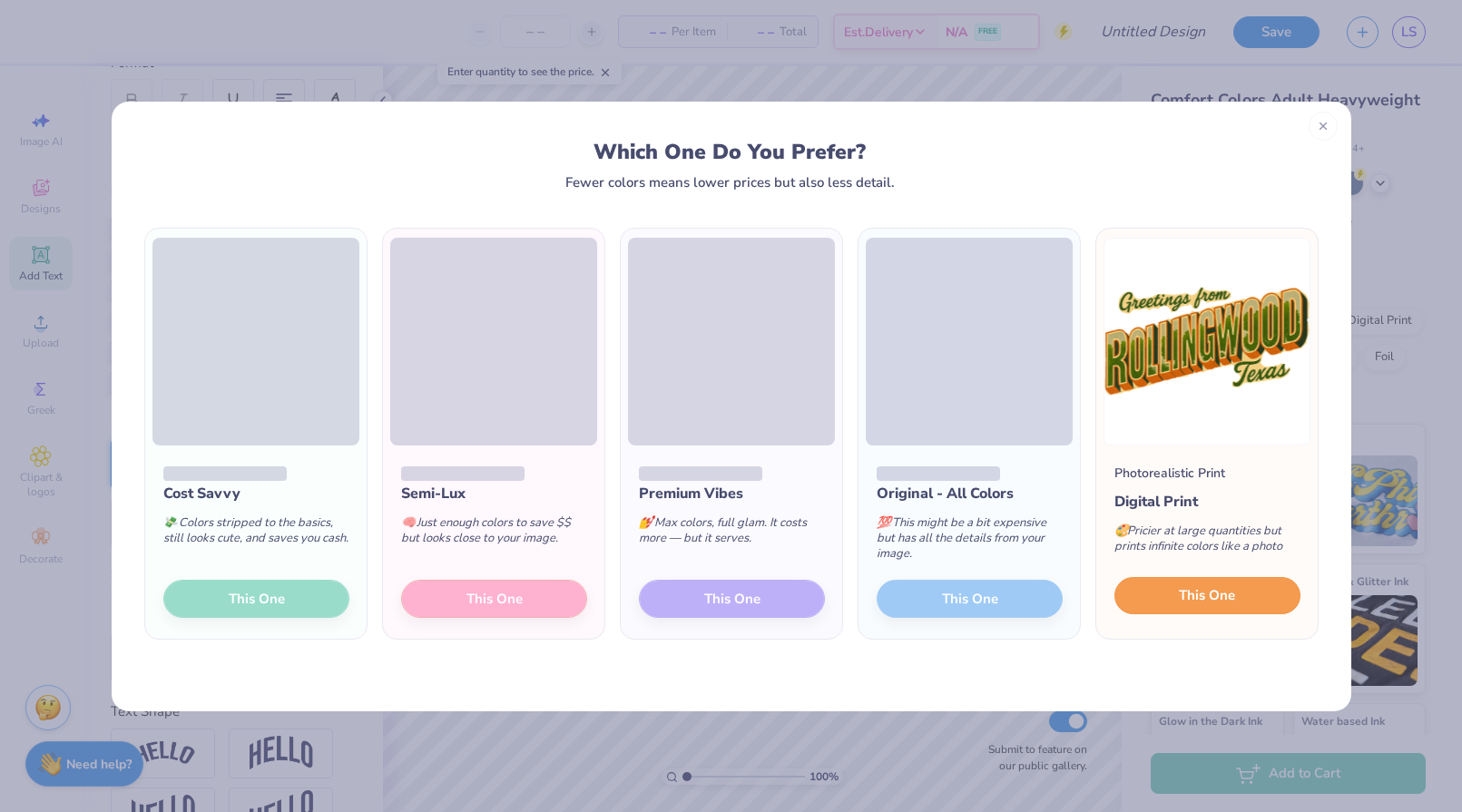 click on "This One" at bounding box center [1207, 596] 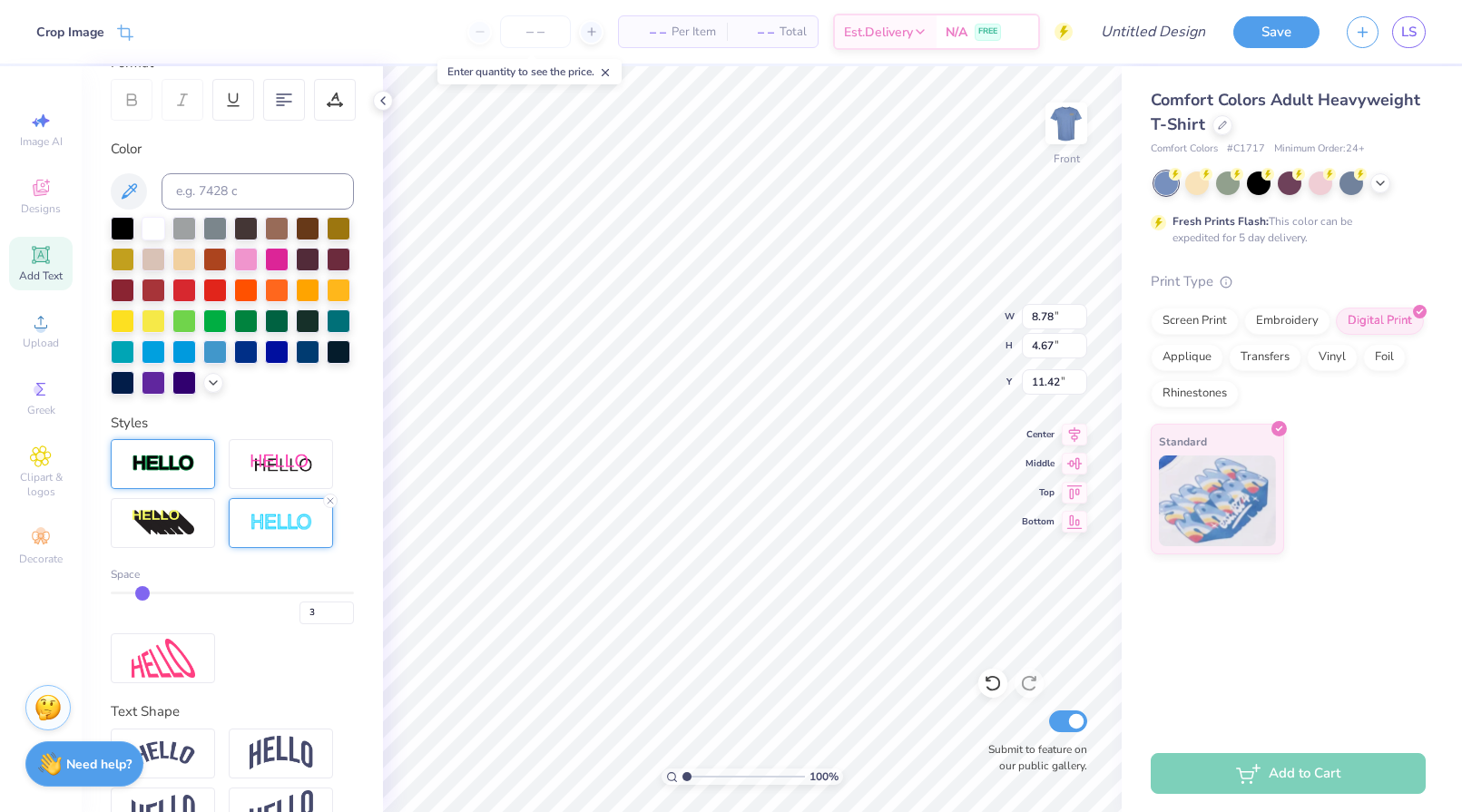 type on "5.36" 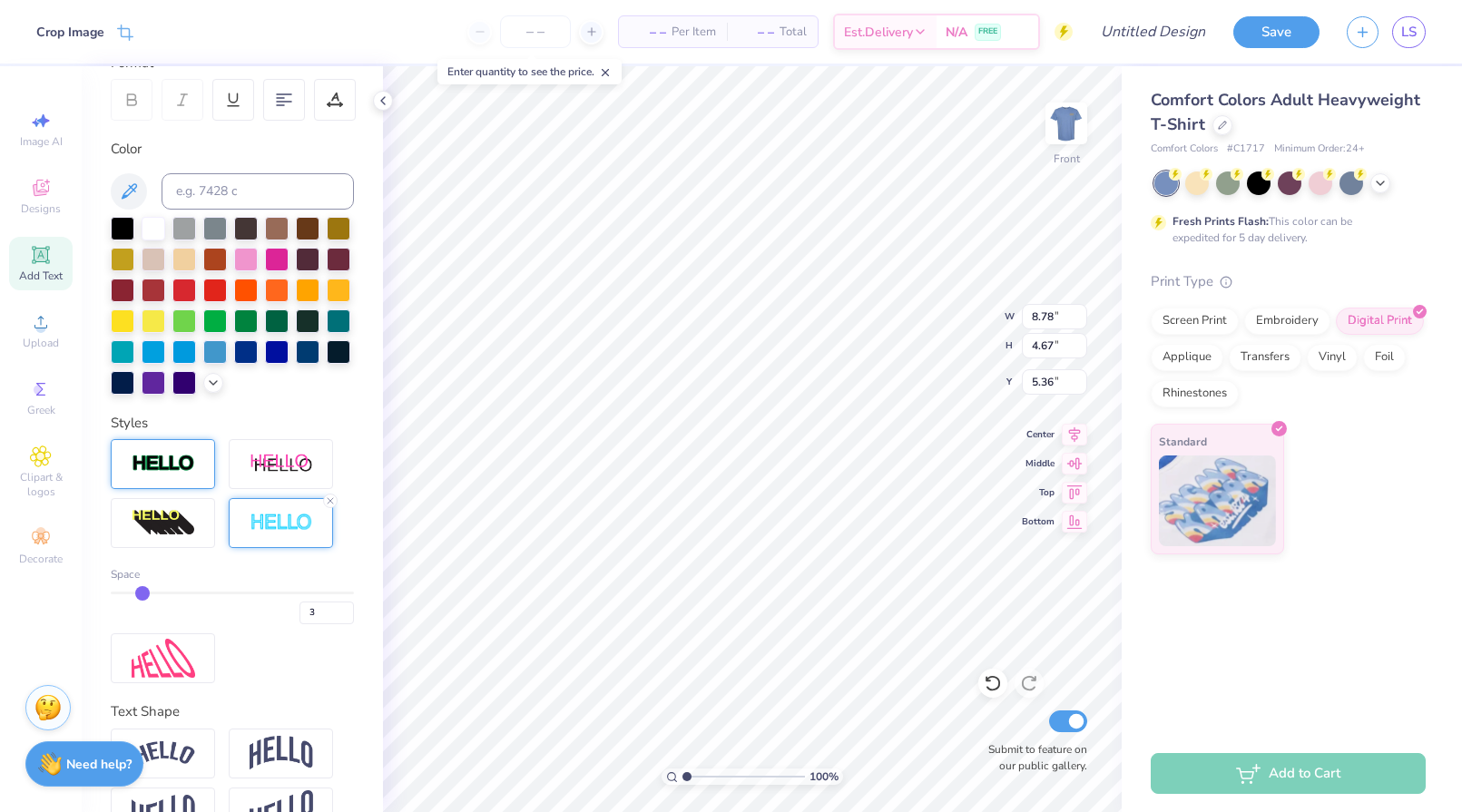 type on "10.50" 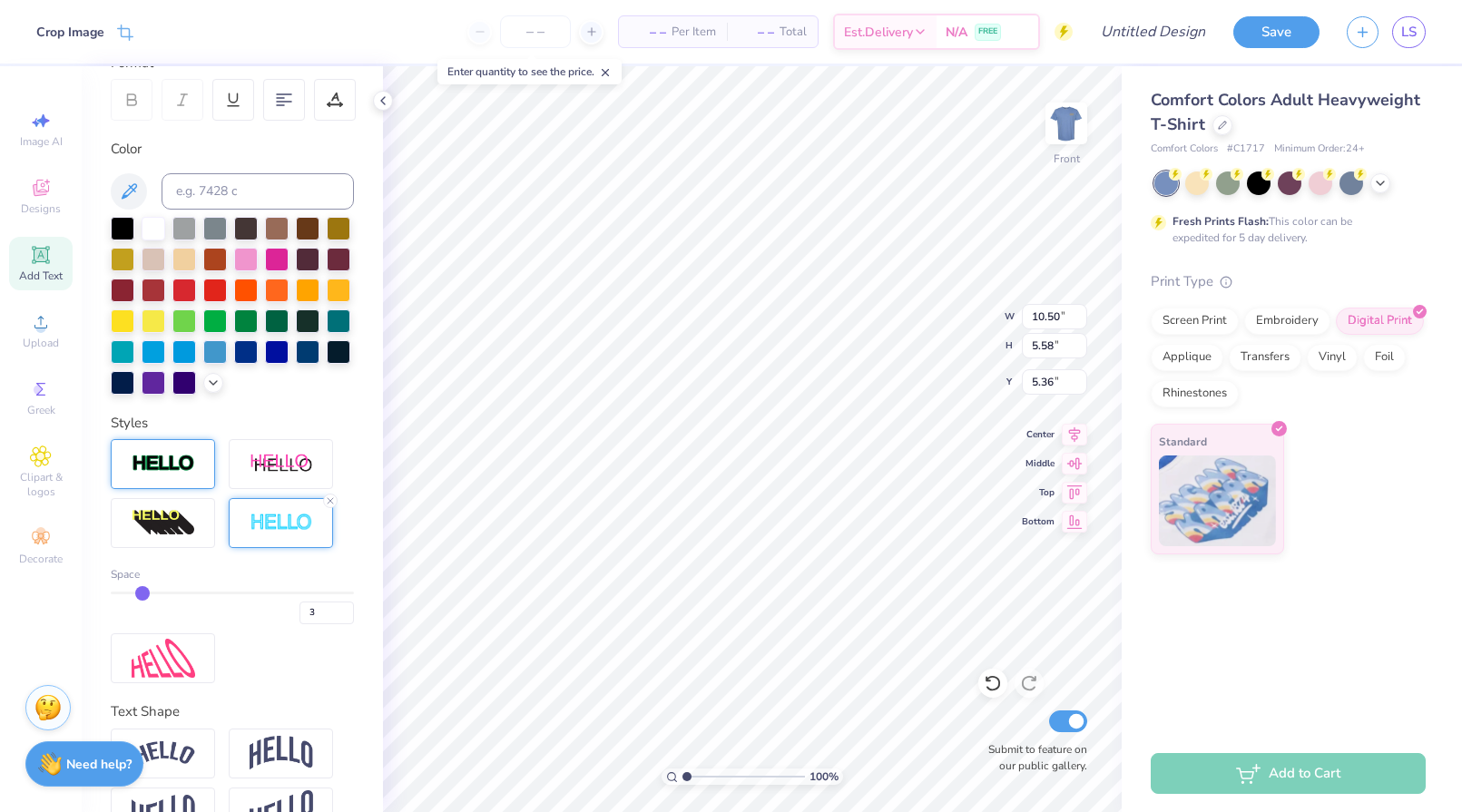 type on "12.01" 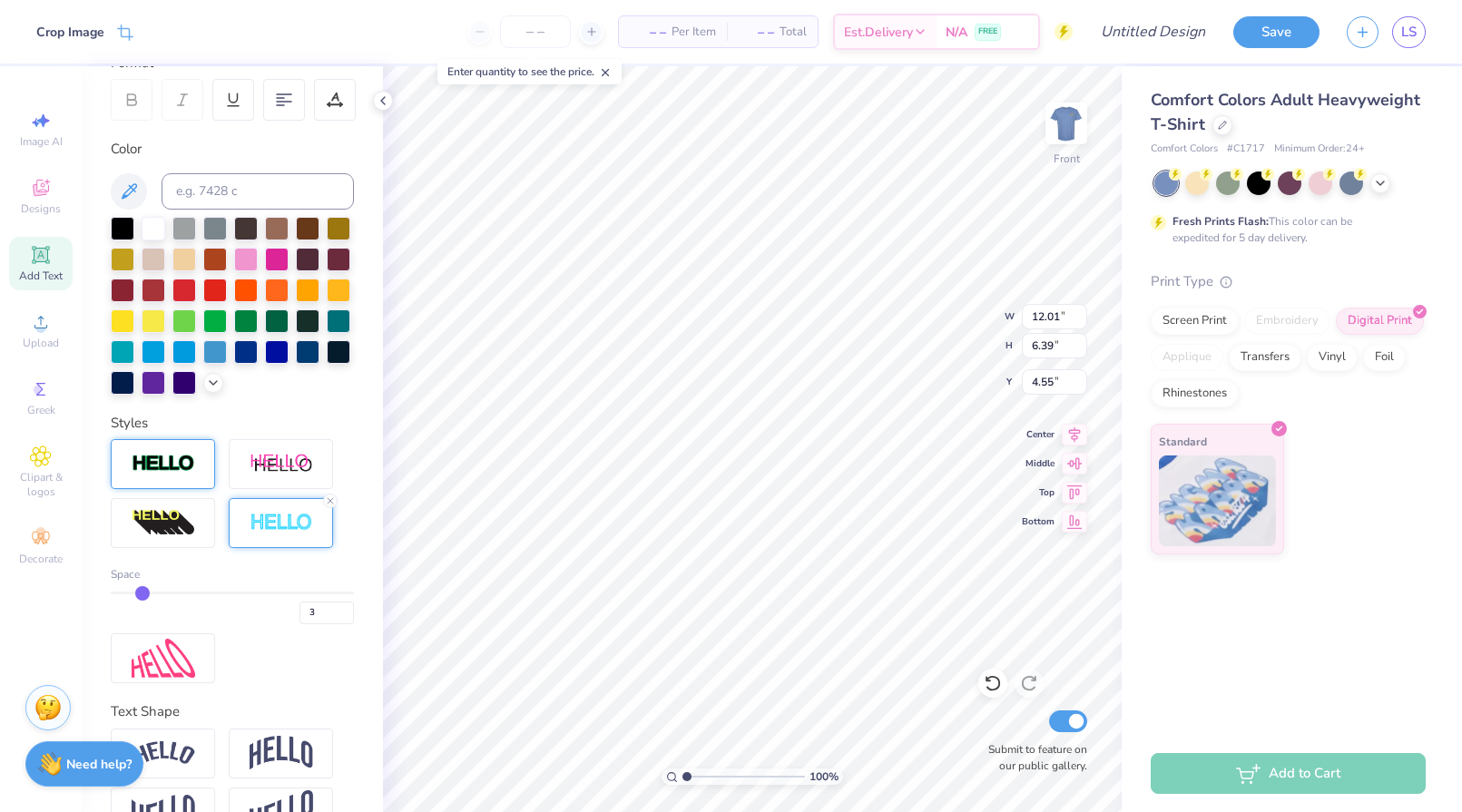 type on "5.50" 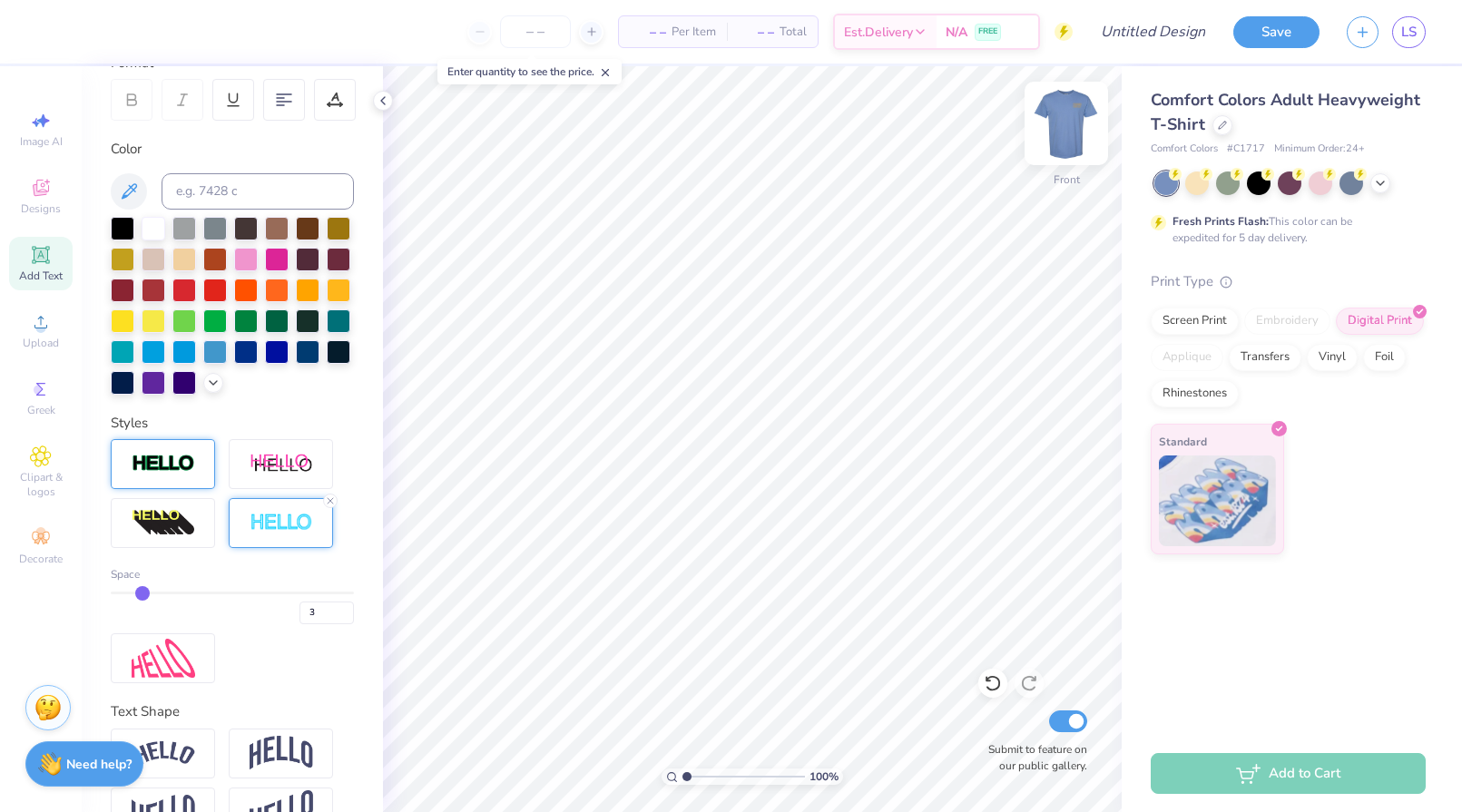 click at bounding box center [1066, 123] 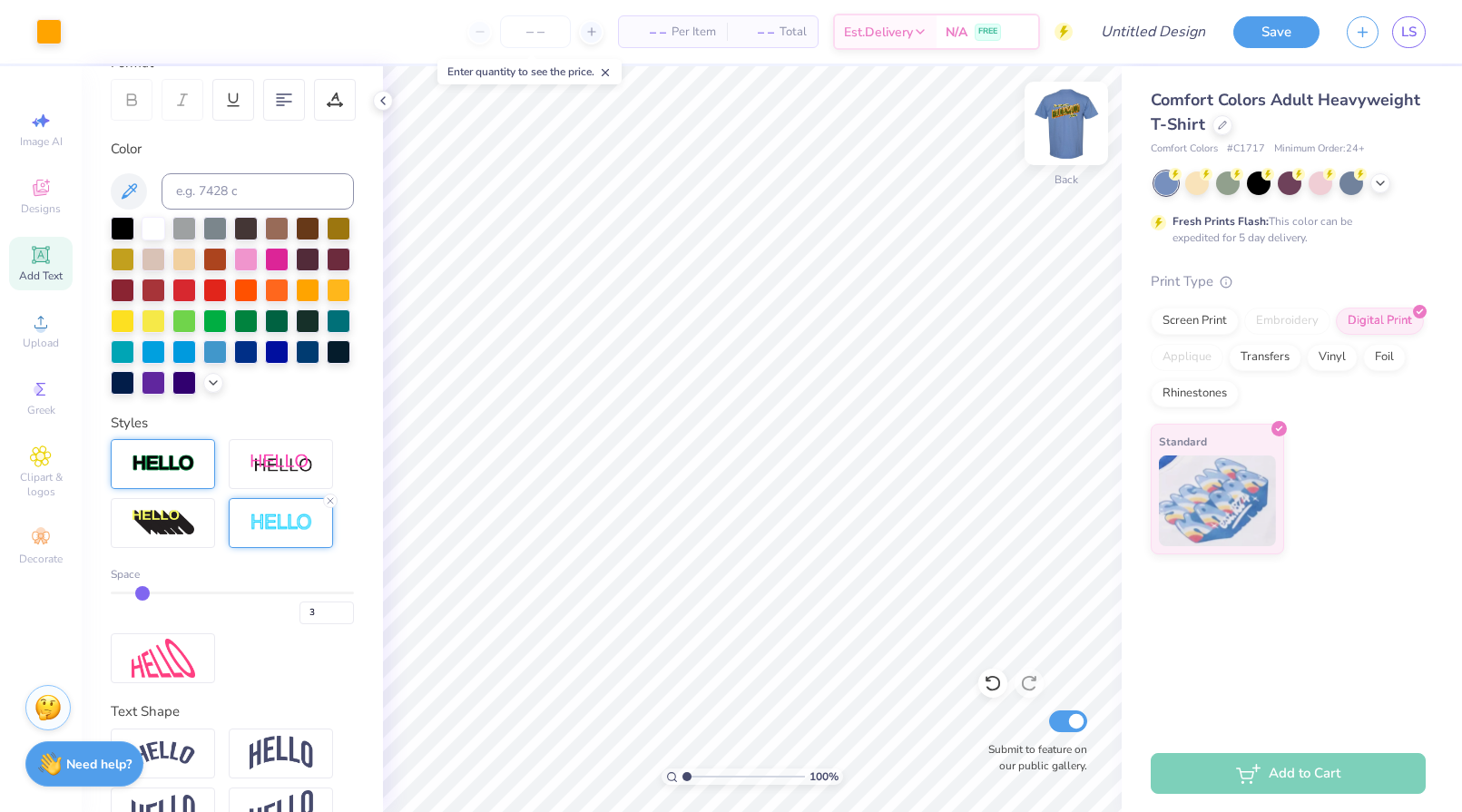 click at bounding box center [1066, 123] 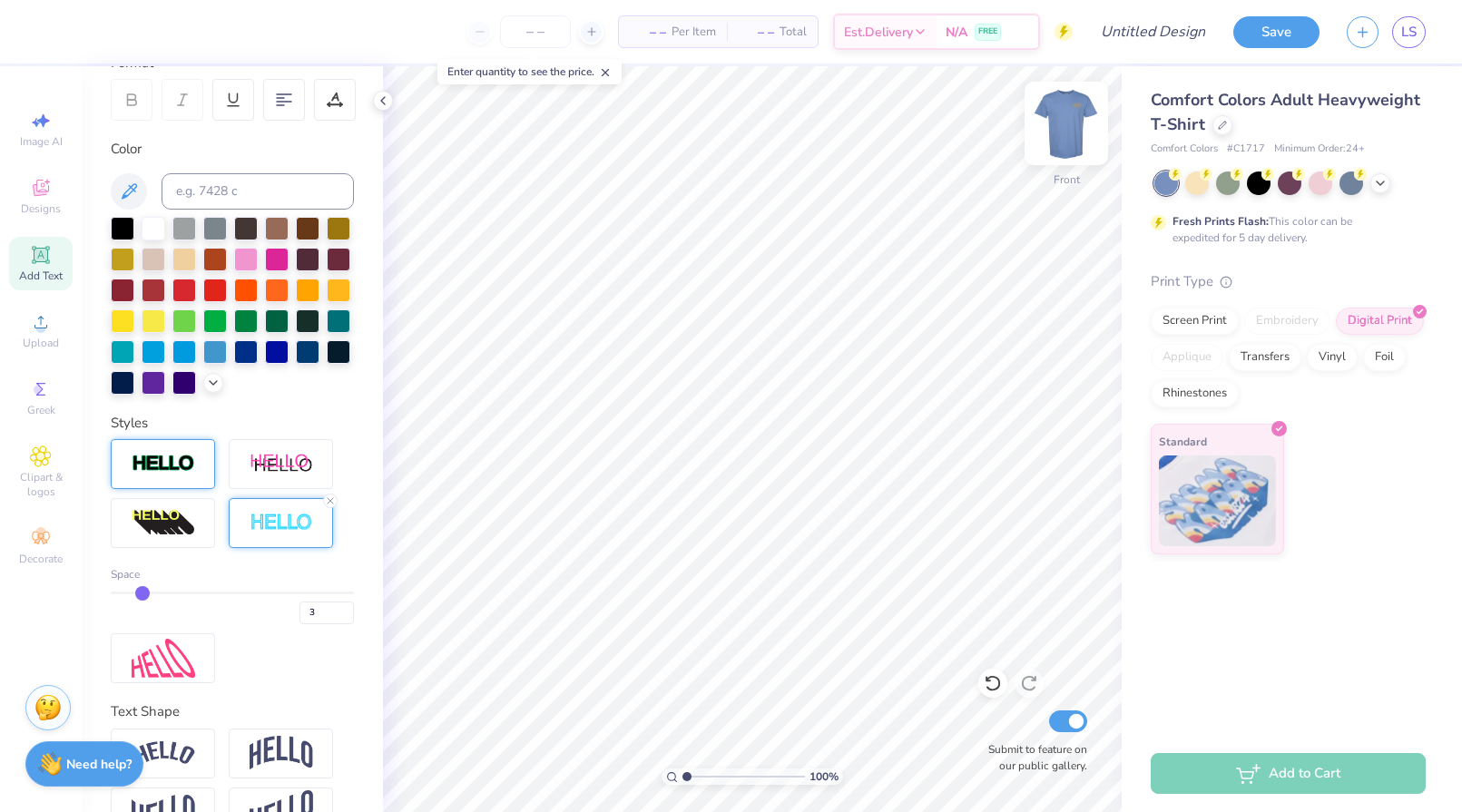 click at bounding box center (1066, 123) 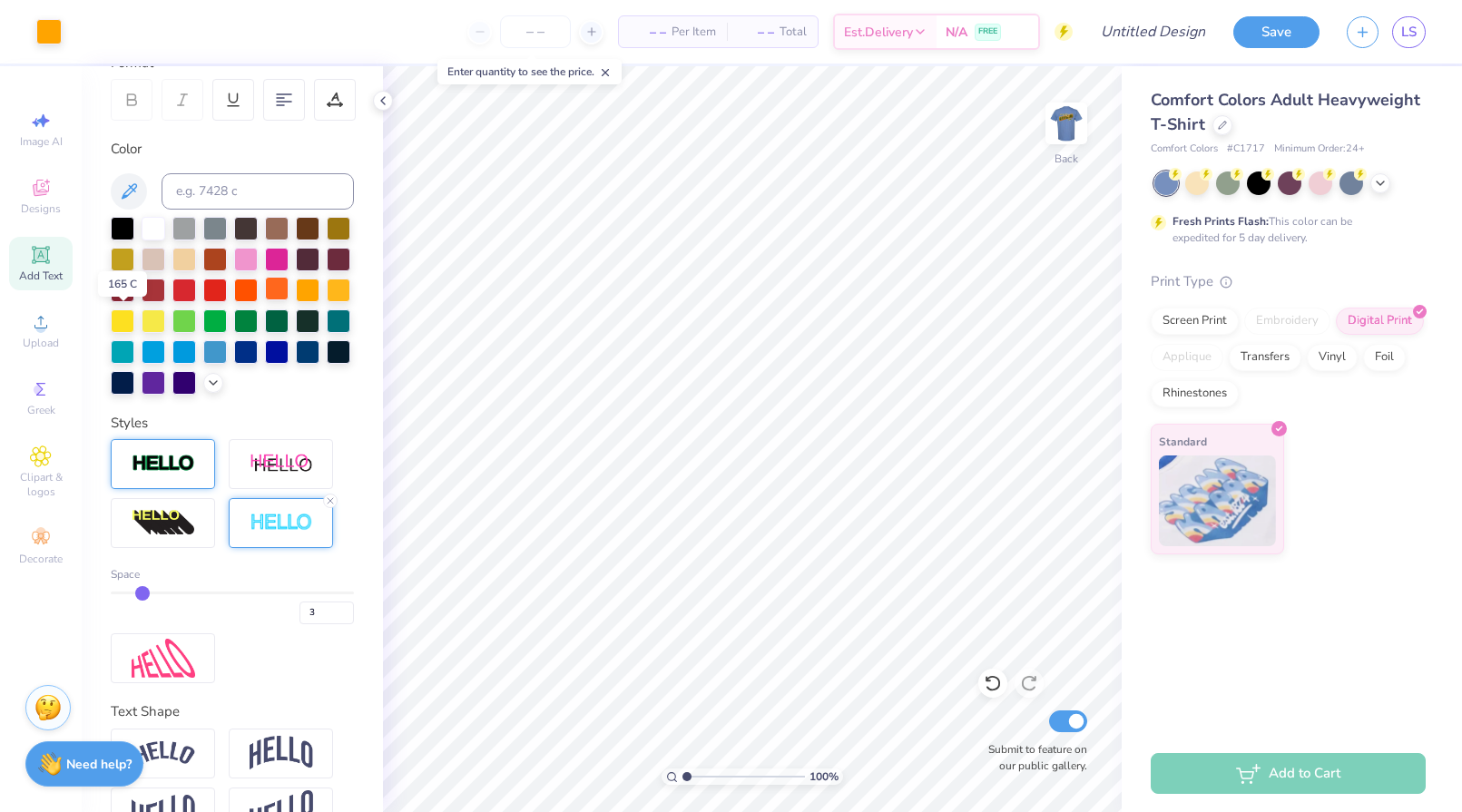 click at bounding box center [277, 289] 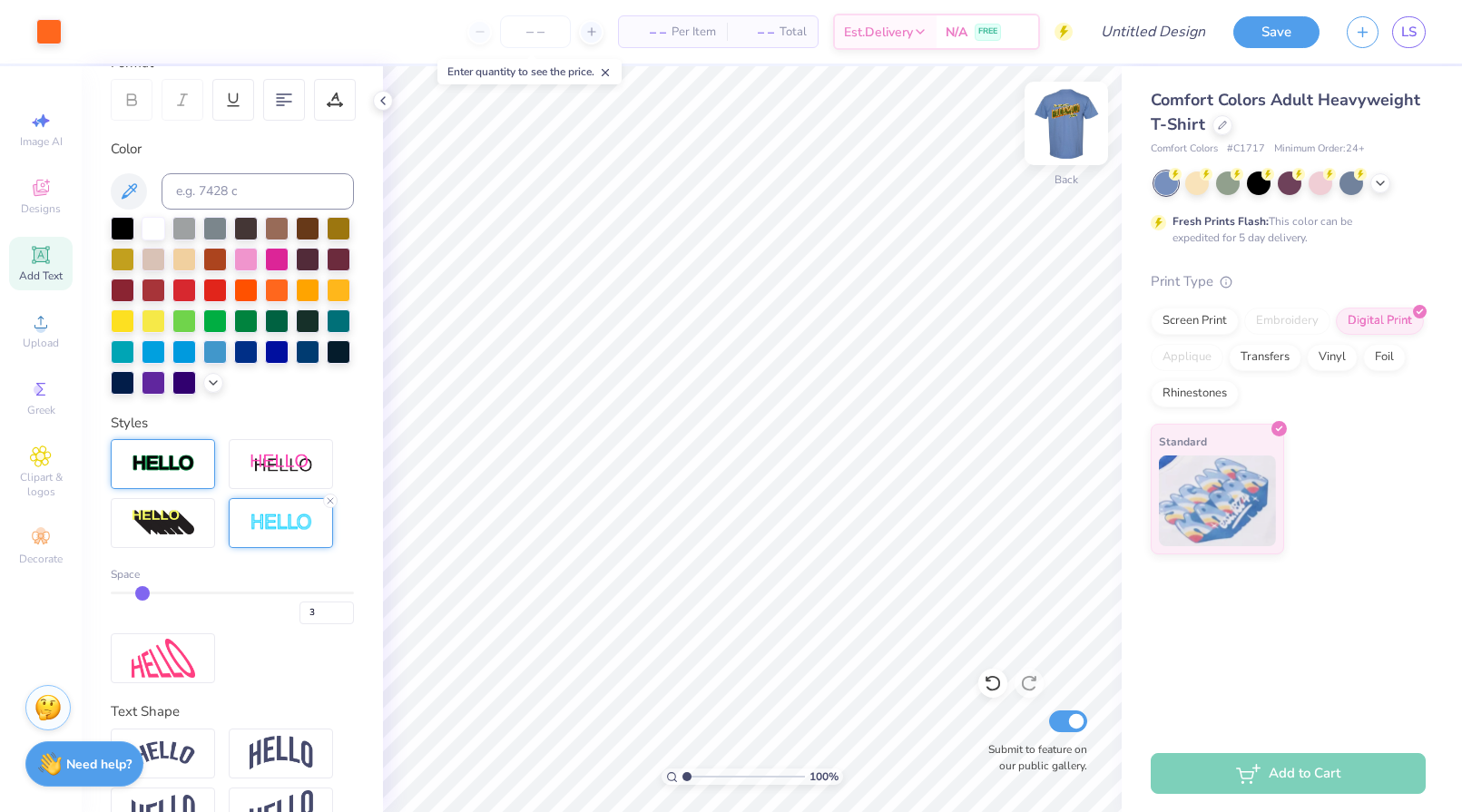 click at bounding box center [1066, 123] 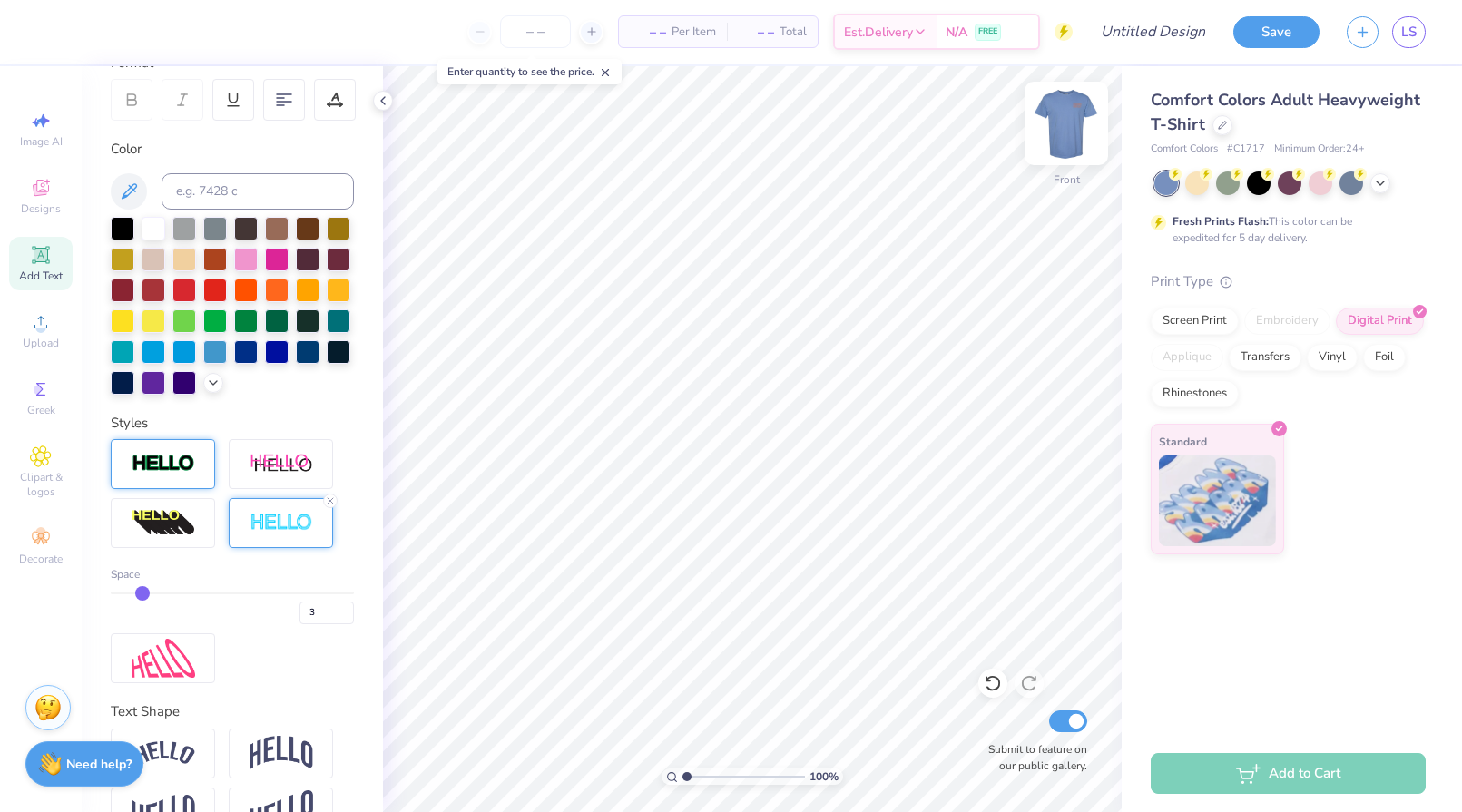 click at bounding box center (1066, 123) 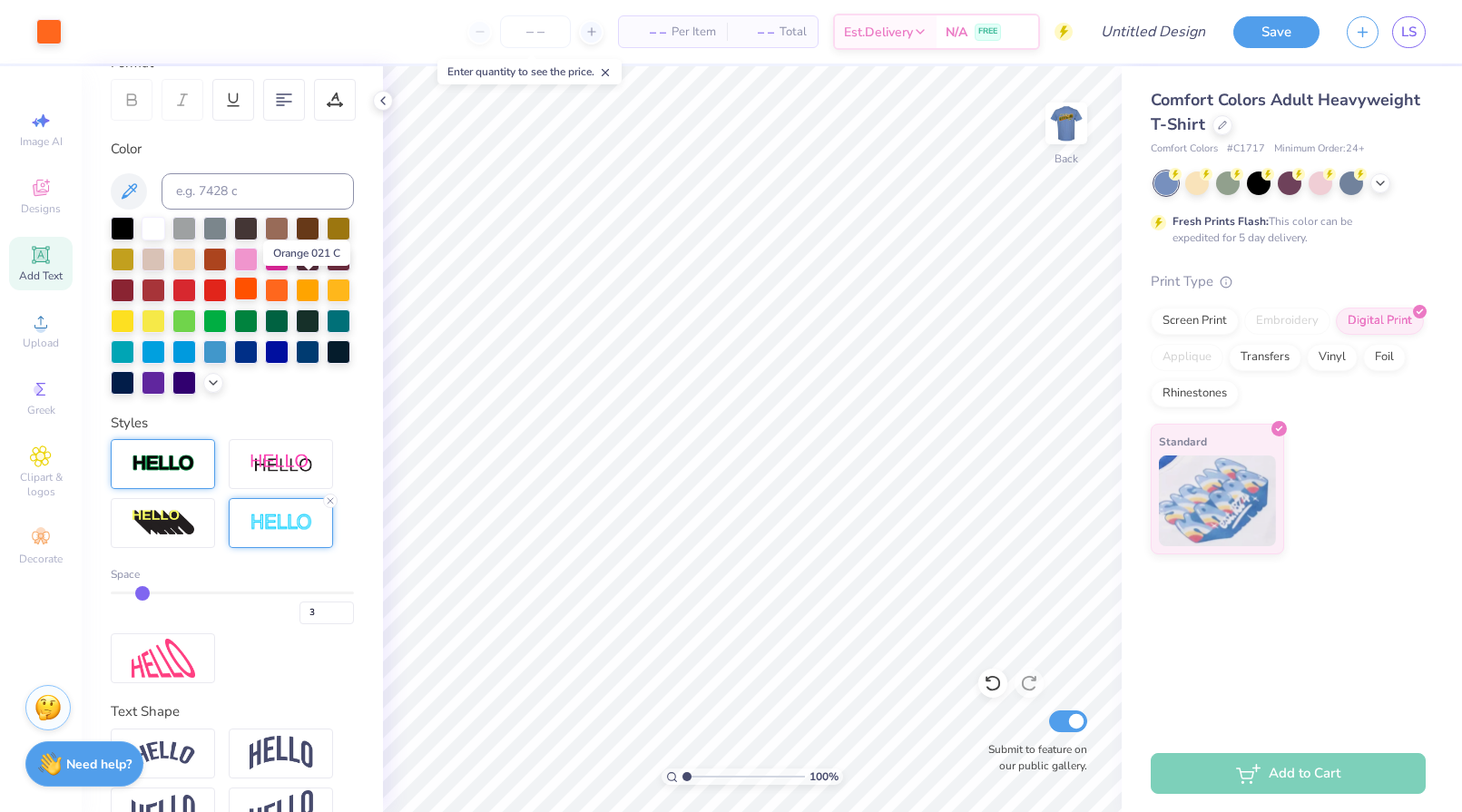click at bounding box center [246, 289] 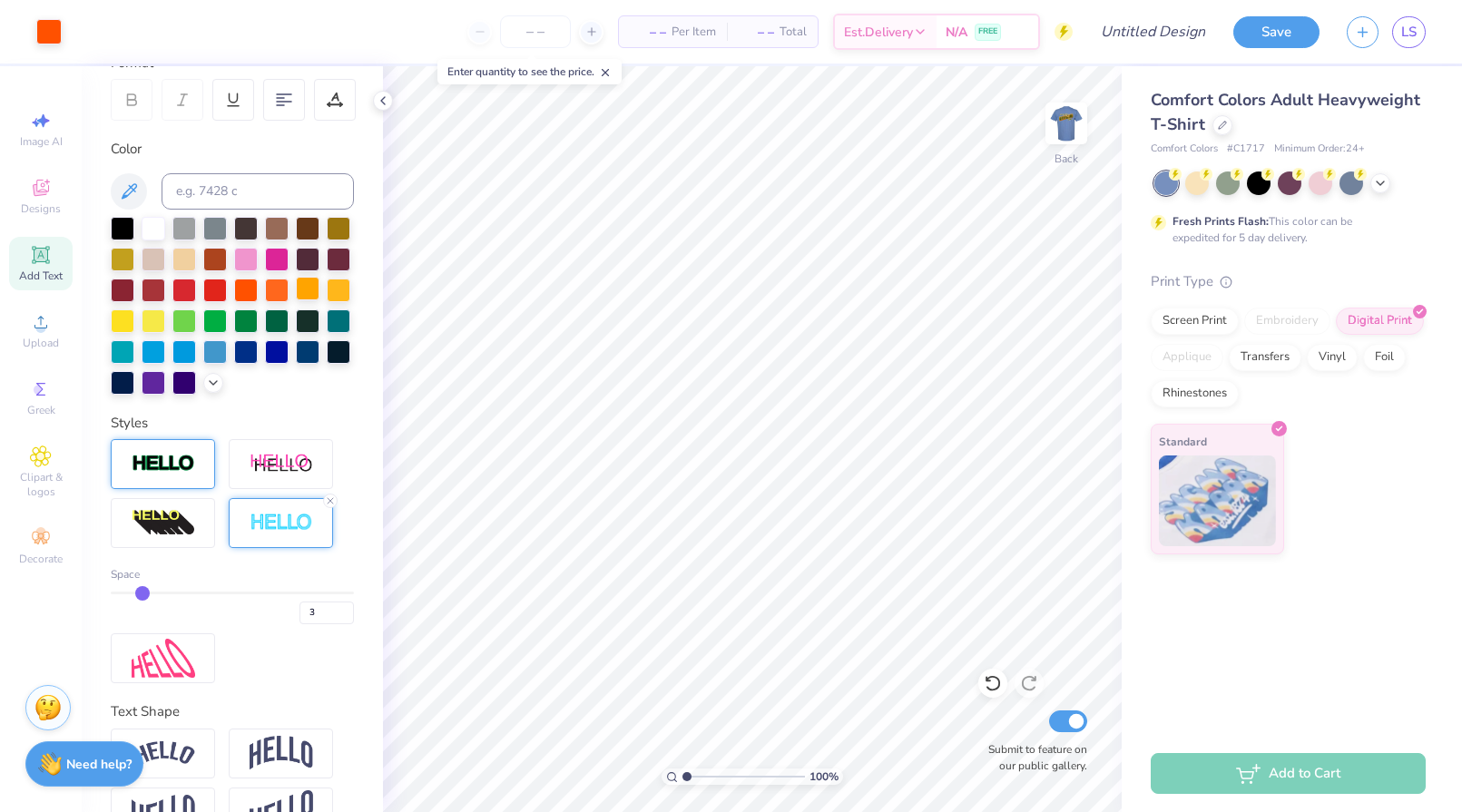 click at bounding box center (308, 289) 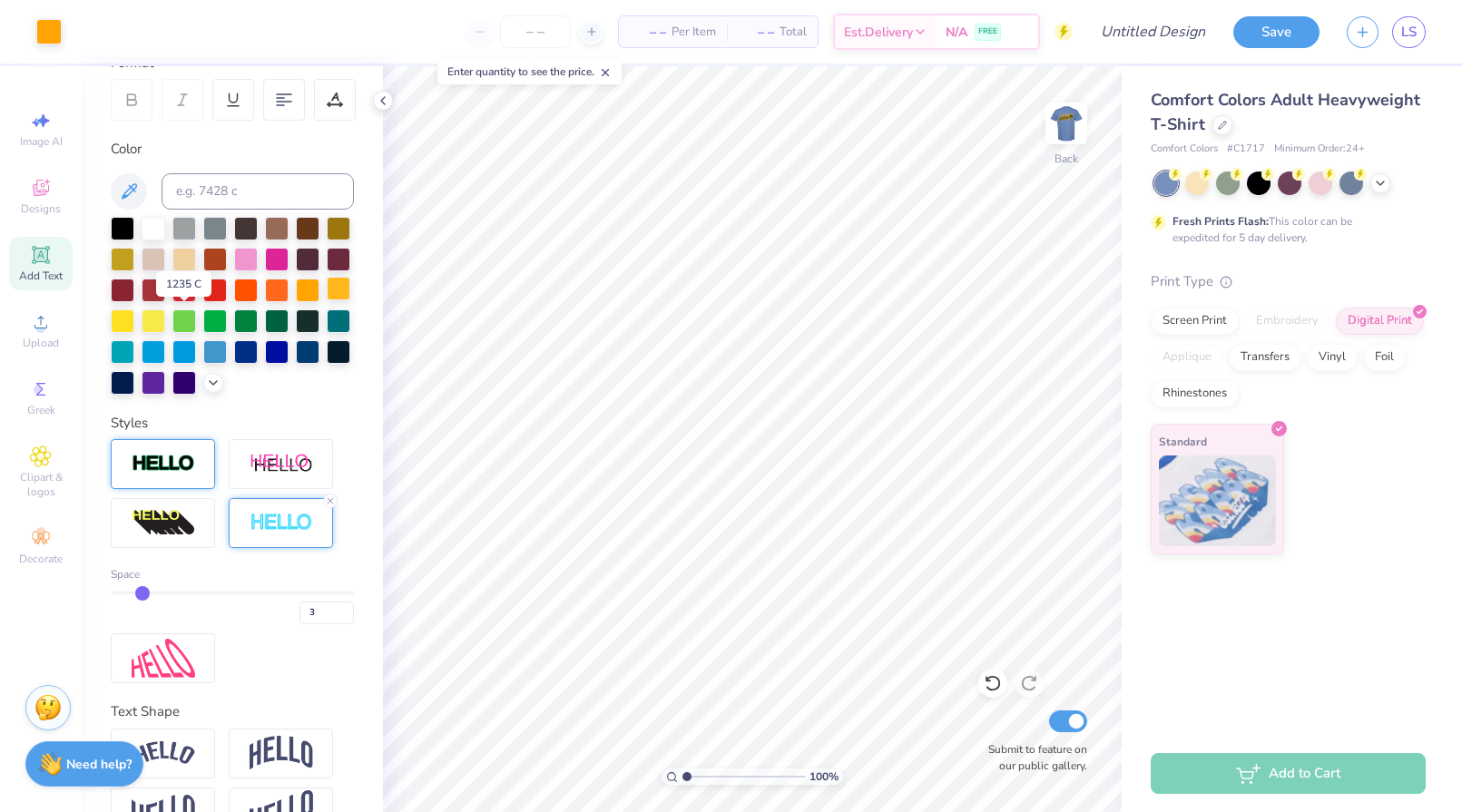 click at bounding box center [339, 289] 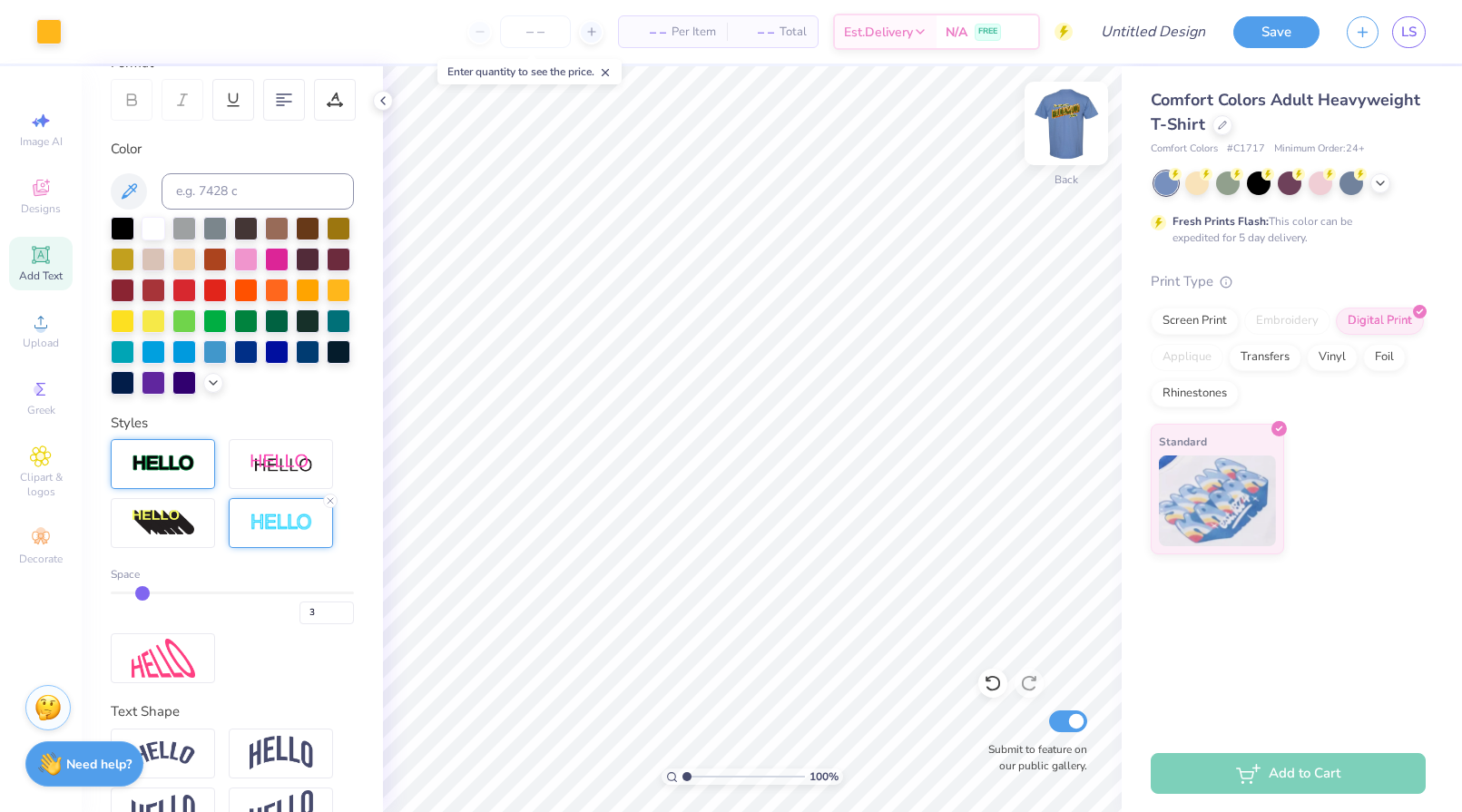 click at bounding box center (1066, 123) 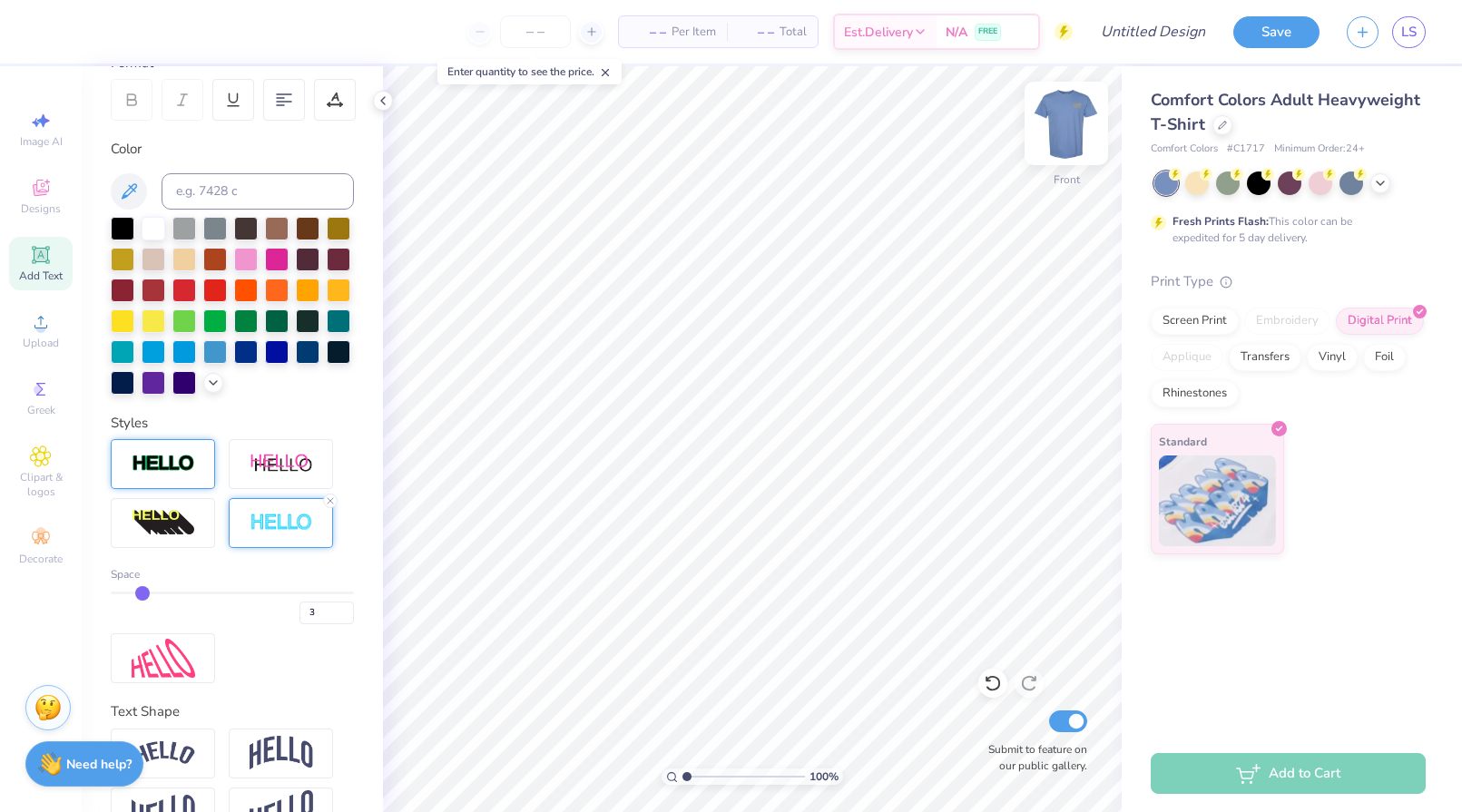 click at bounding box center [1066, 123] 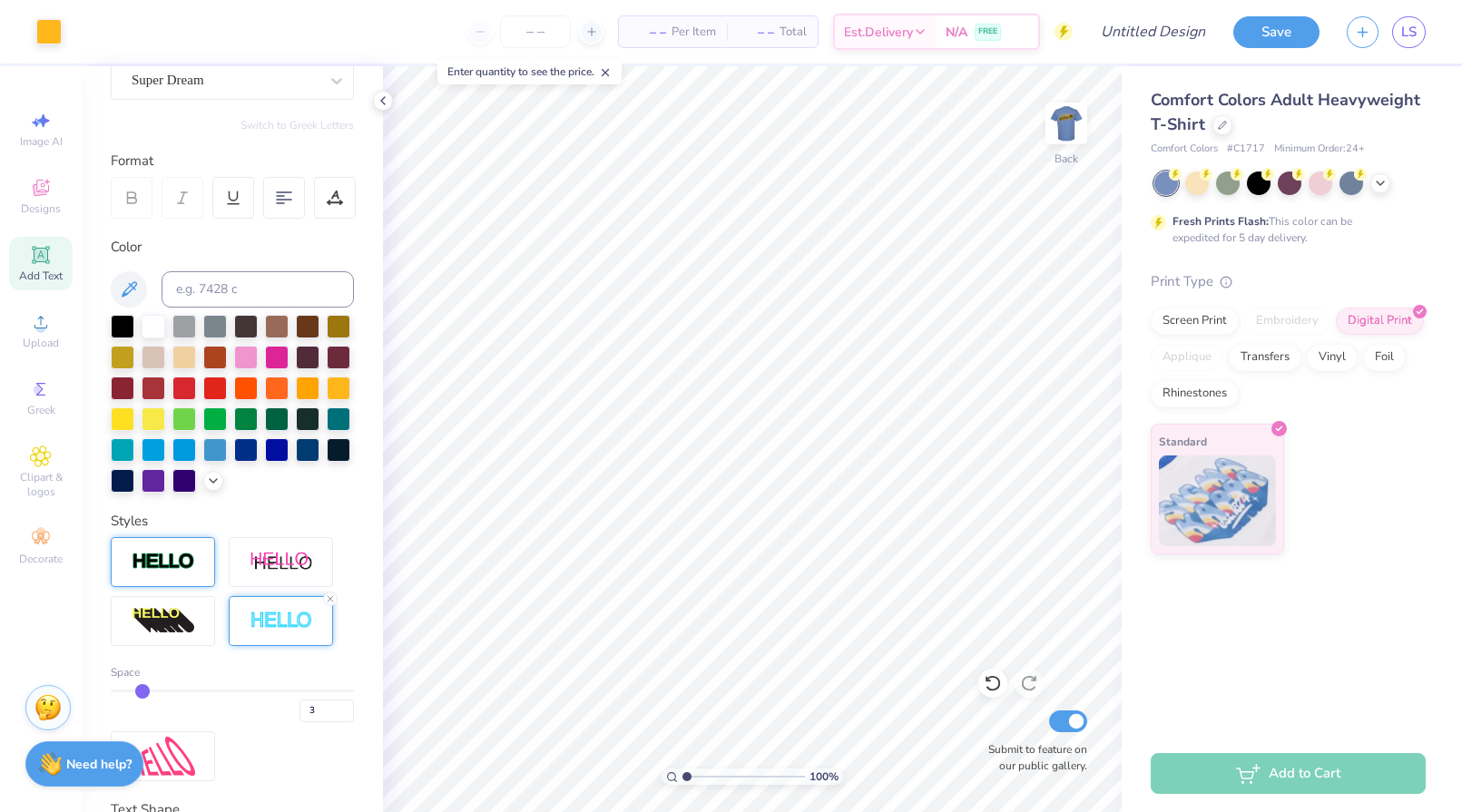 scroll, scrollTop: 0, scrollLeft: 0, axis: both 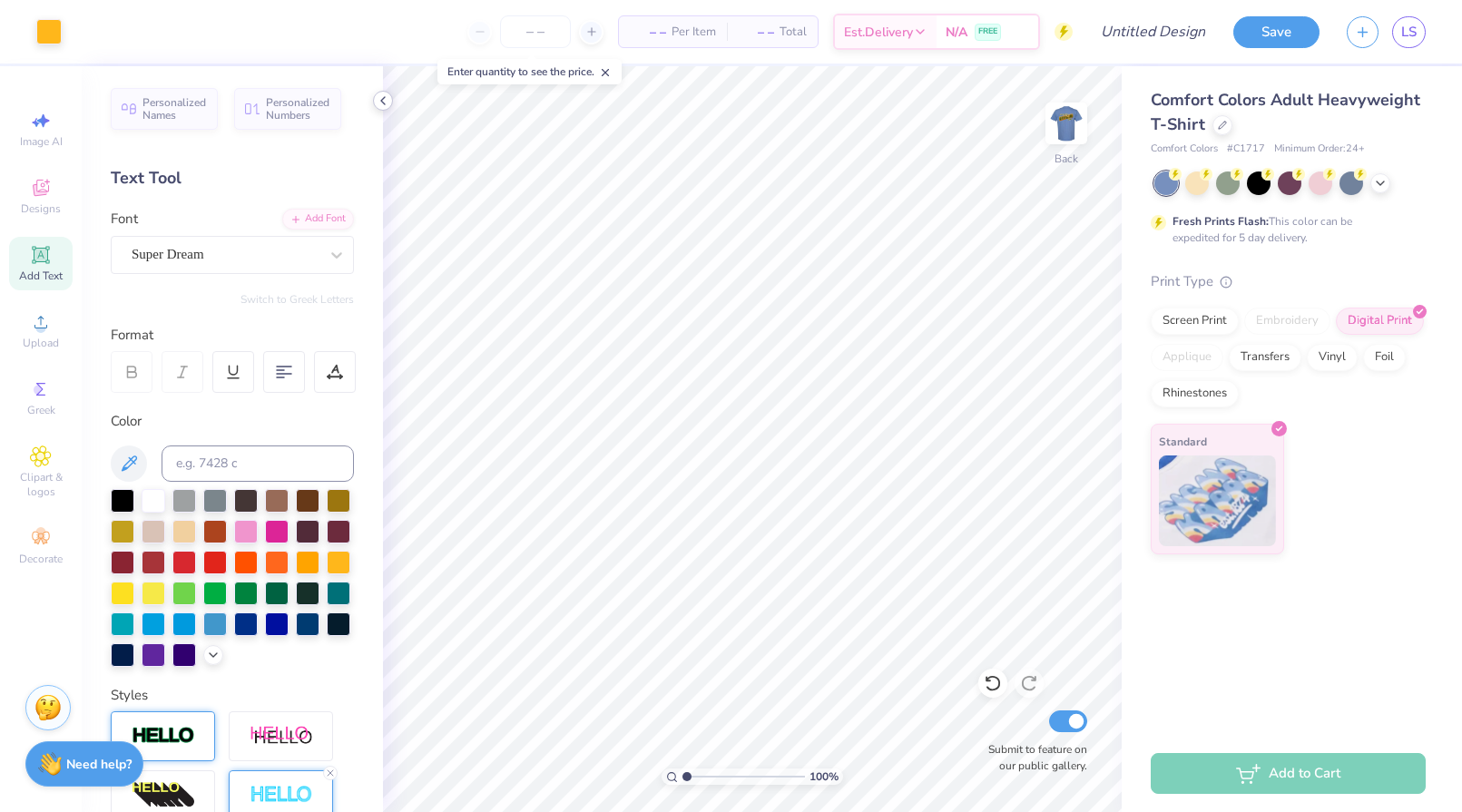 click 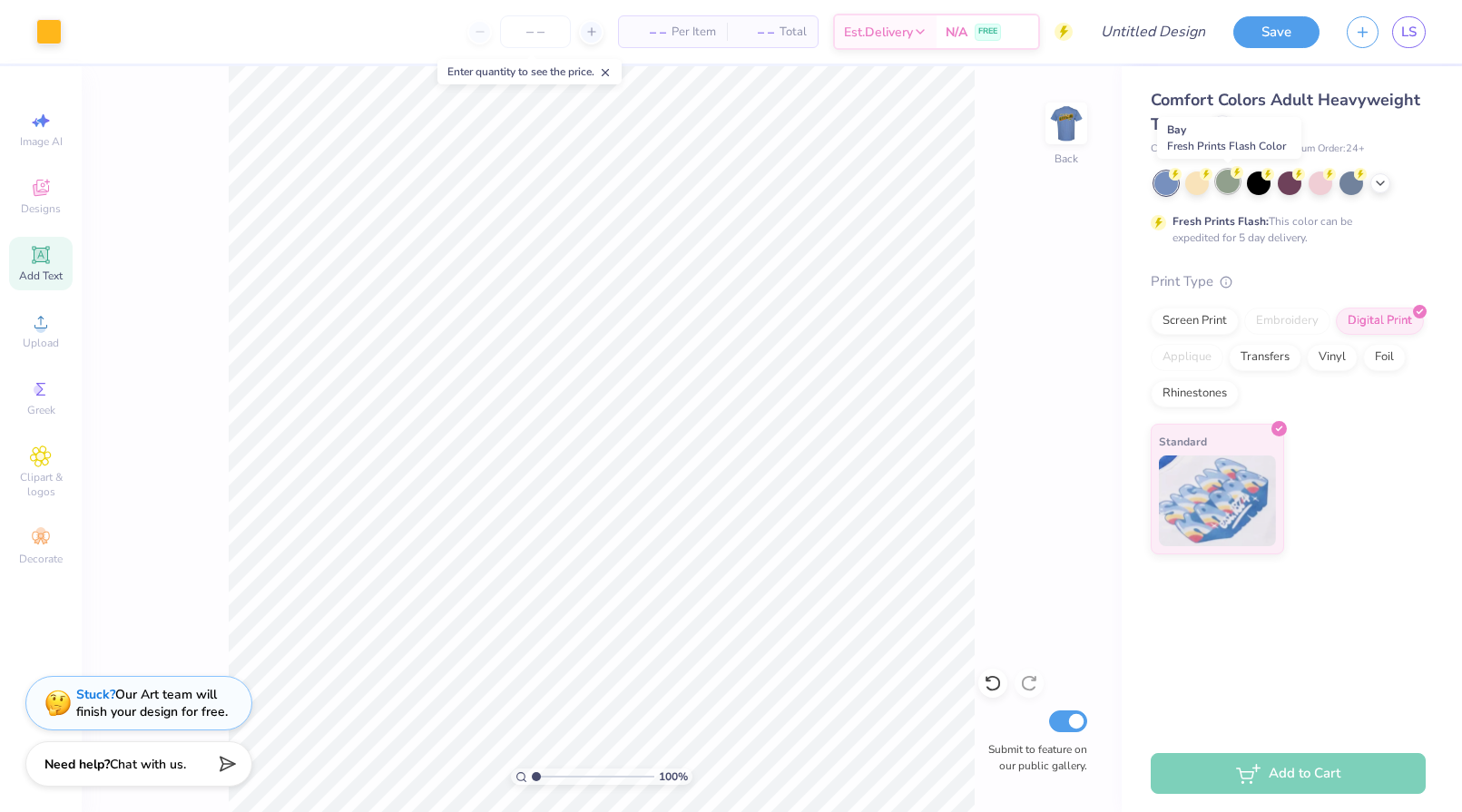 click at bounding box center [1228, 181] 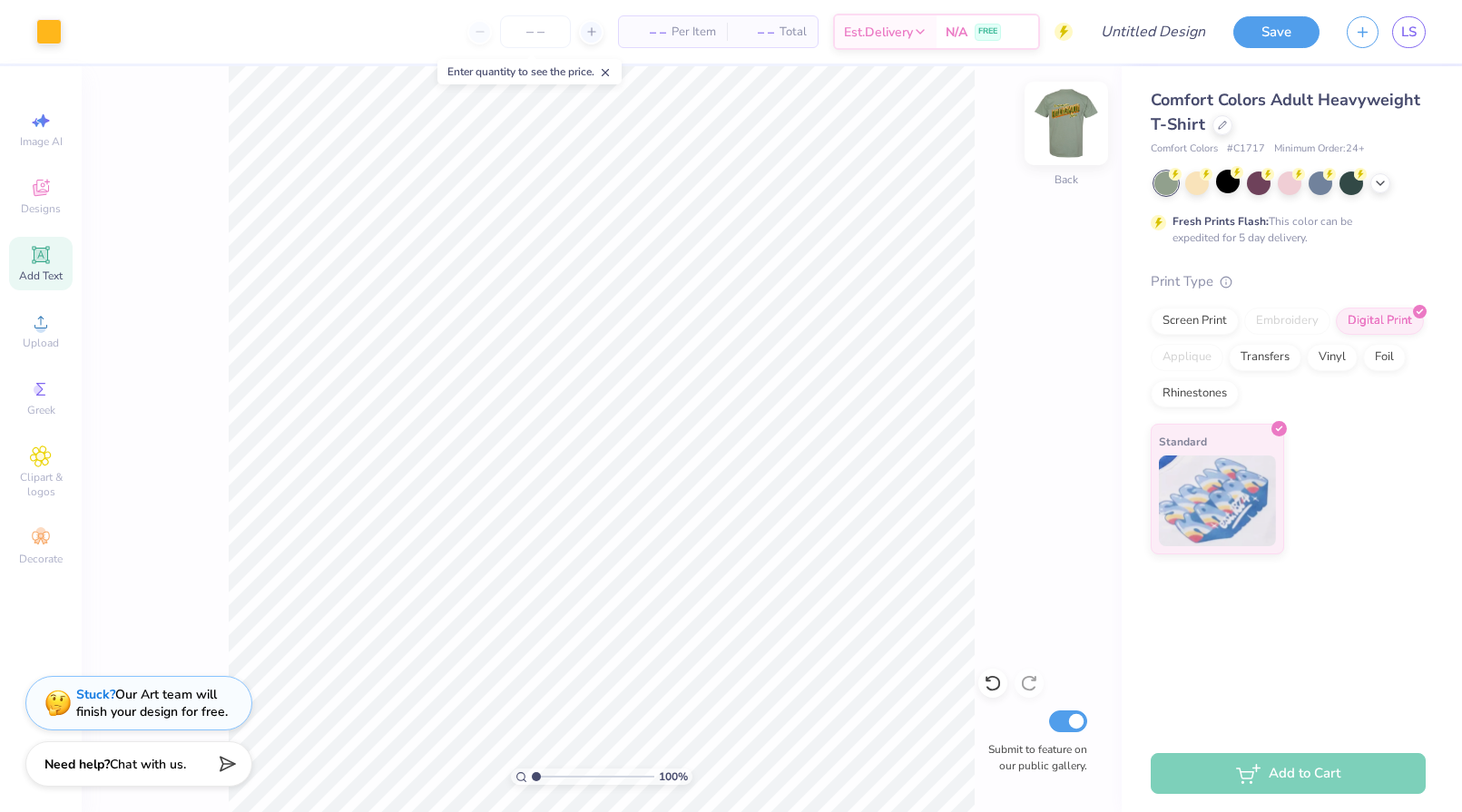 click at bounding box center (1066, 123) 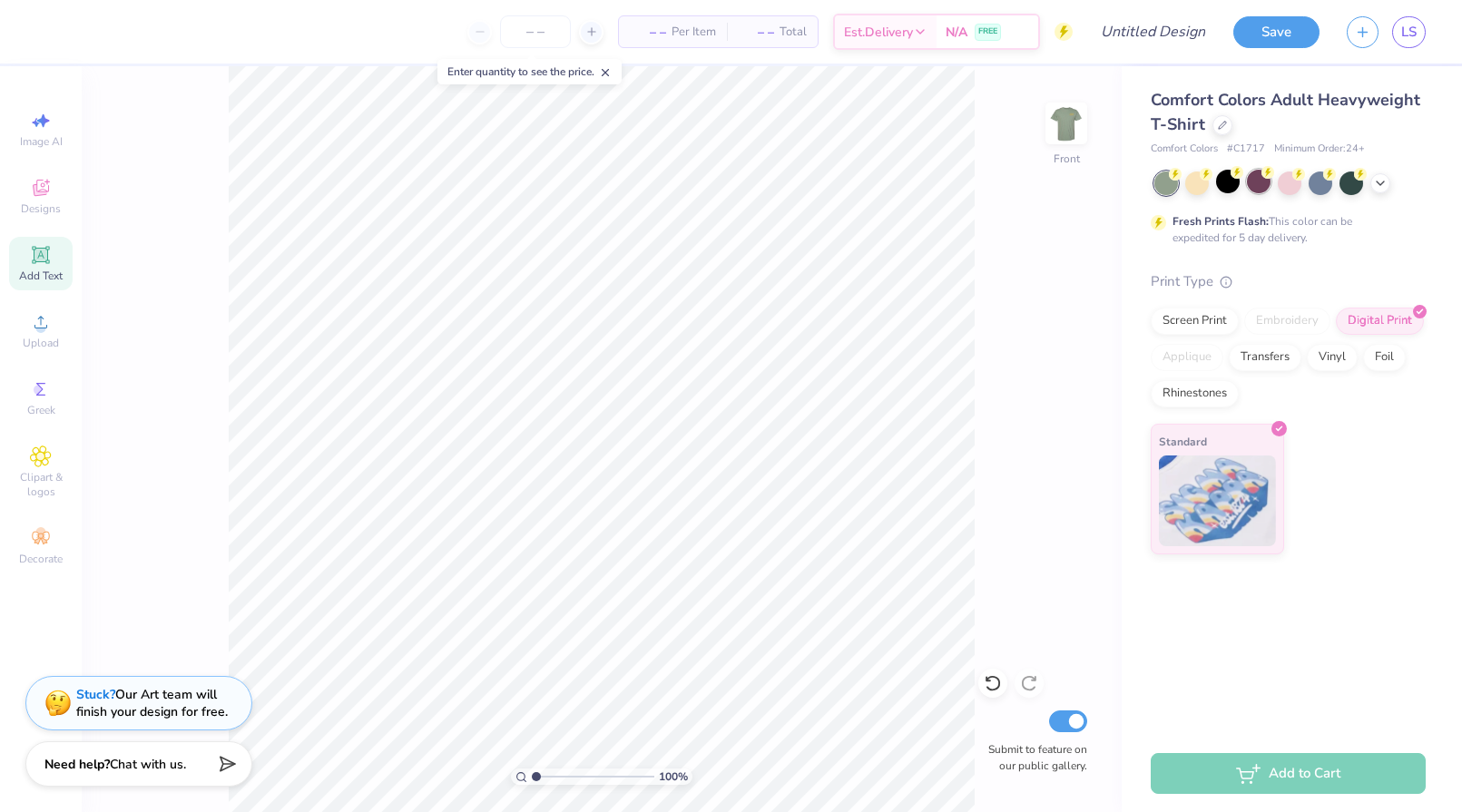 click at bounding box center (1259, 181) 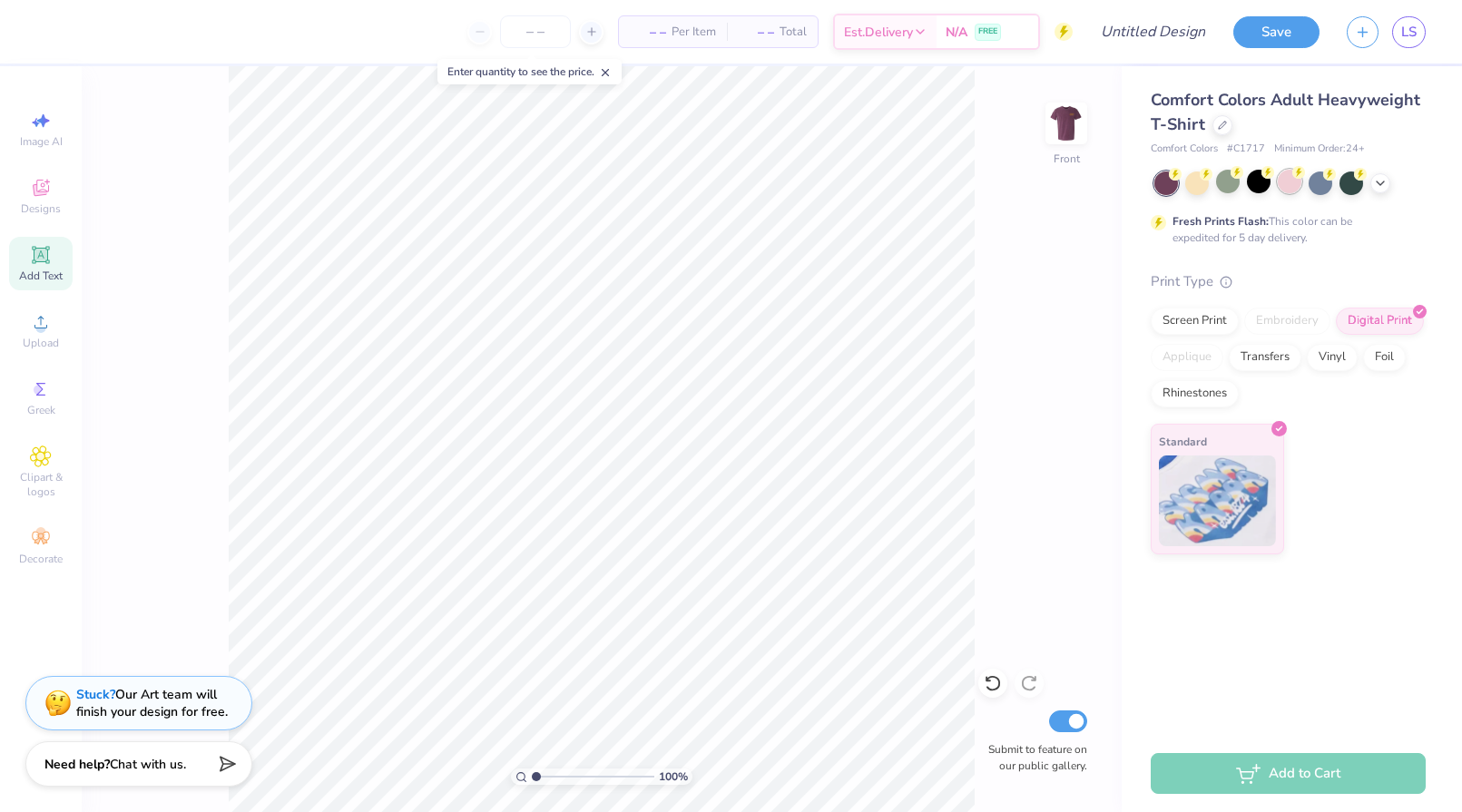 click at bounding box center (1290, 181) 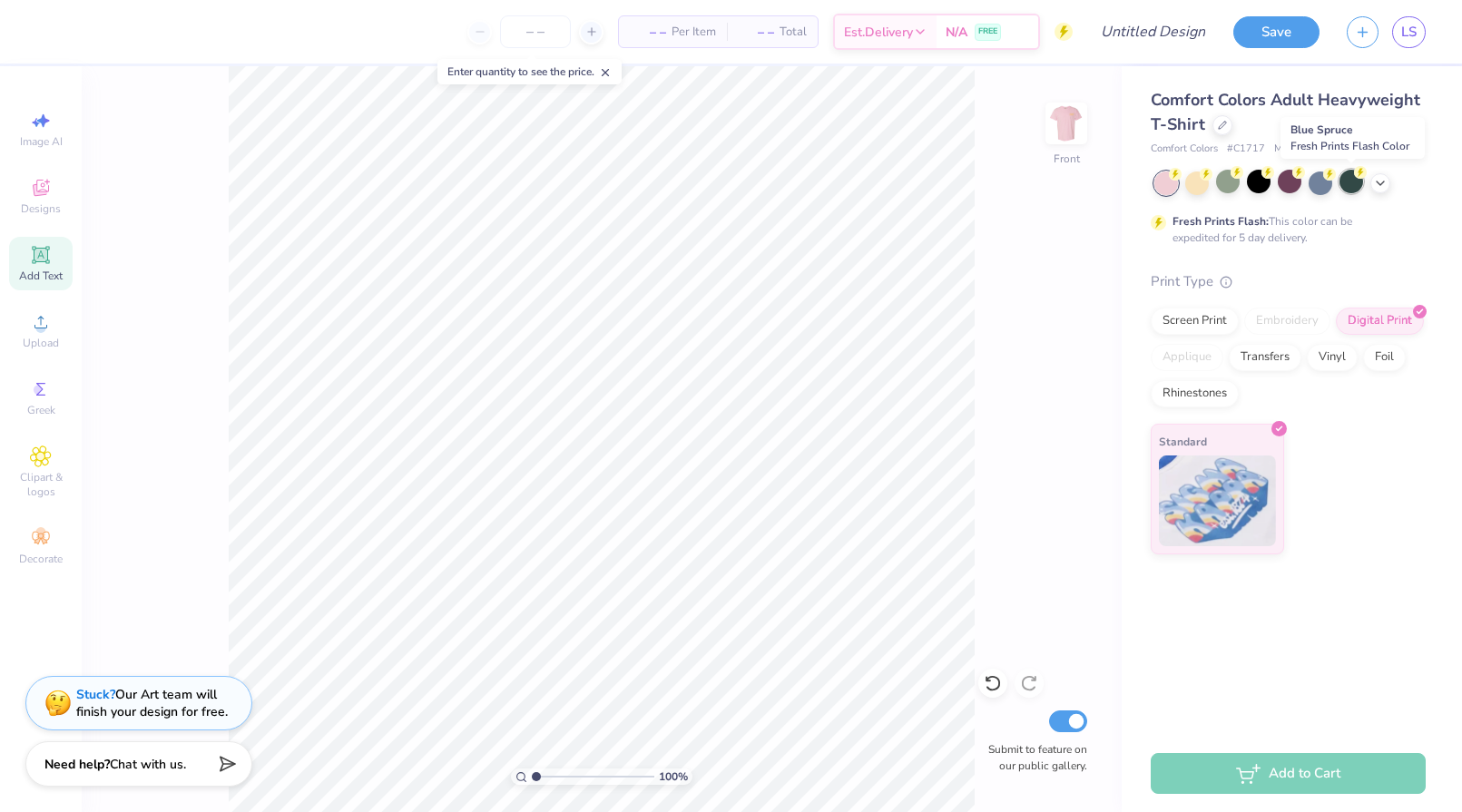 click at bounding box center [1351, 181] 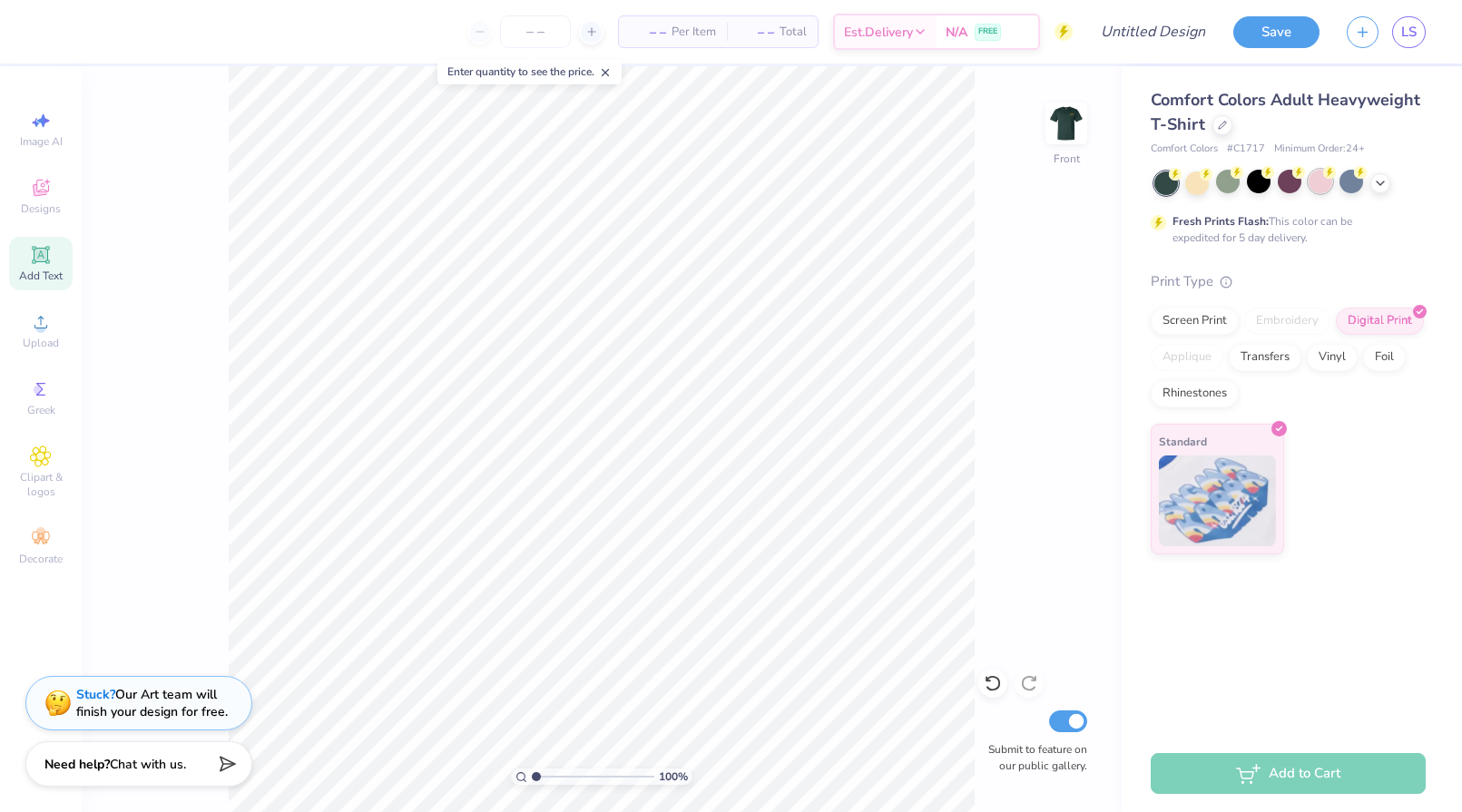 click at bounding box center [1320, 181] 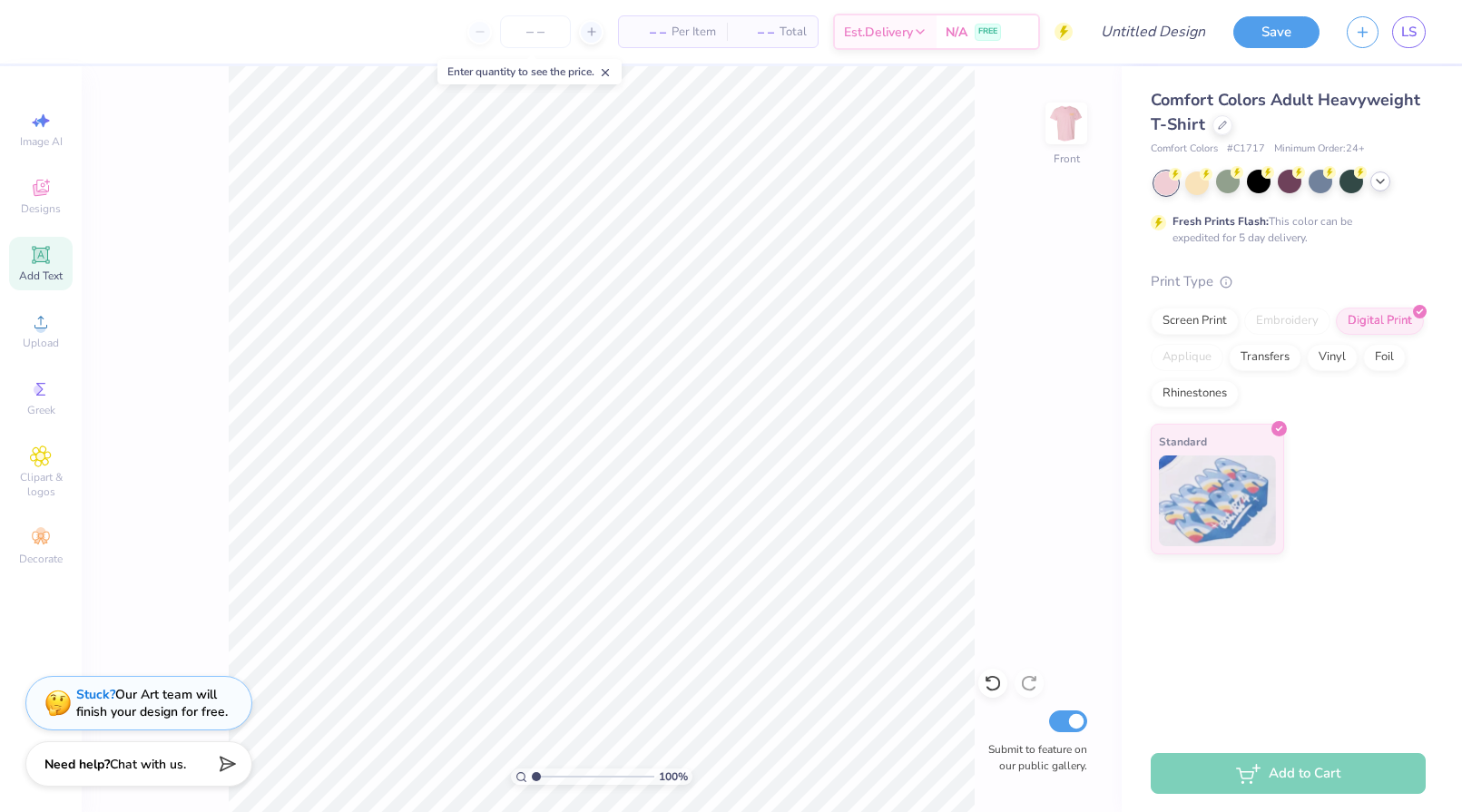click at bounding box center [1380, 181] 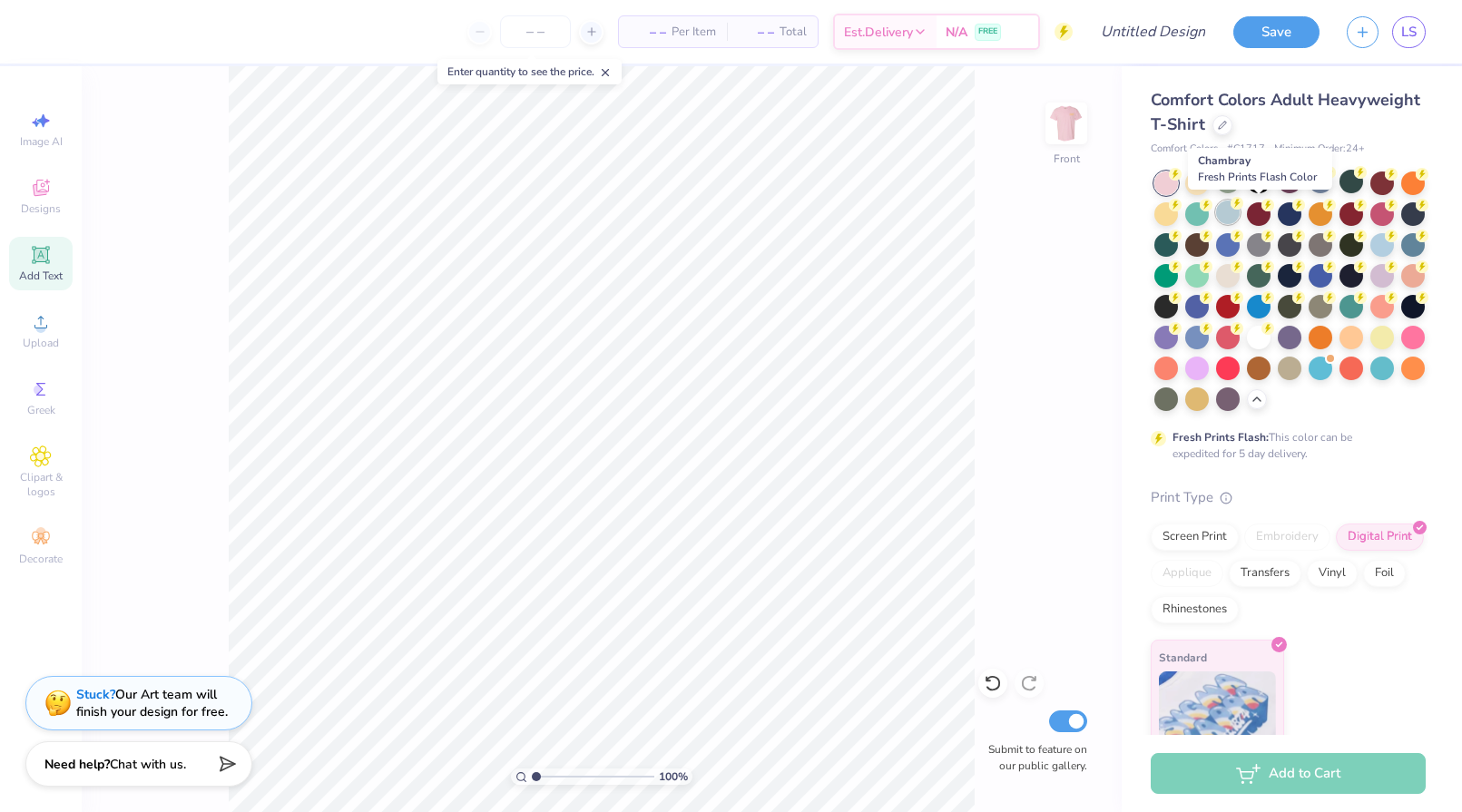 click at bounding box center (1228, 212) 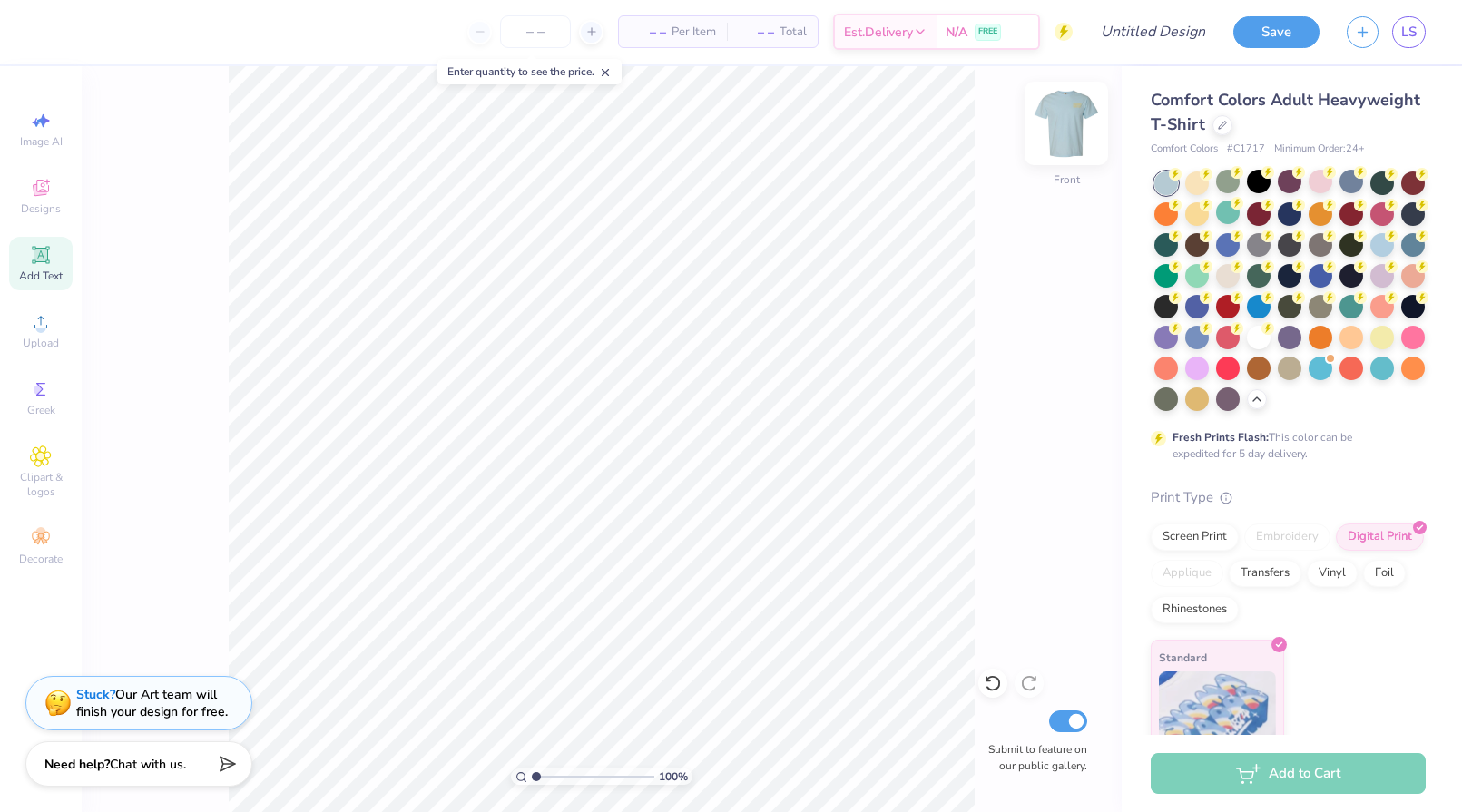 click at bounding box center (1066, 123) 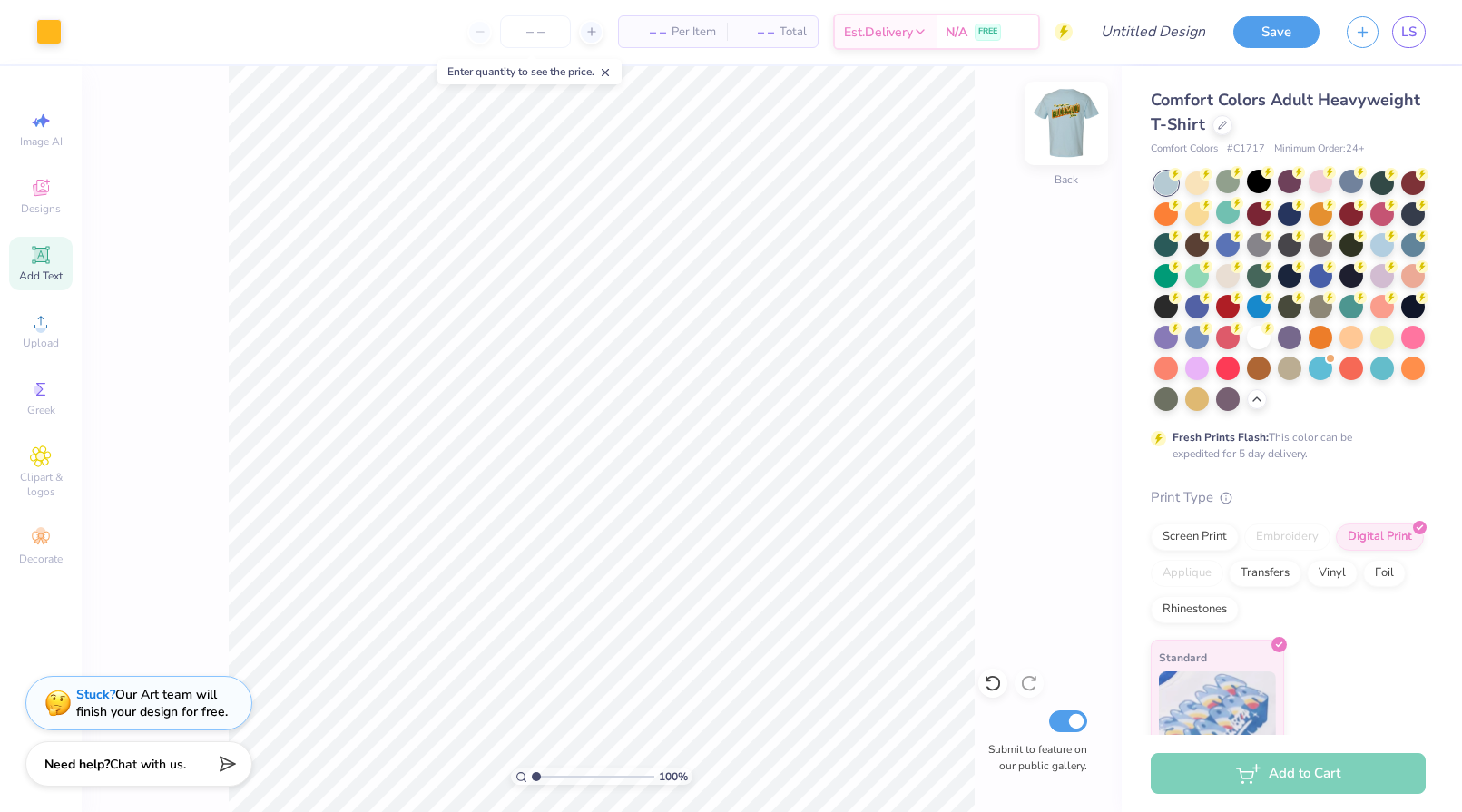 click at bounding box center [1066, 123] 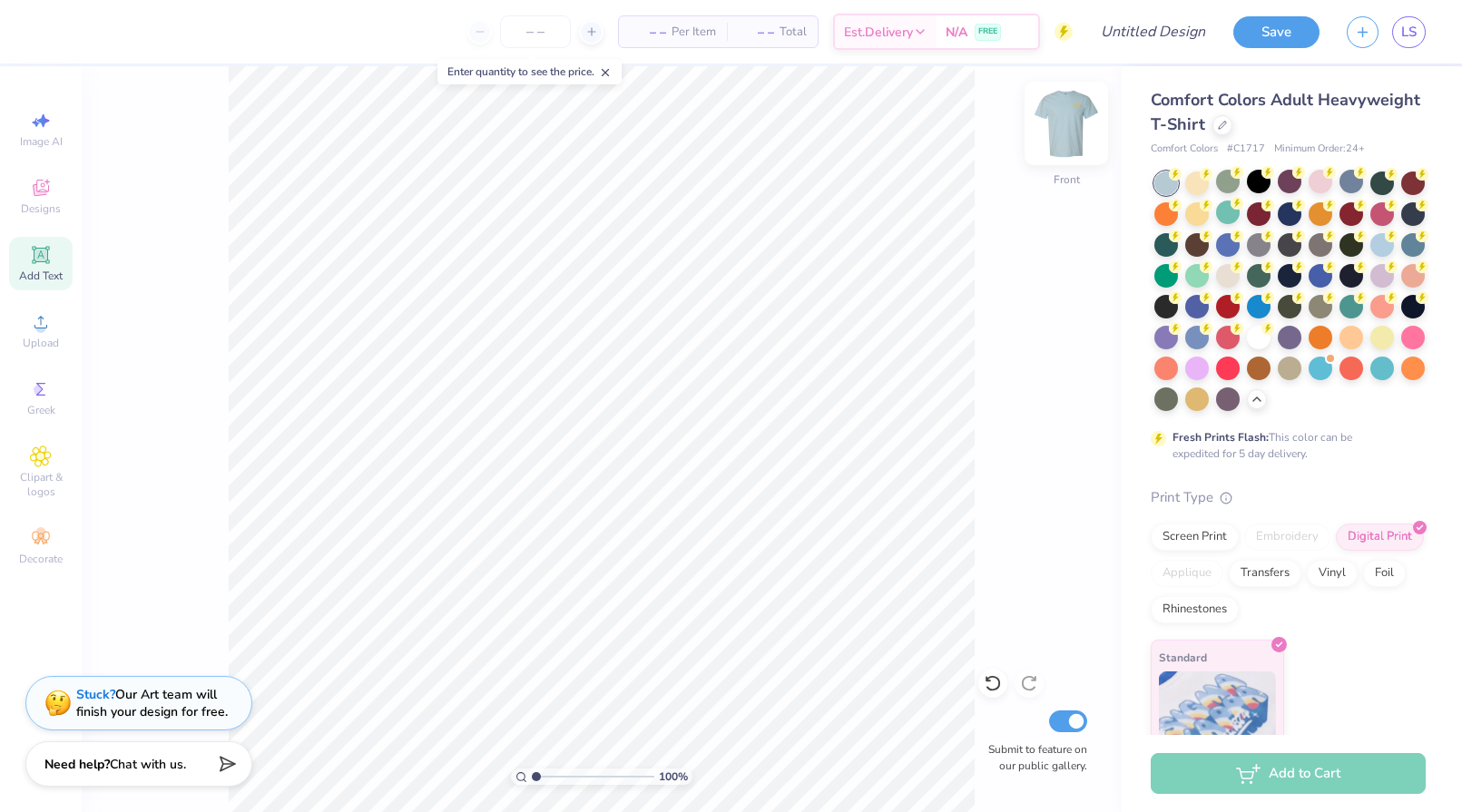 click at bounding box center [1066, 123] 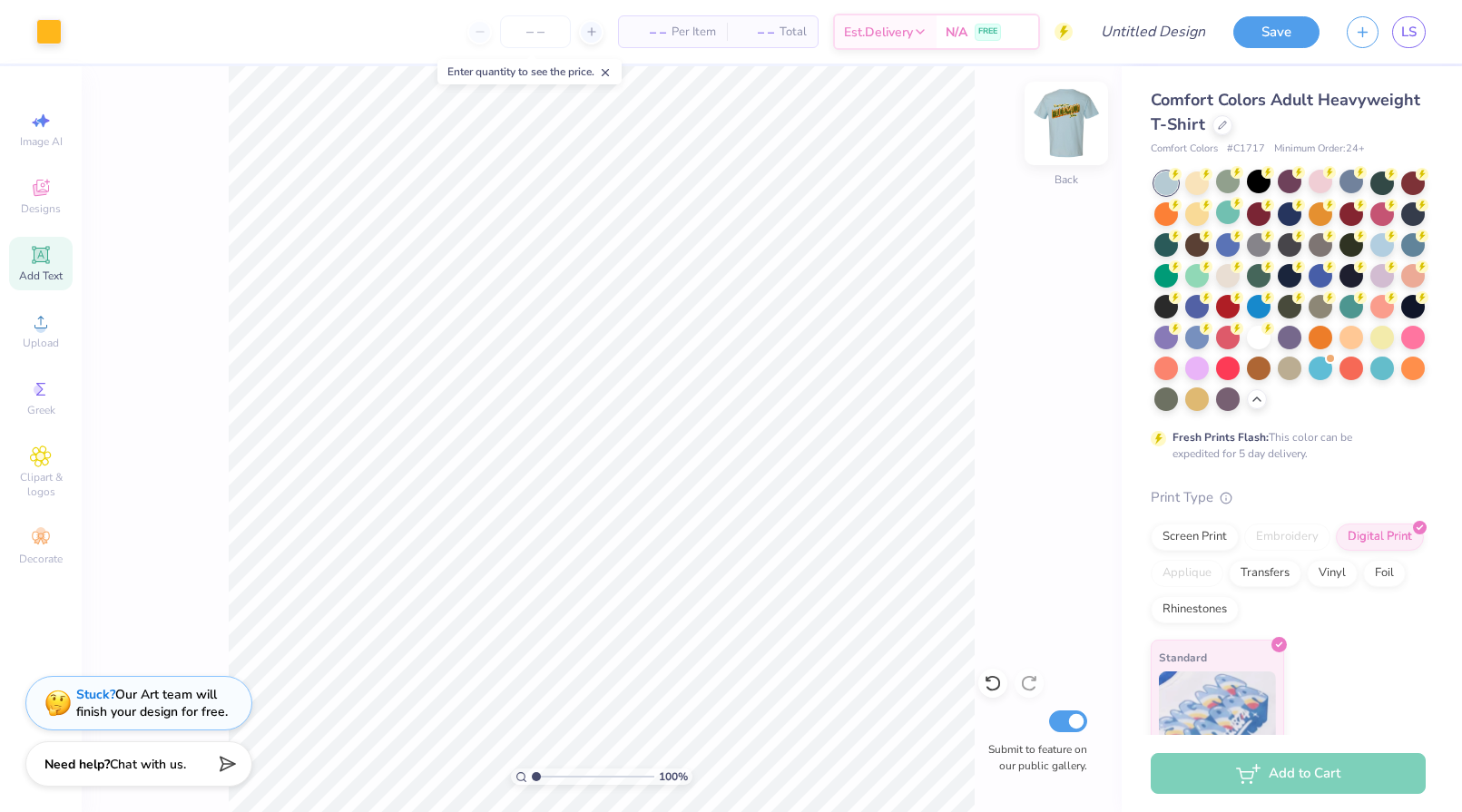 click at bounding box center [1066, 123] 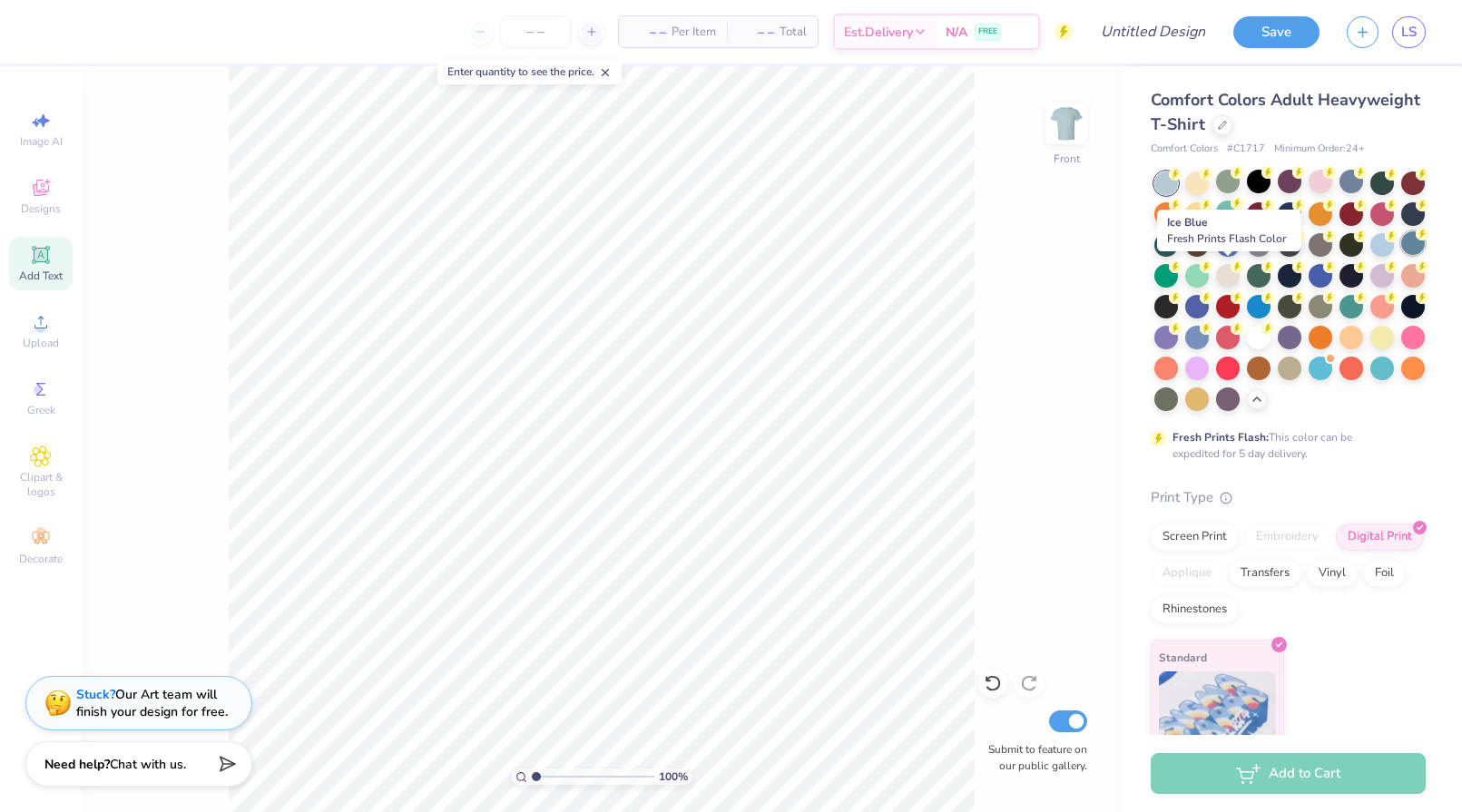 click at bounding box center [1413, 243] 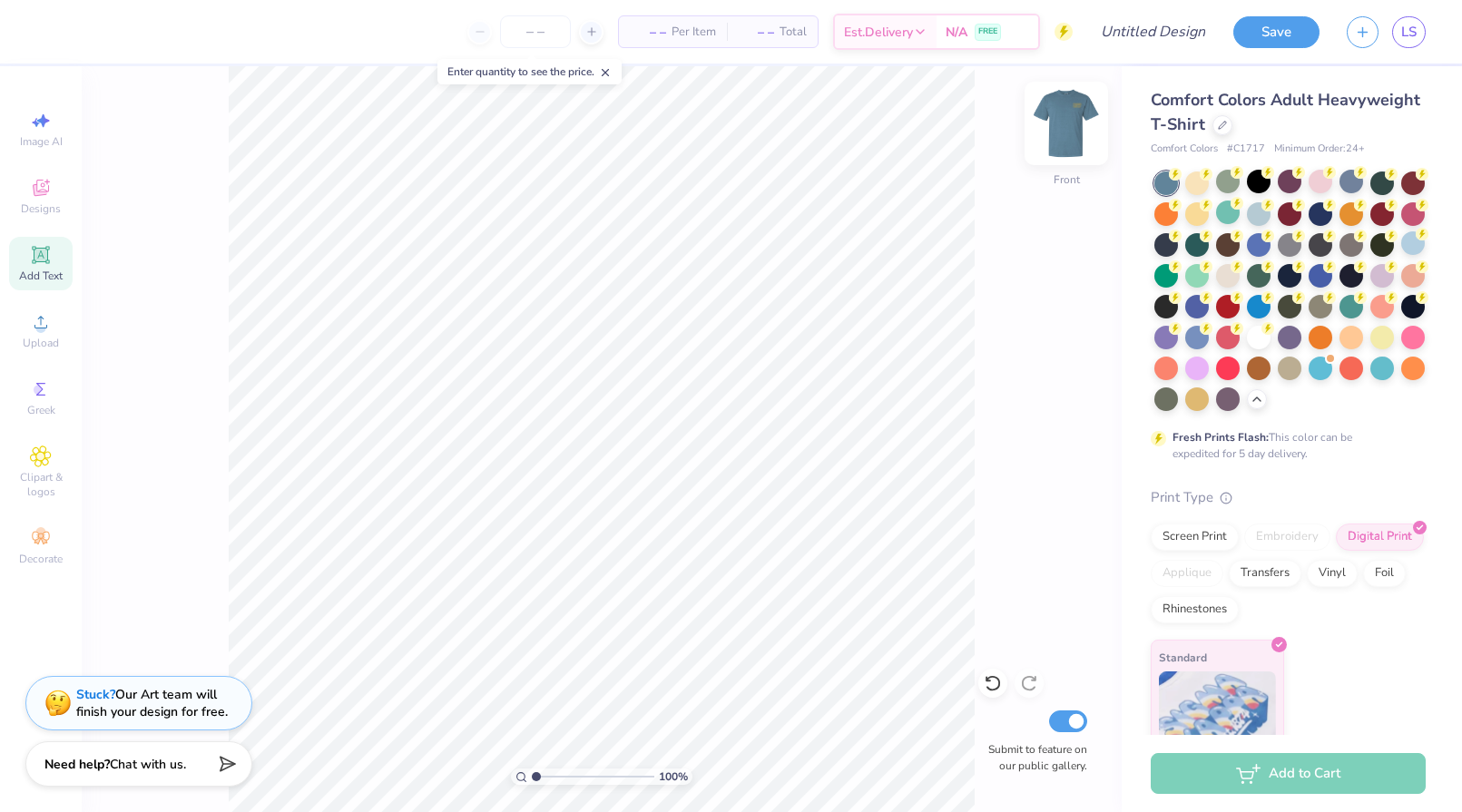 click at bounding box center [1066, 123] 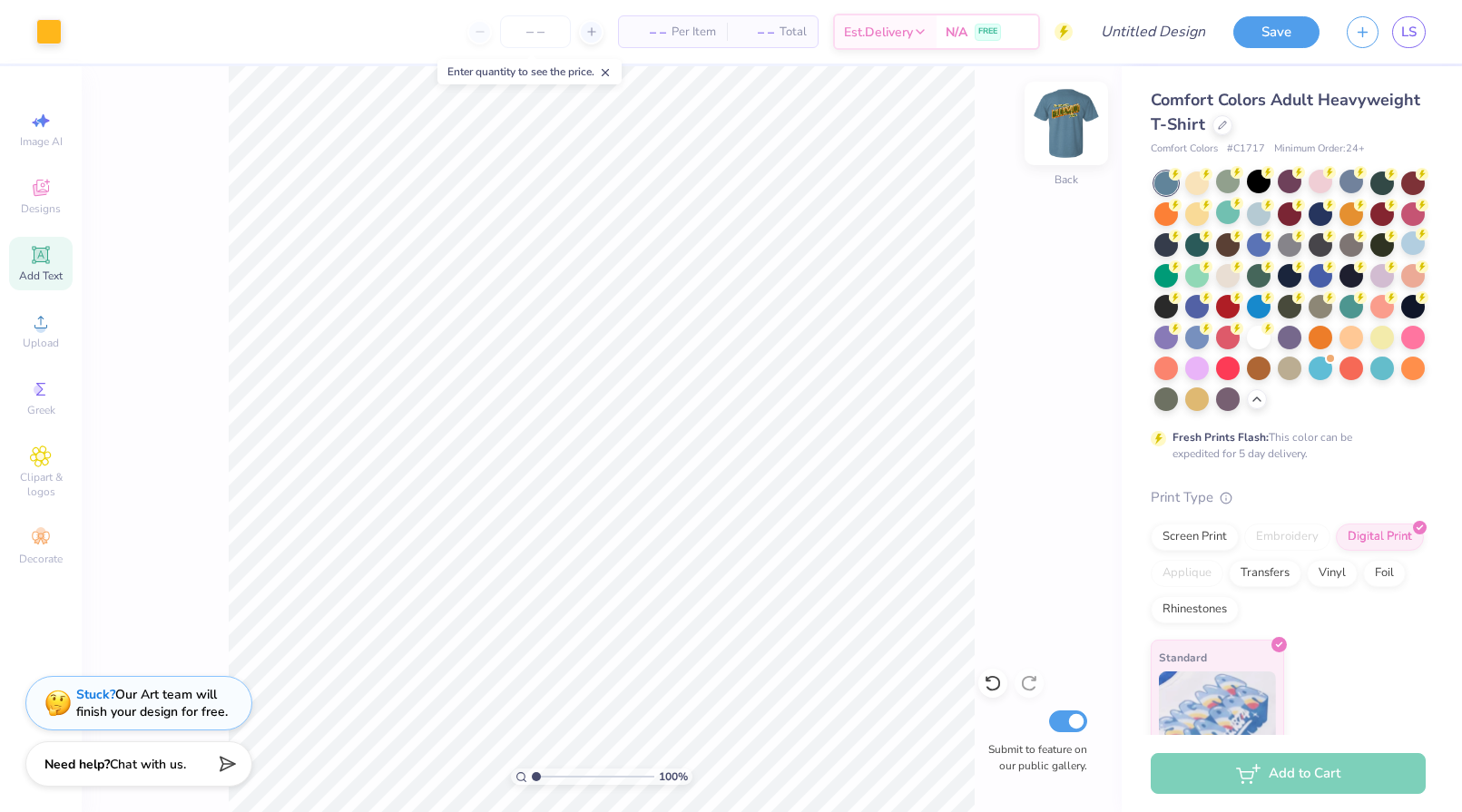 click at bounding box center [1066, 123] 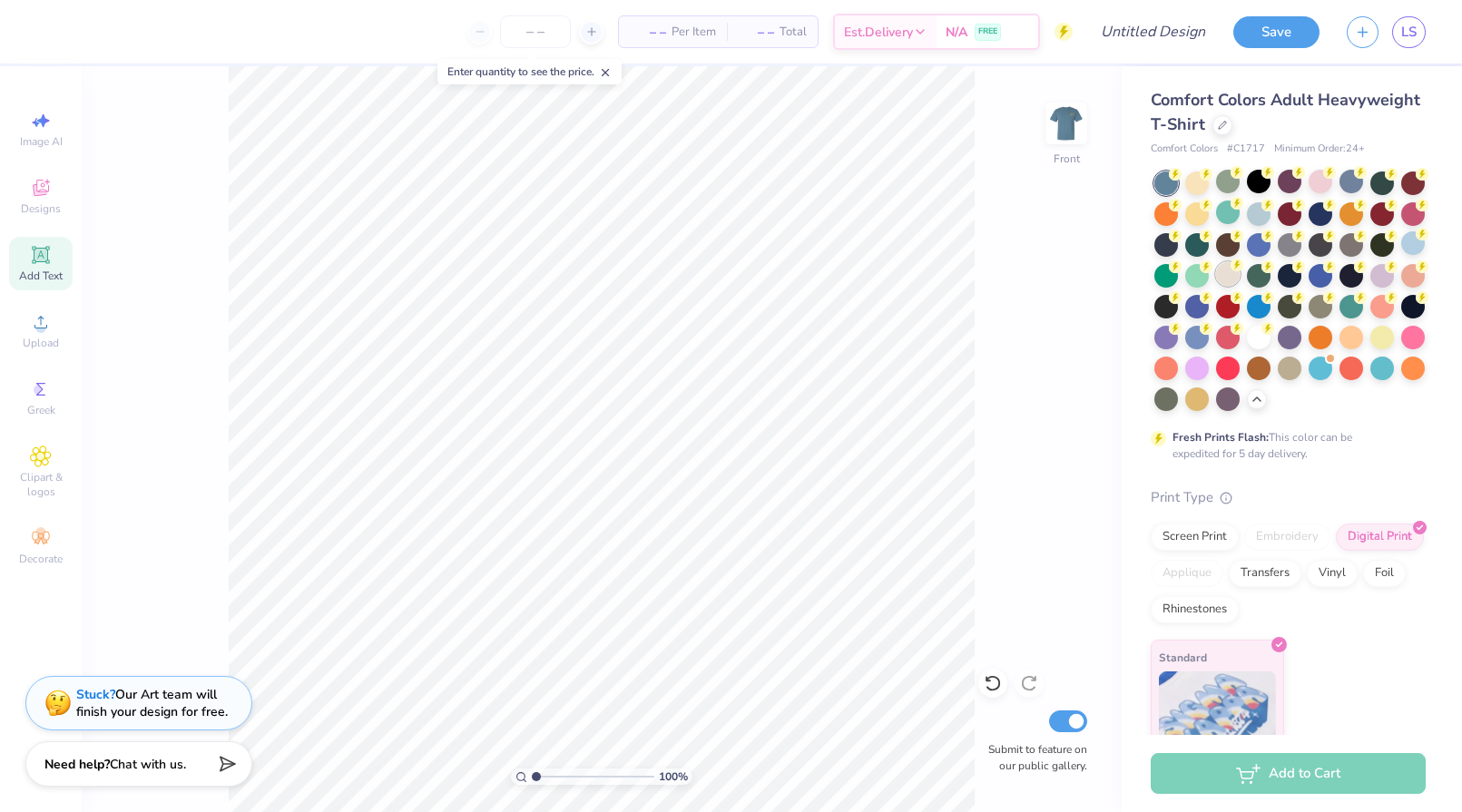 click at bounding box center [1228, 274] 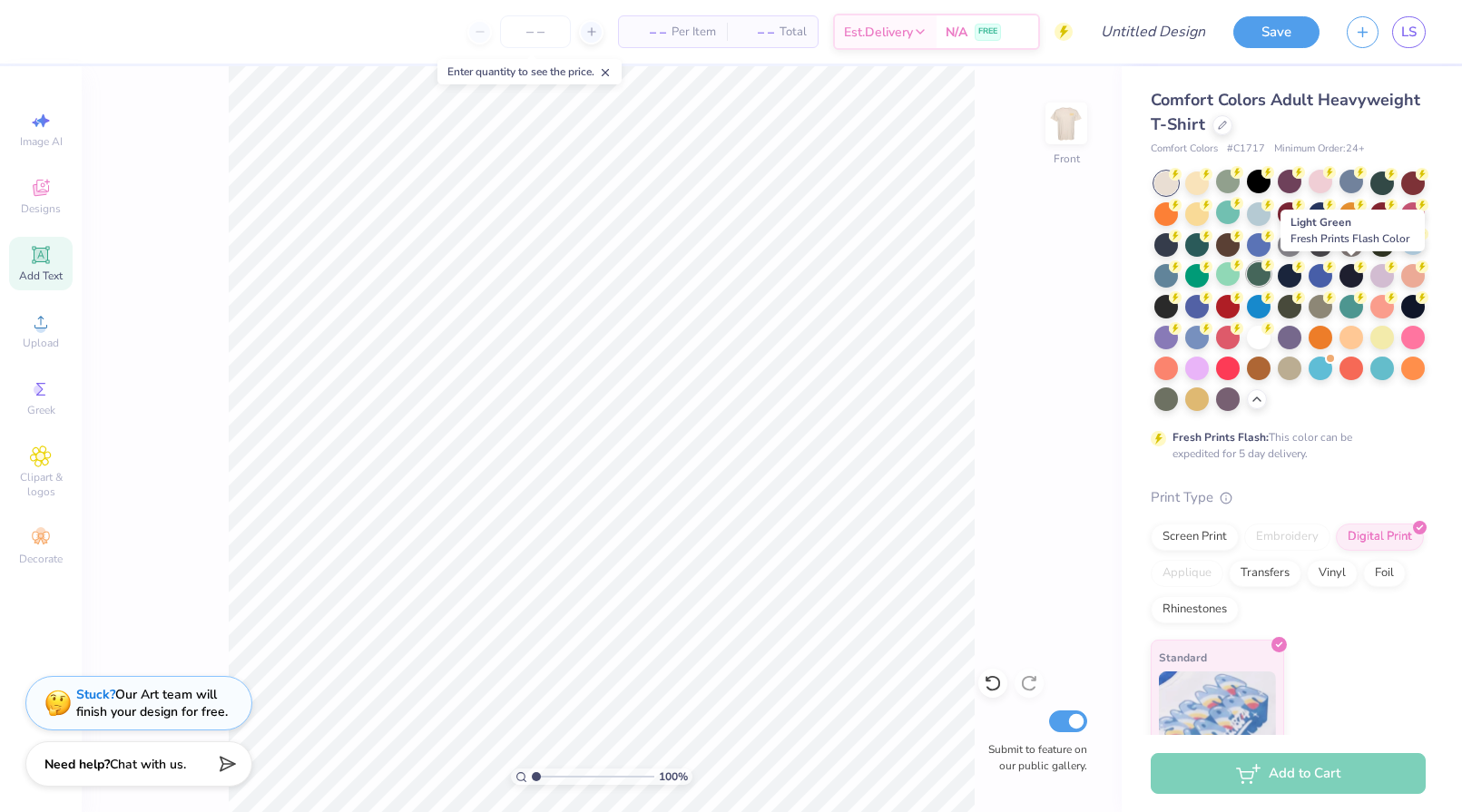 click at bounding box center (1259, 274) 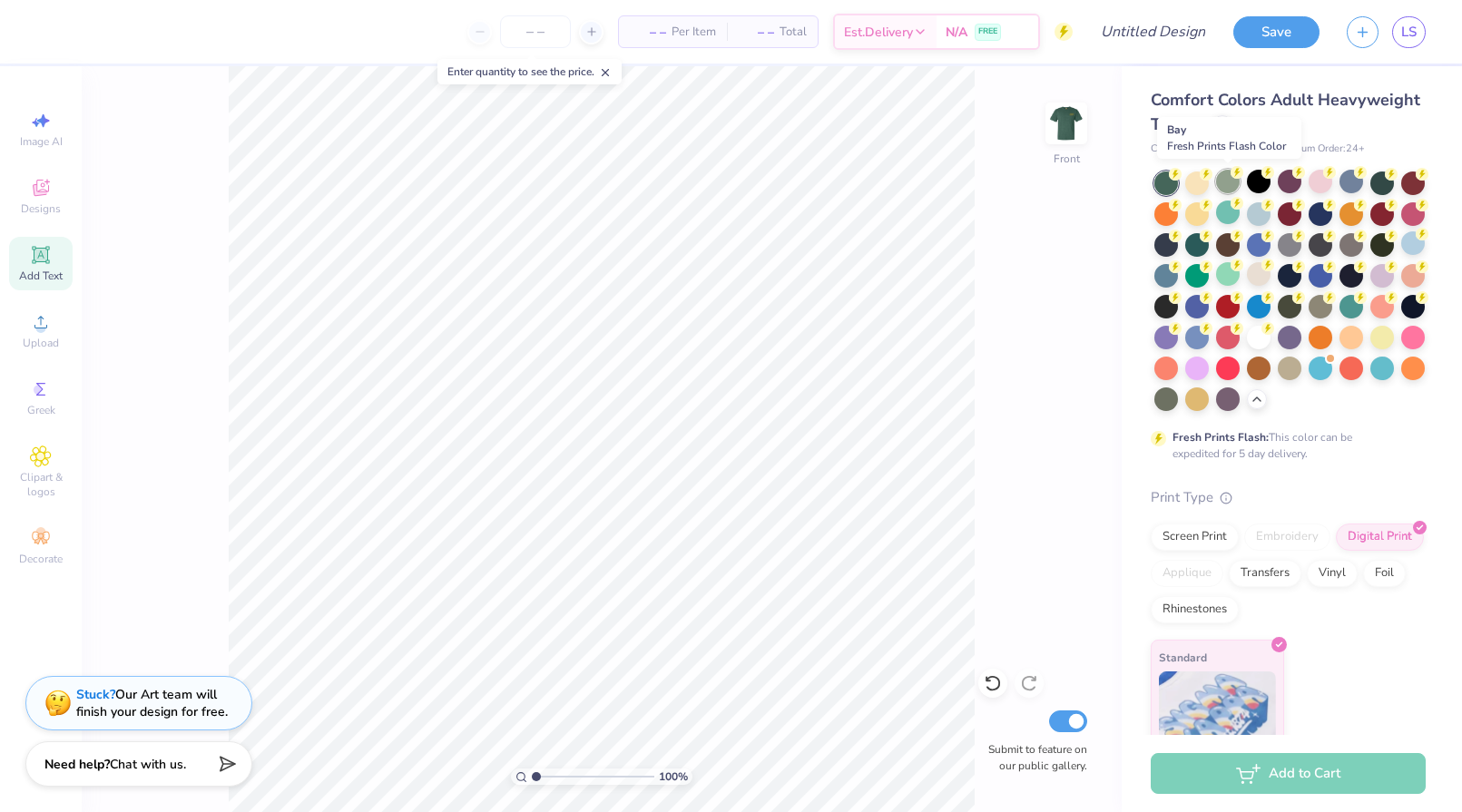 click at bounding box center (1228, 181) 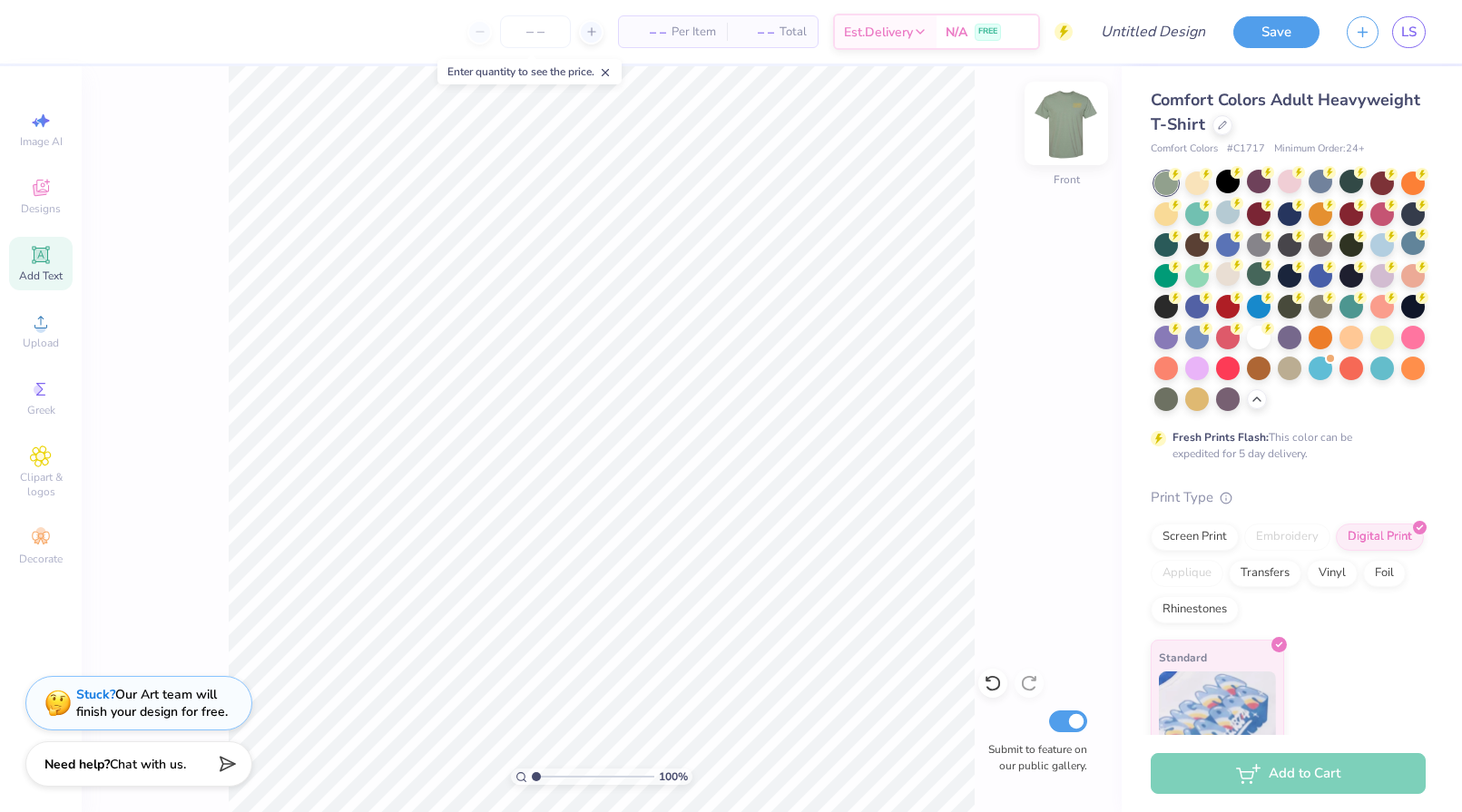 click at bounding box center (1066, 123) 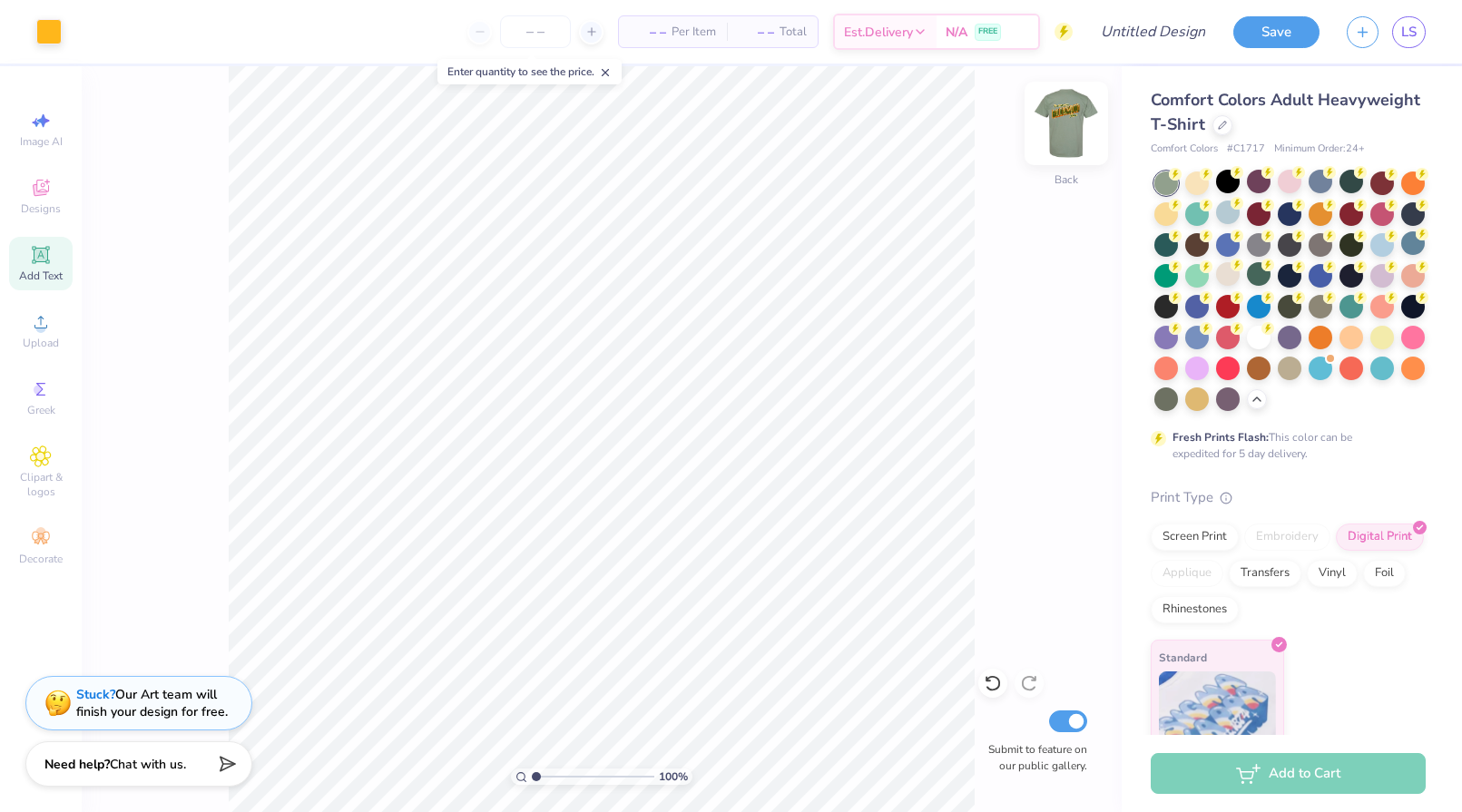 drag, startPoint x: 1058, startPoint y: 136, endPoint x: 15, endPoint y: 333, distance: 1061.4415 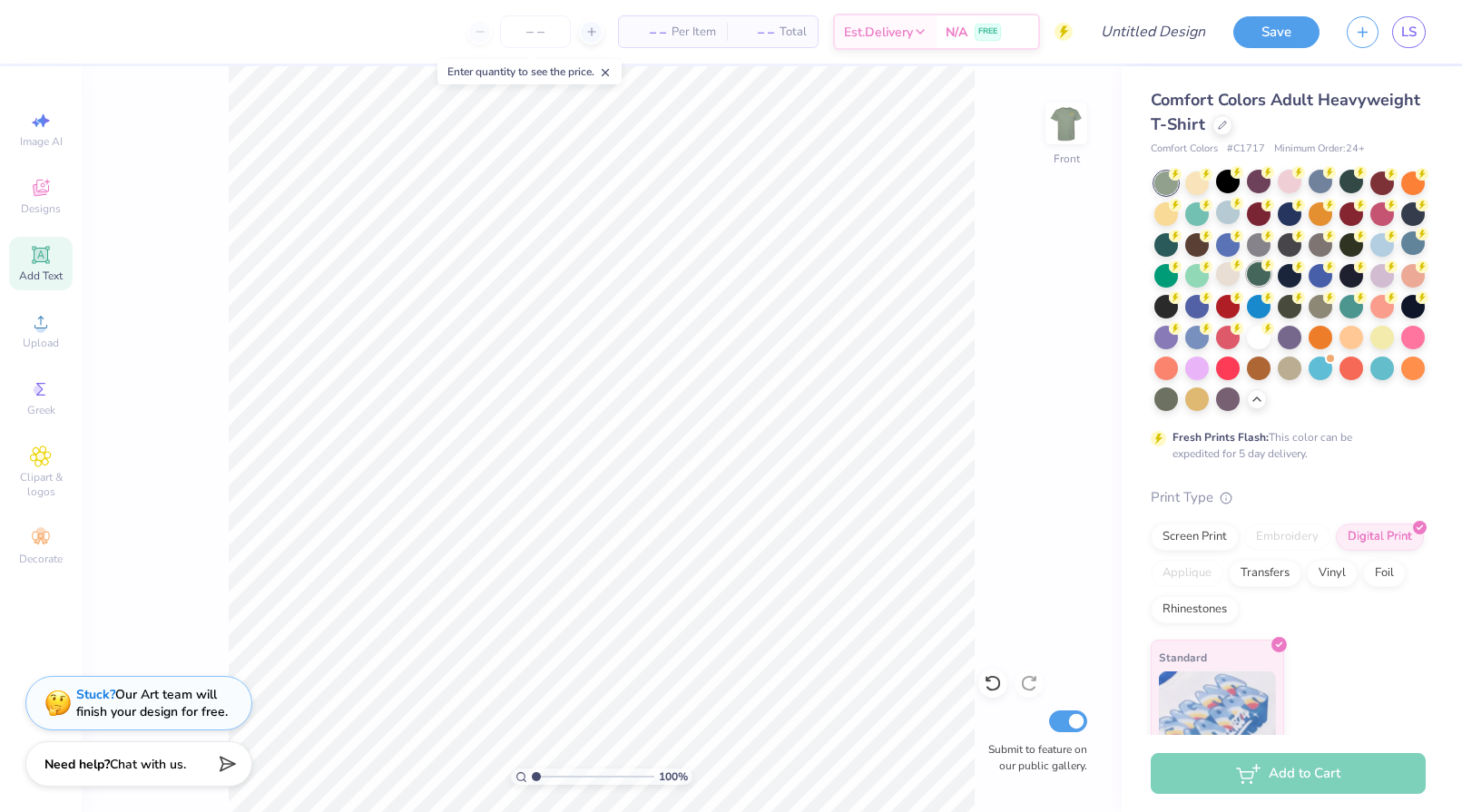 click at bounding box center (1259, 274) 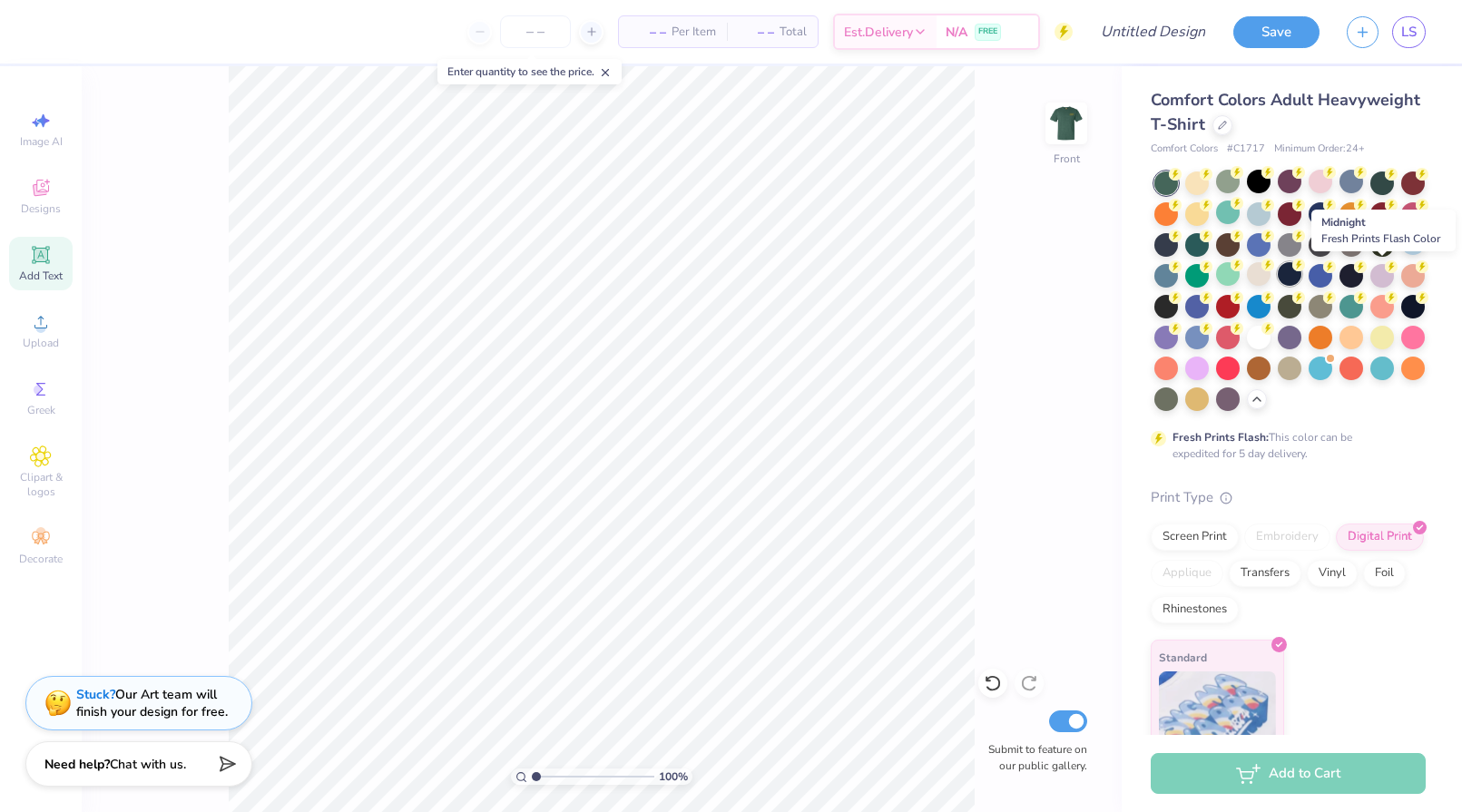 click at bounding box center (1290, 274) 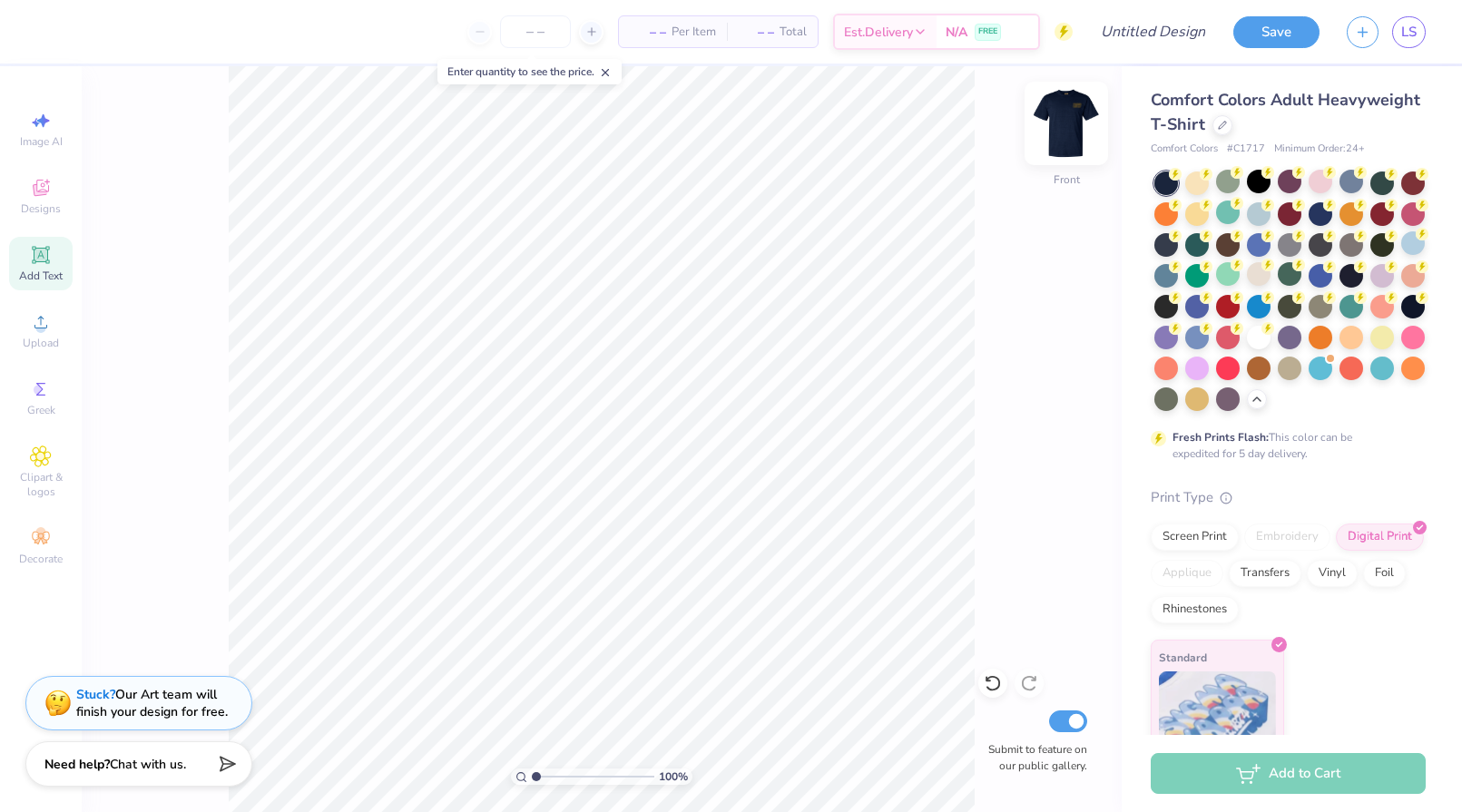 click at bounding box center [1066, 123] 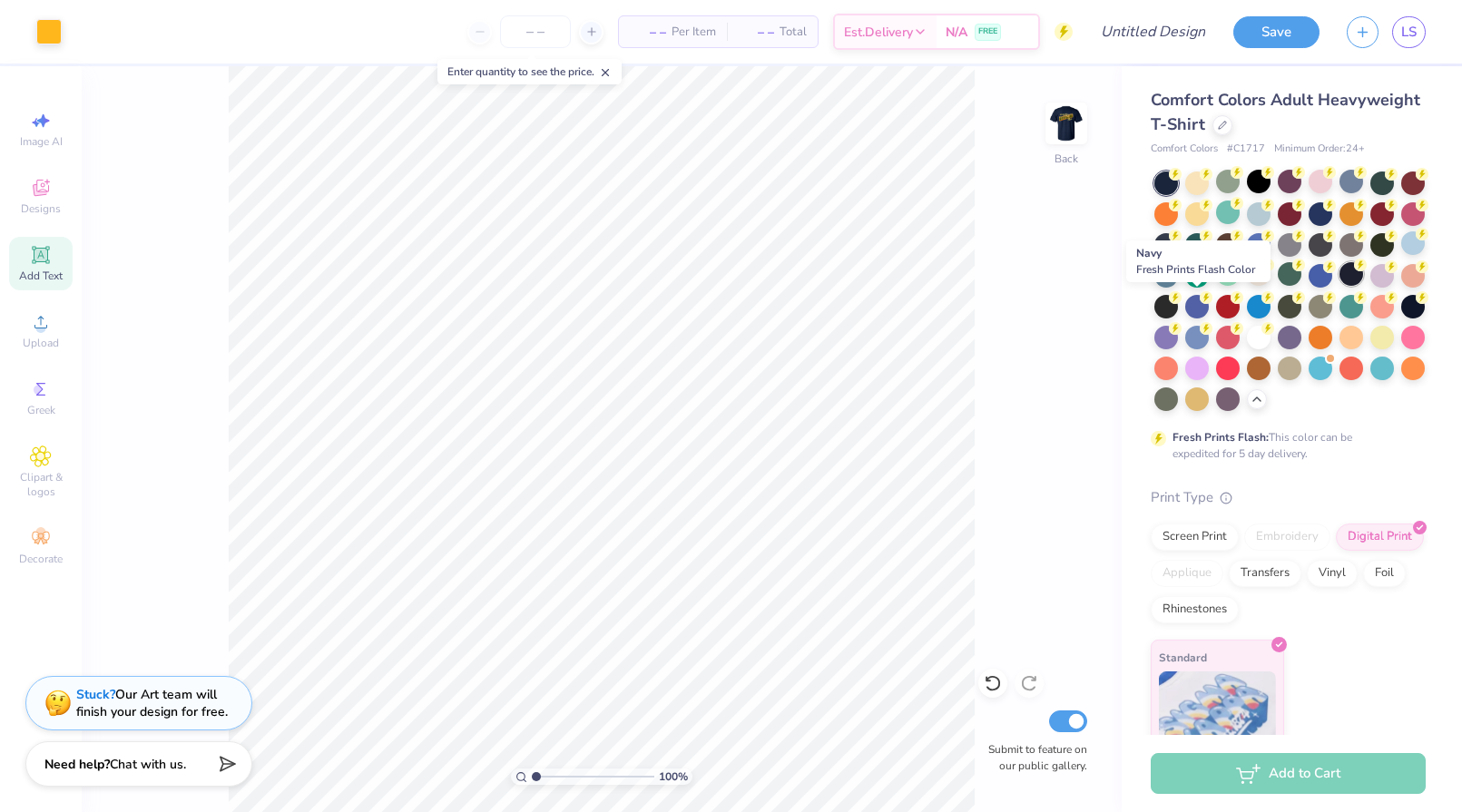 click at bounding box center (1351, 274) 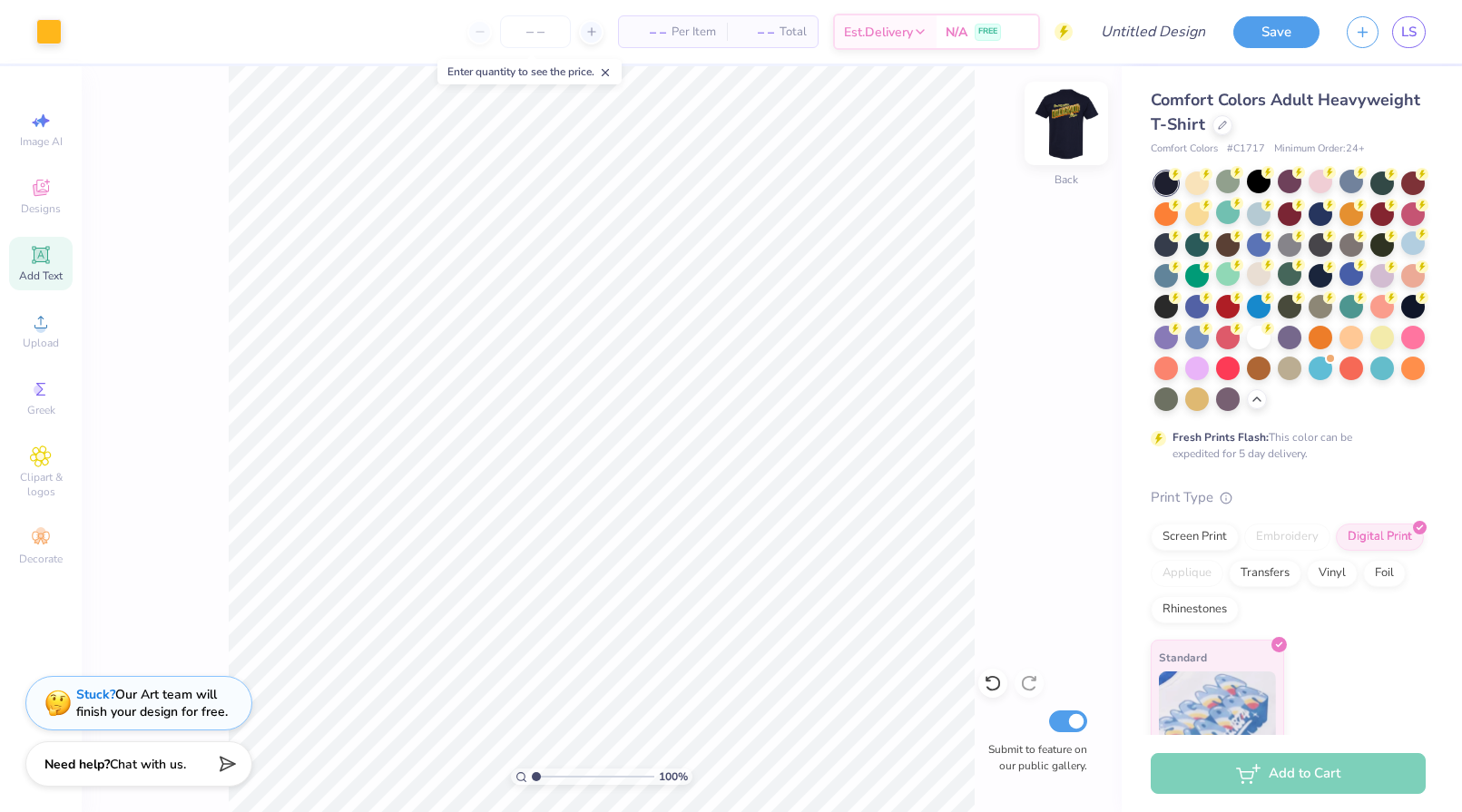 click at bounding box center [1066, 123] 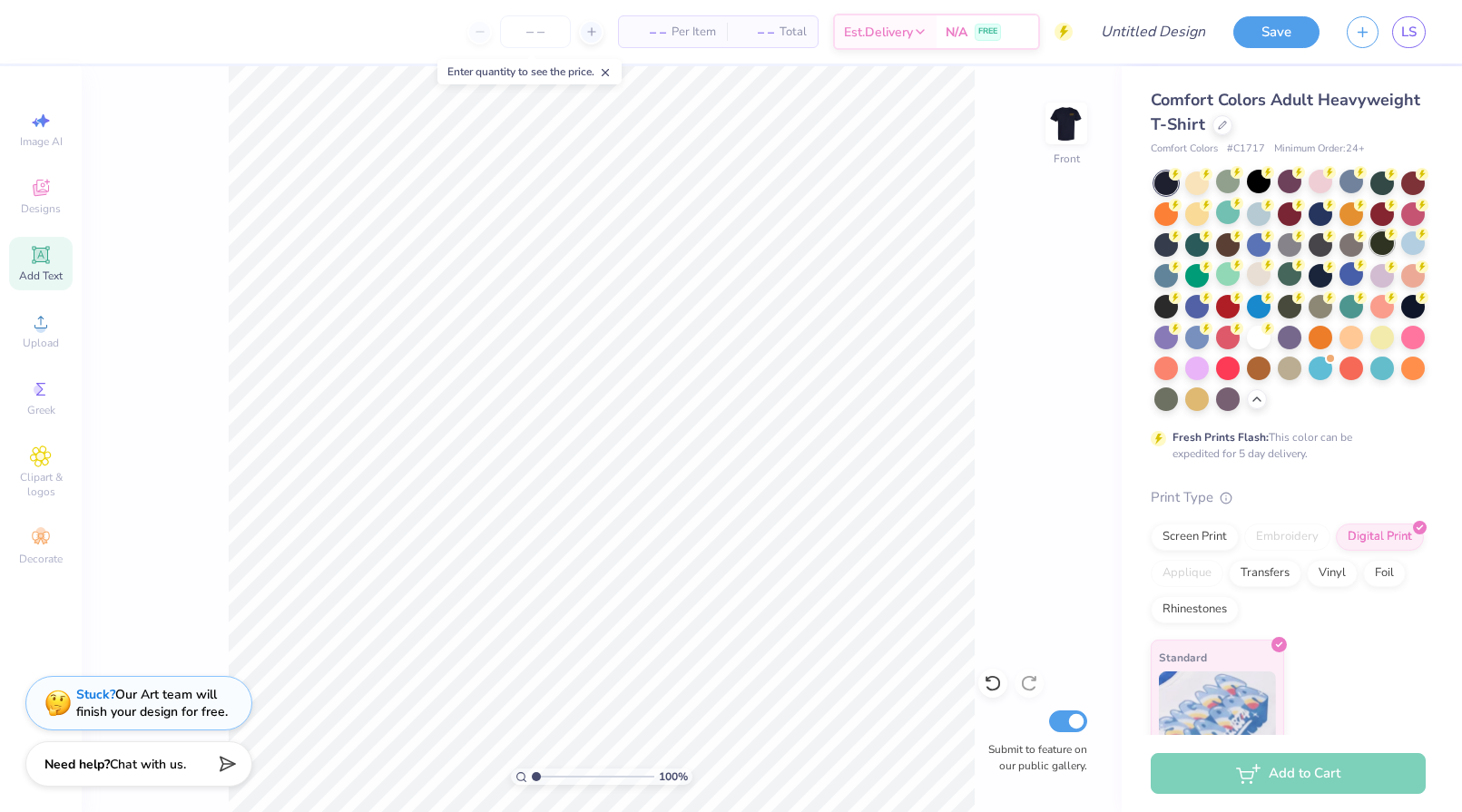 click at bounding box center [1382, 243] 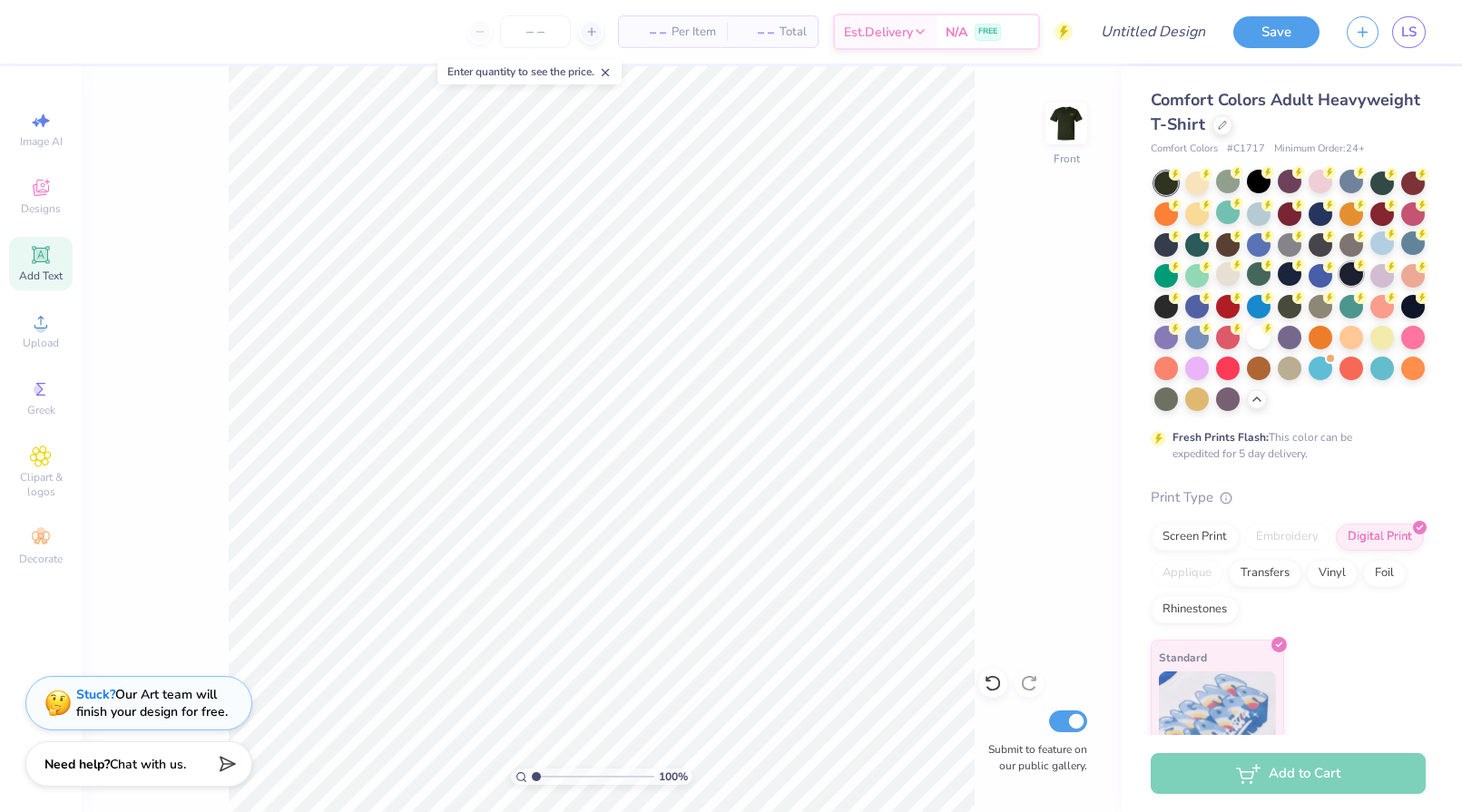 click at bounding box center [1351, 274] 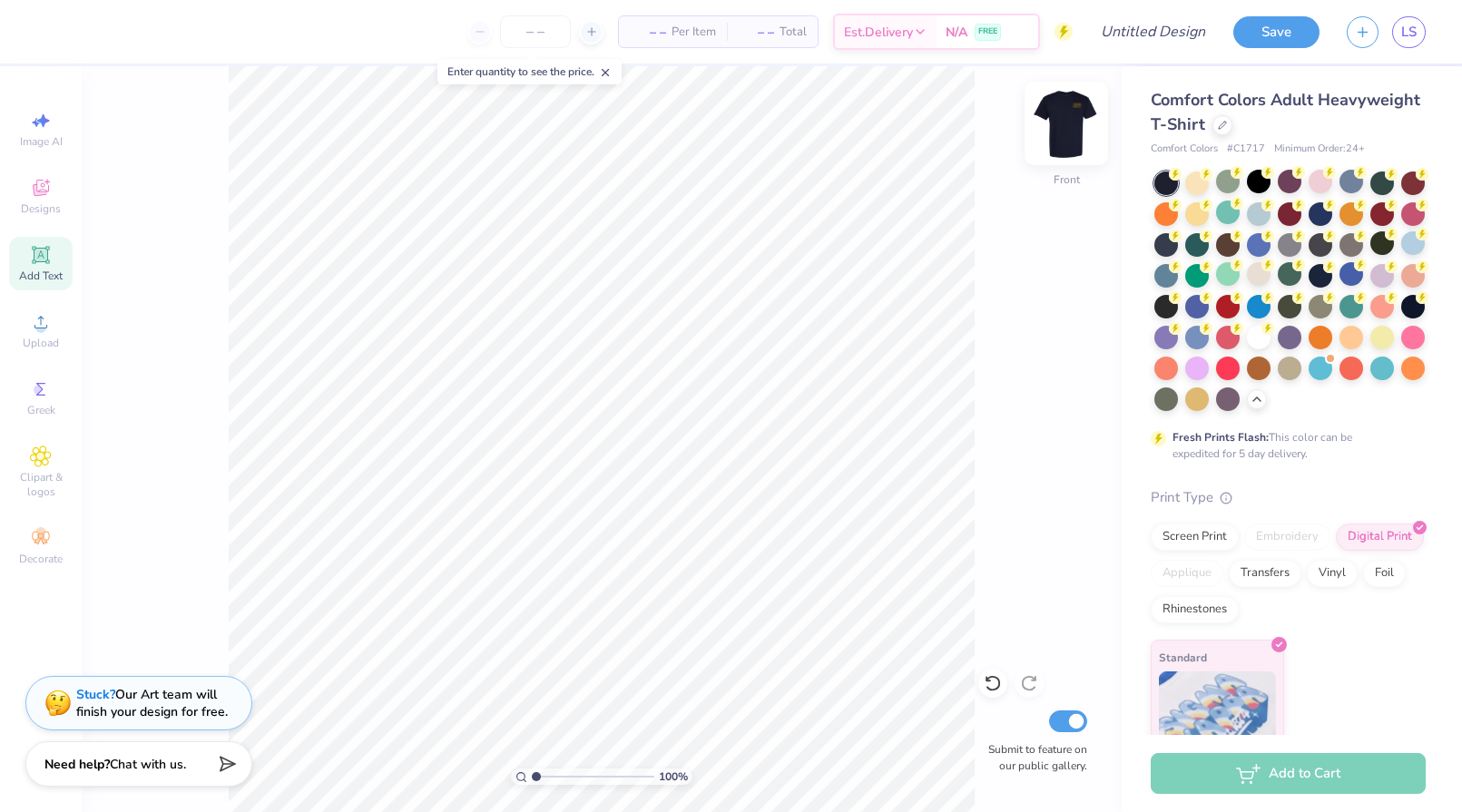 click at bounding box center [1066, 123] 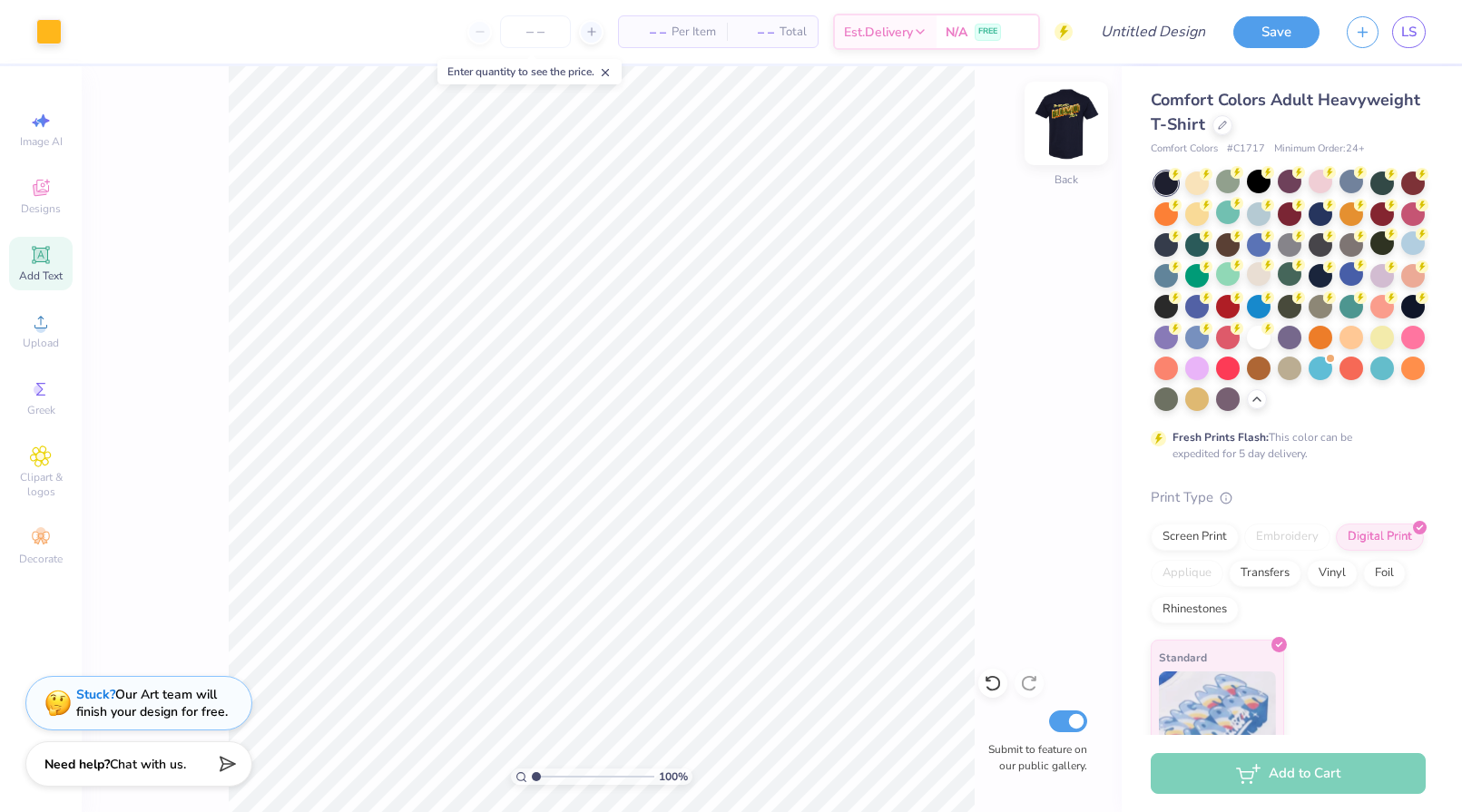 click at bounding box center [1066, 123] 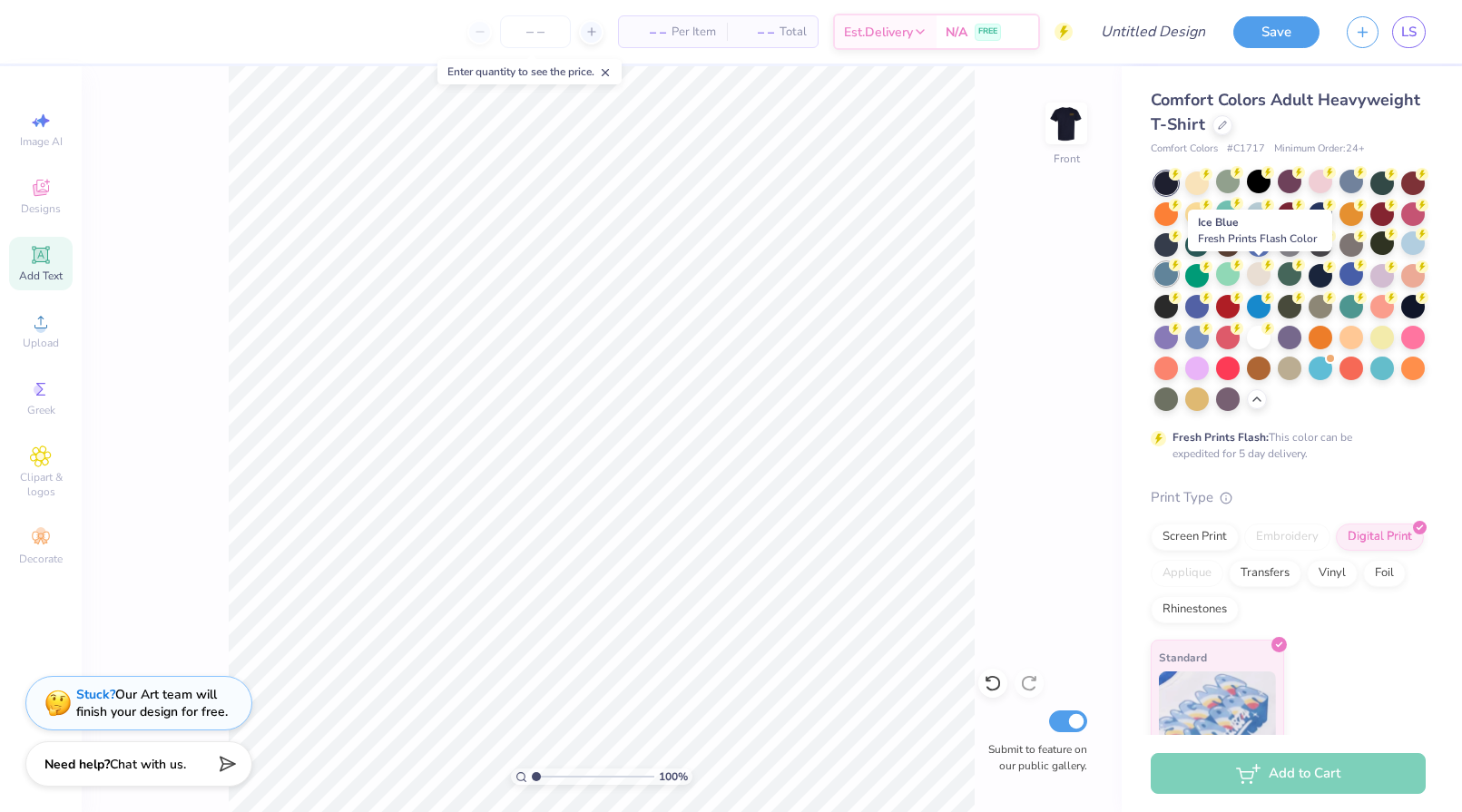 click at bounding box center [1166, 274] 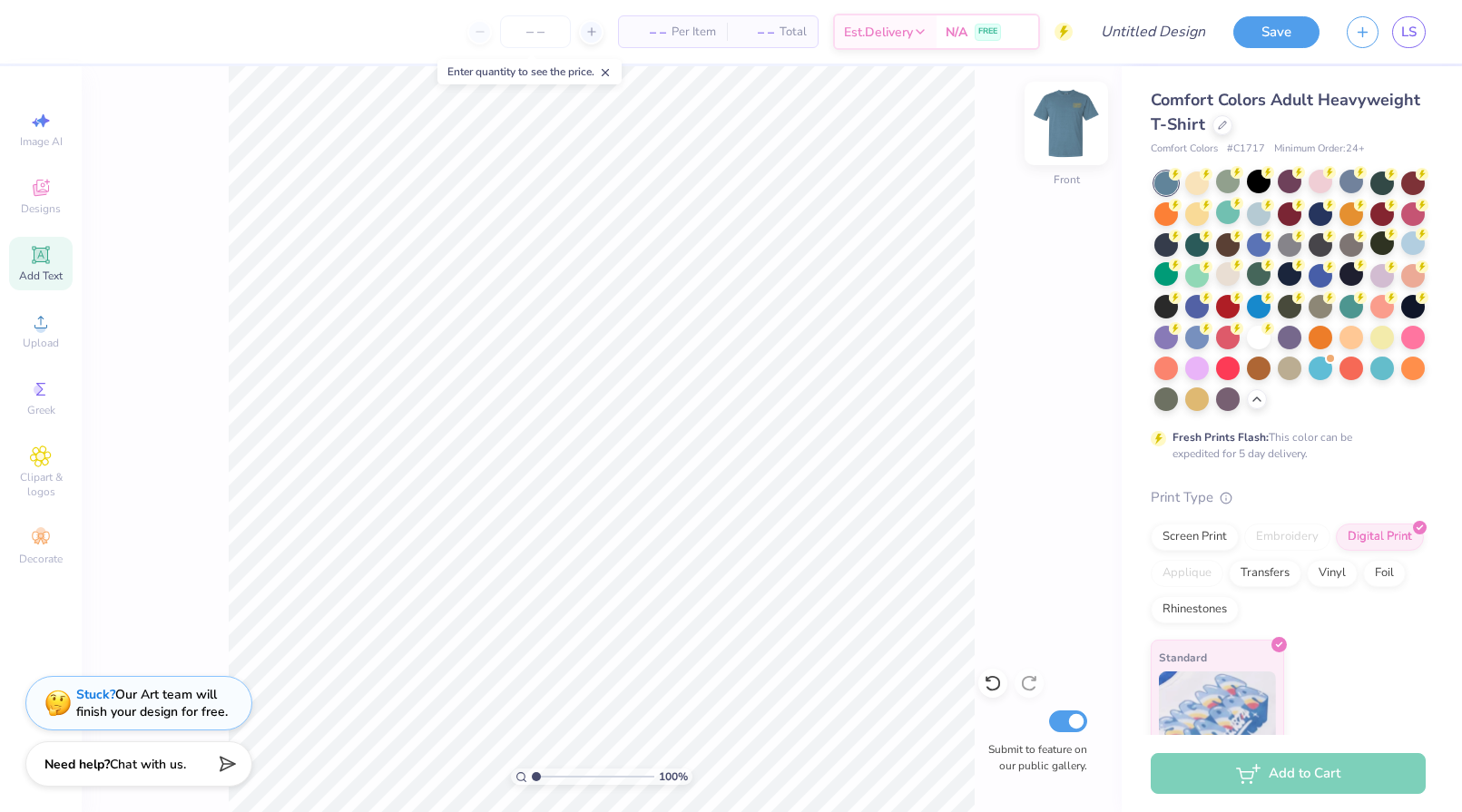click at bounding box center (1066, 123) 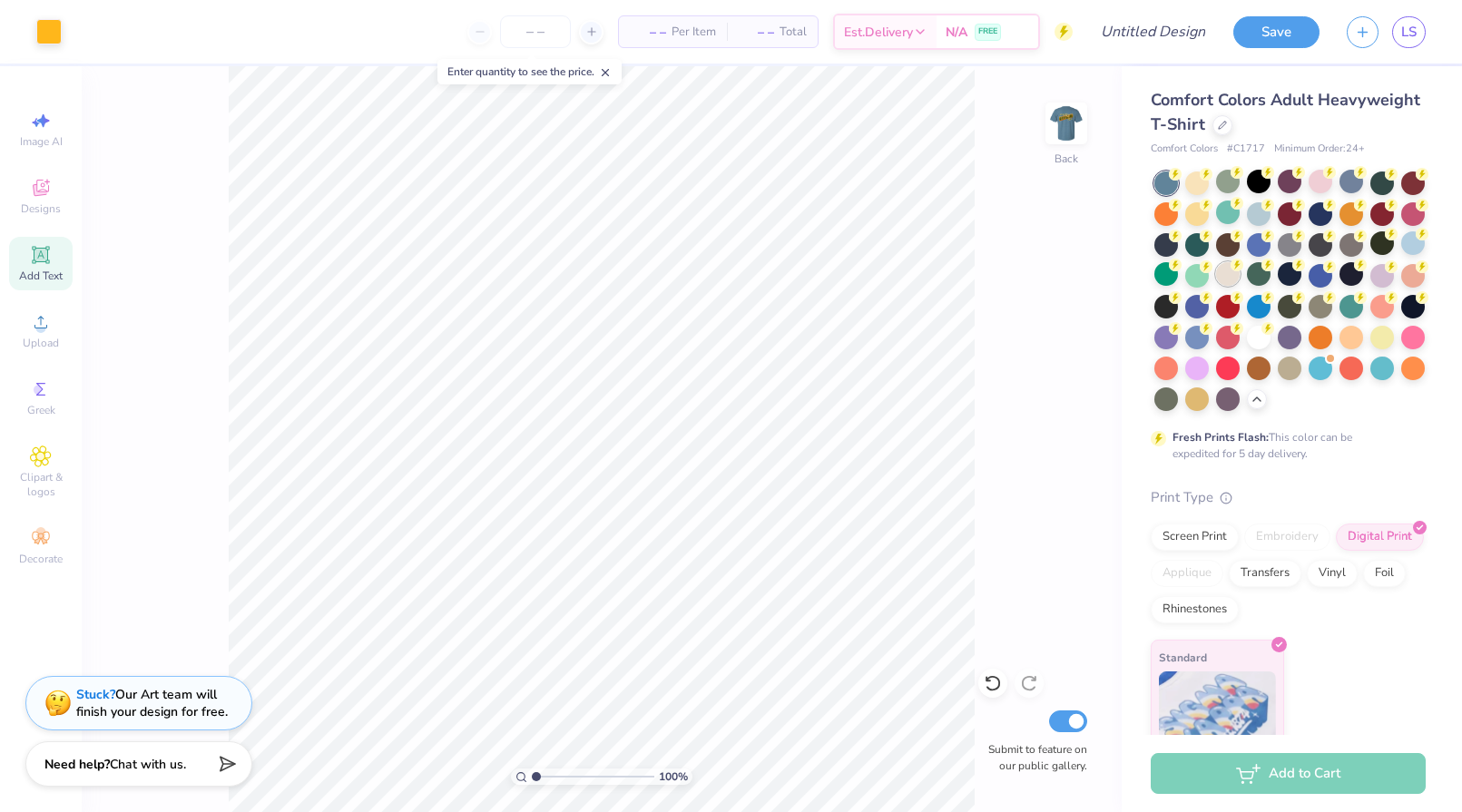 click at bounding box center [1228, 274] 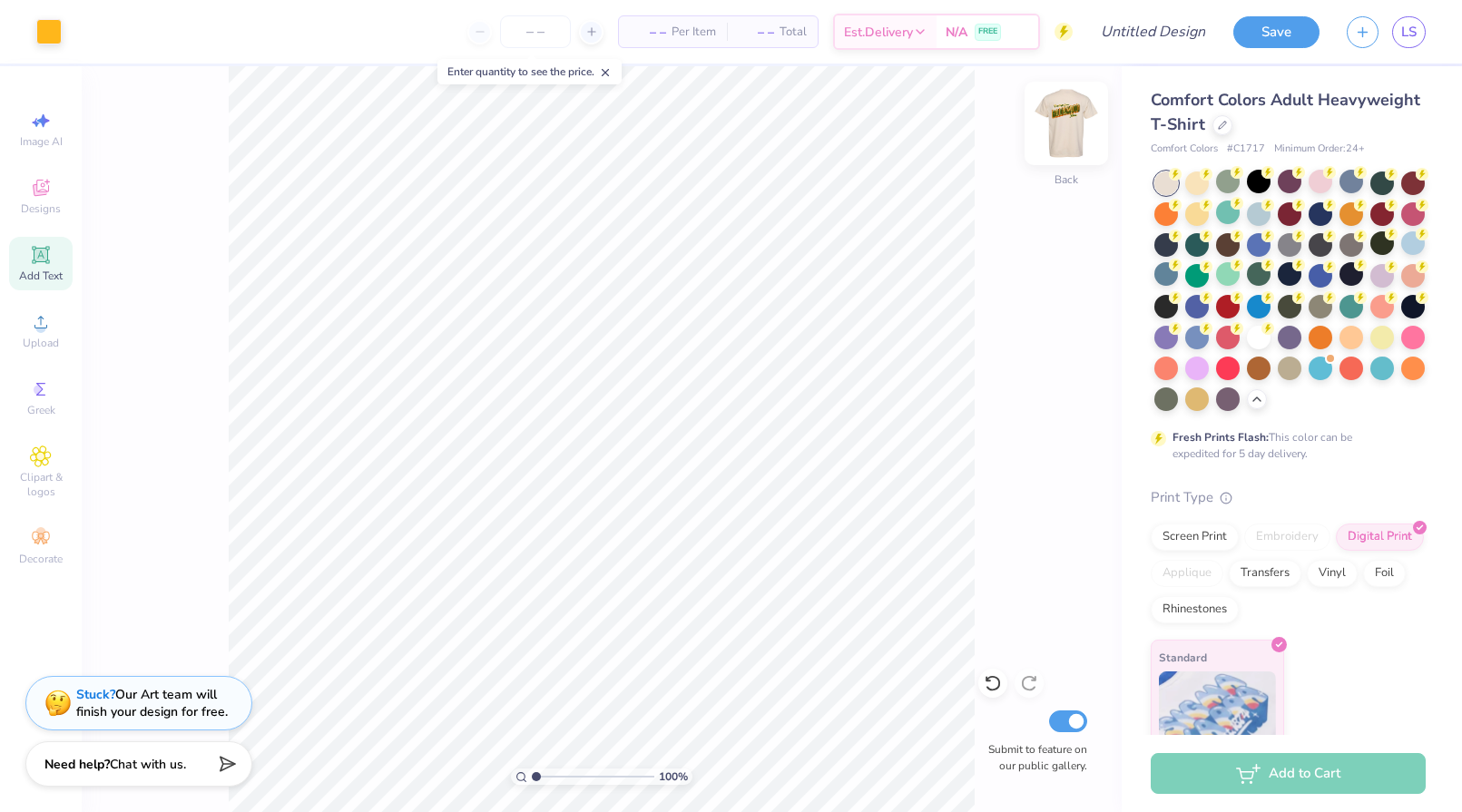 click at bounding box center [1066, 123] 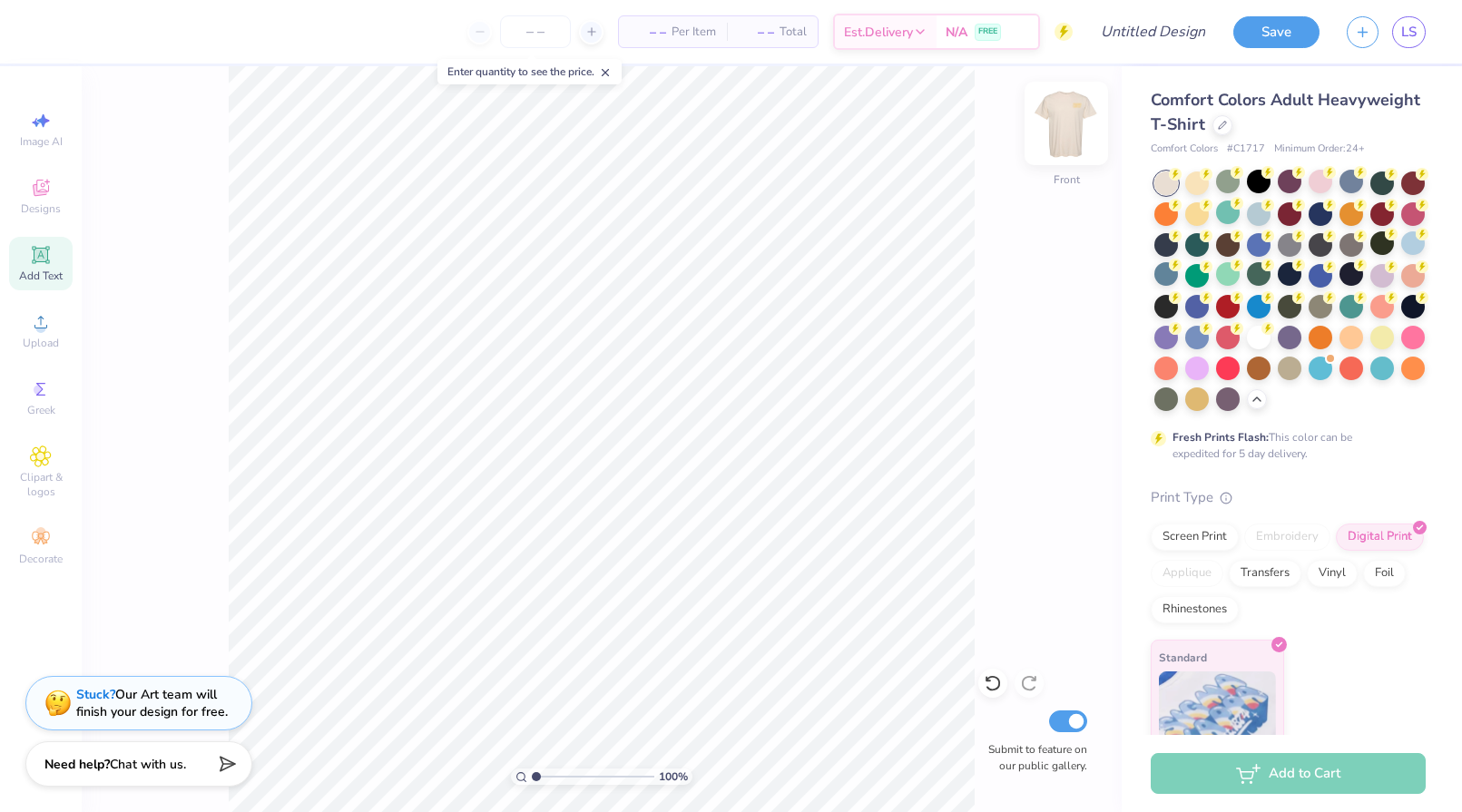 click at bounding box center (1066, 123) 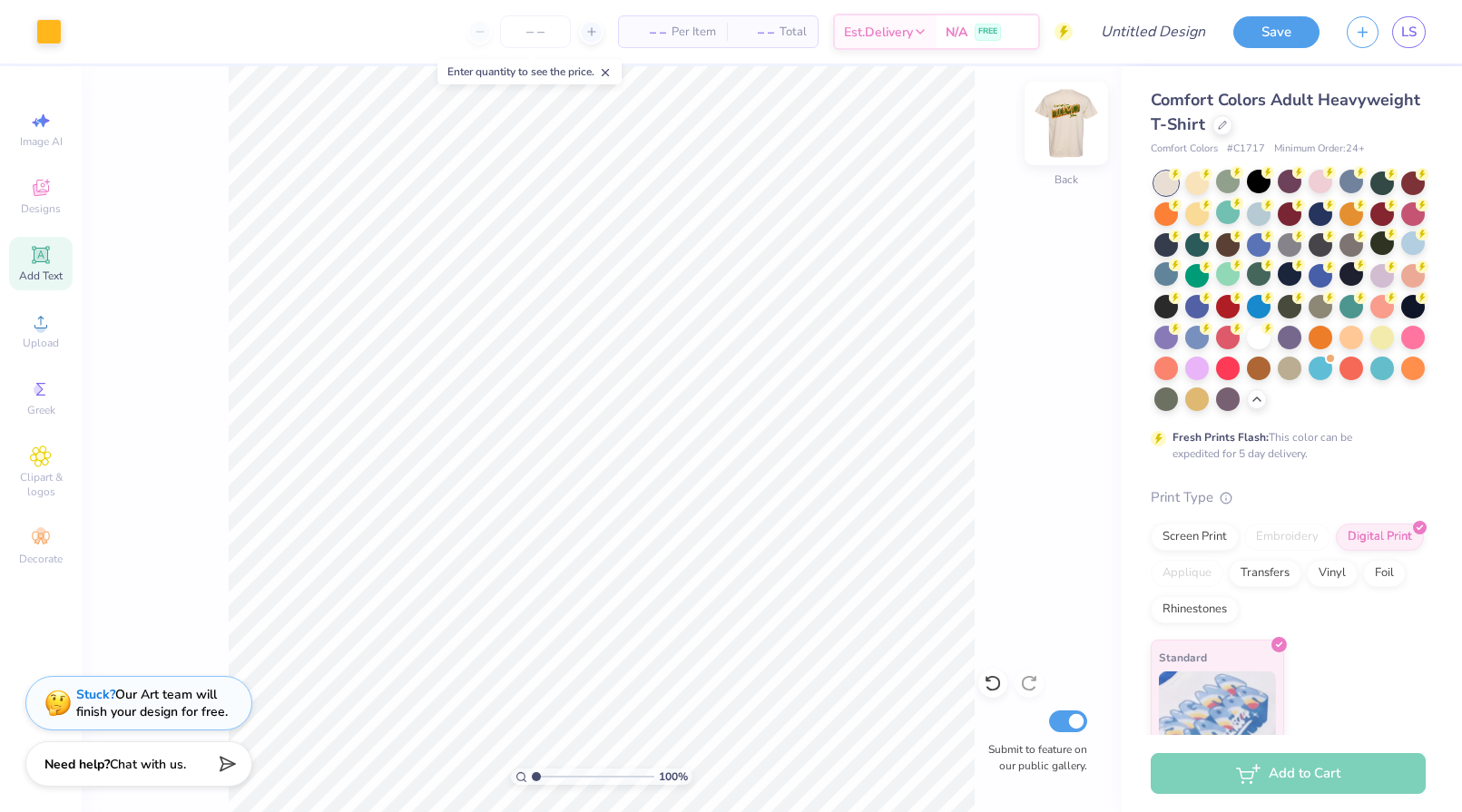 click at bounding box center [1066, 123] 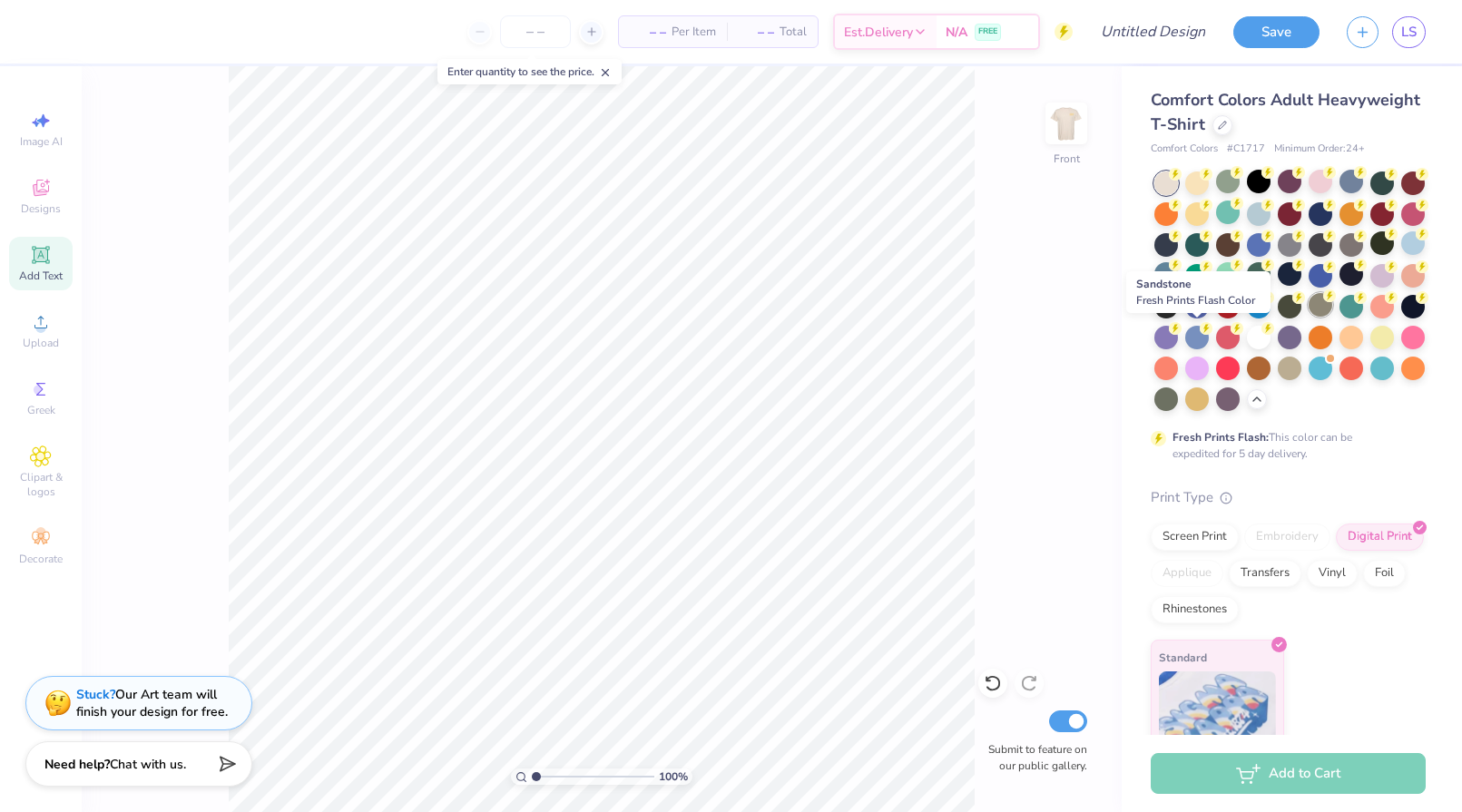 click at bounding box center (1320, 305) 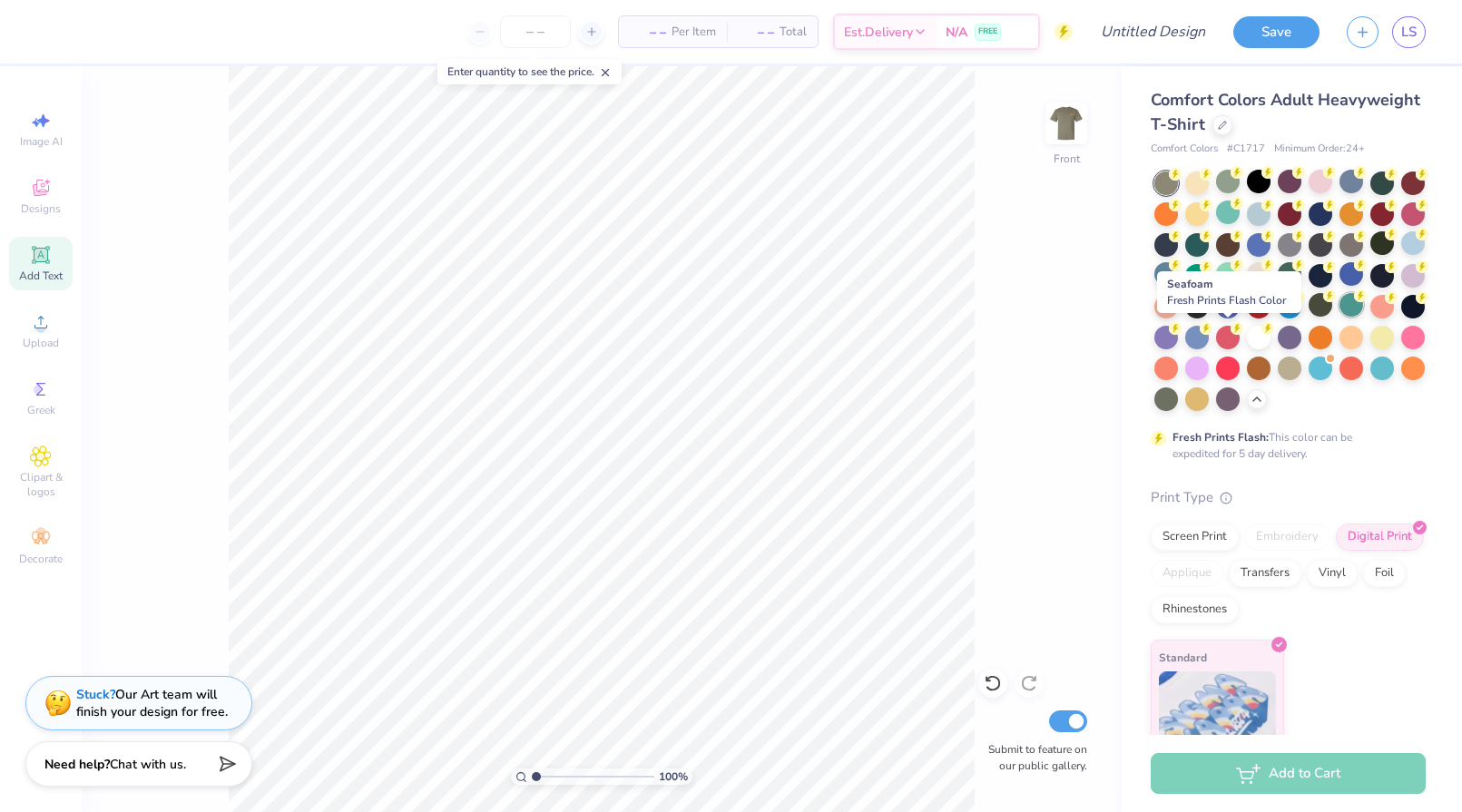 click at bounding box center (1351, 305) 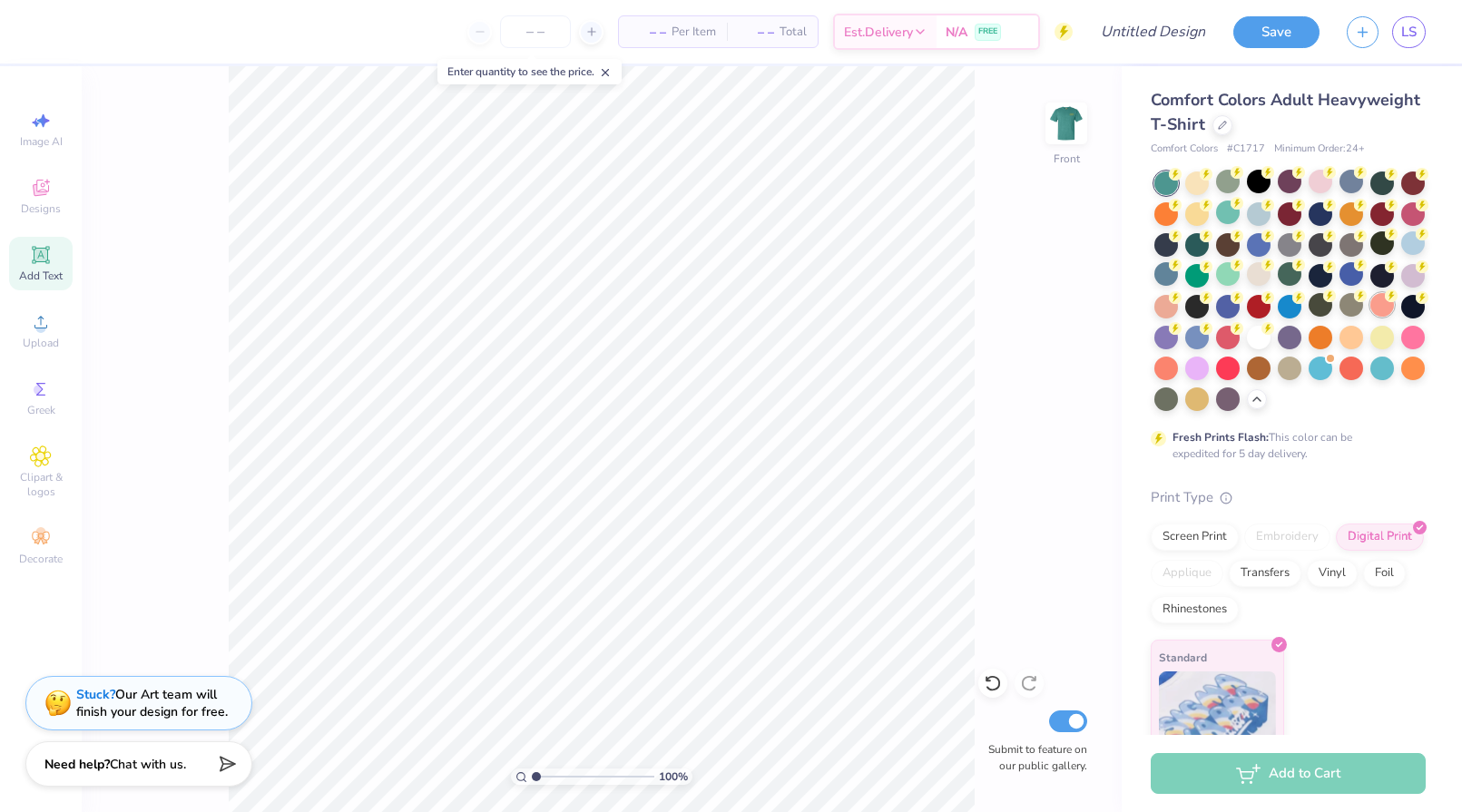 click at bounding box center [1382, 305] 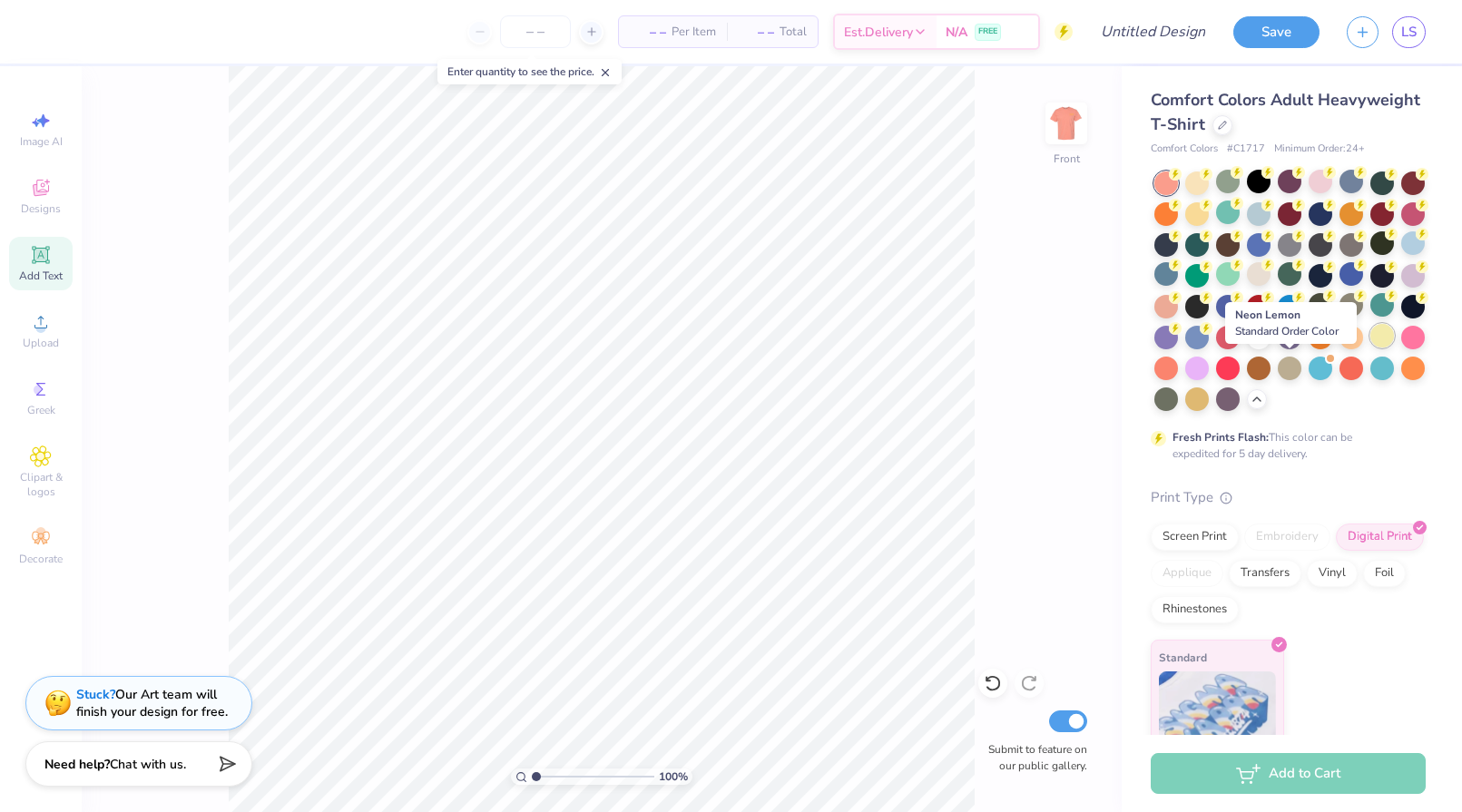 click at bounding box center [1382, 336] 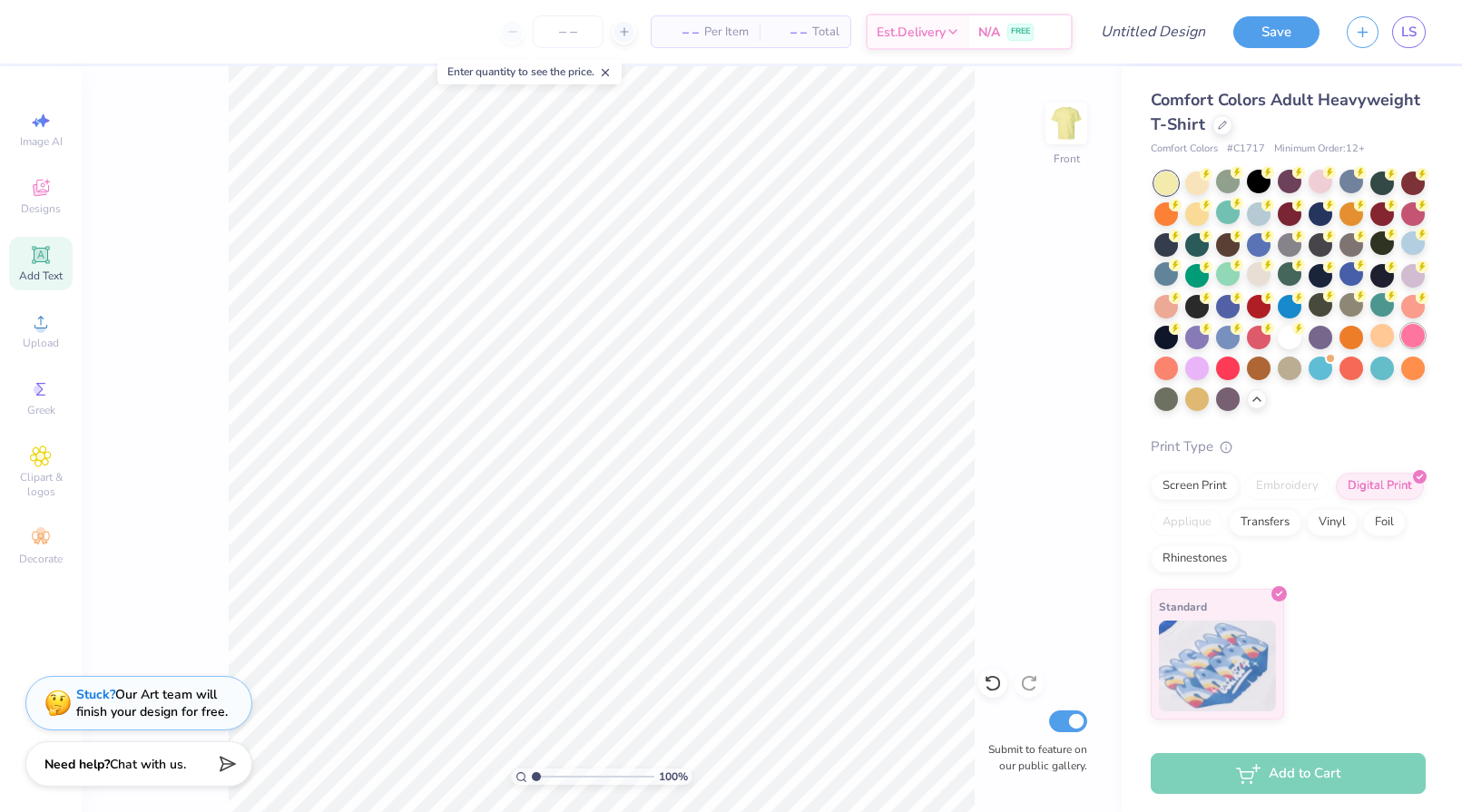 click at bounding box center (1413, 336) 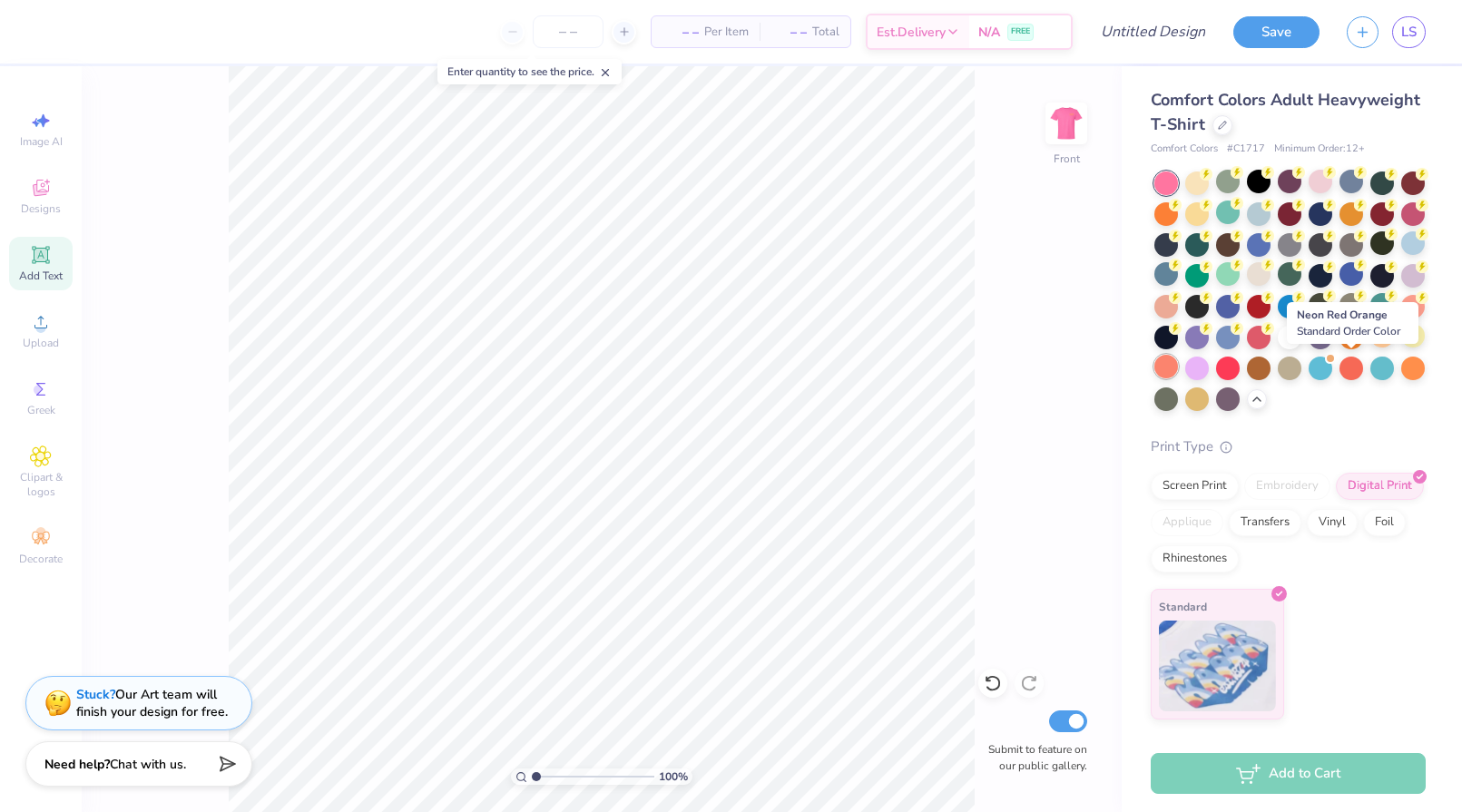 click at bounding box center (1166, 367) 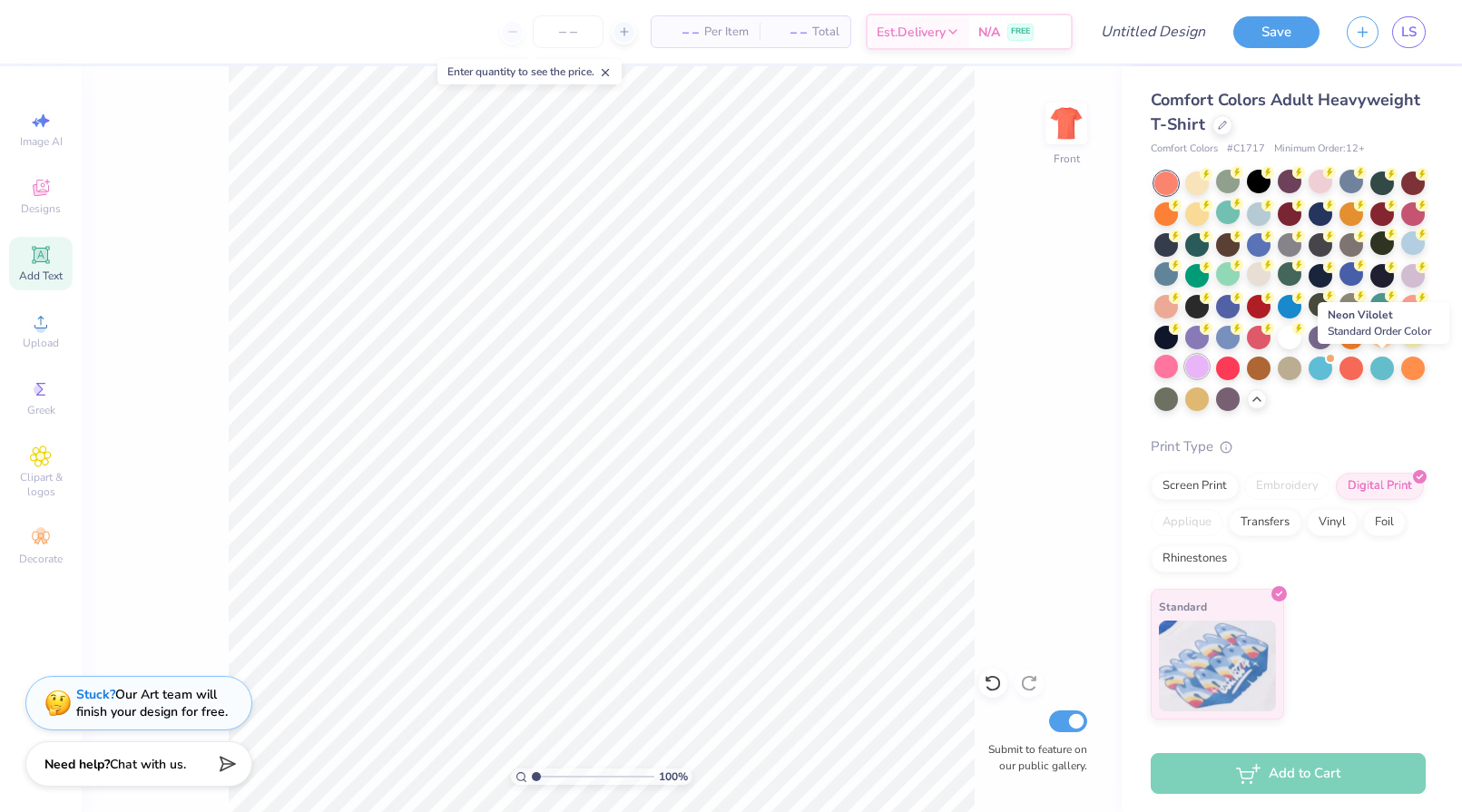 click at bounding box center (1197, 367) 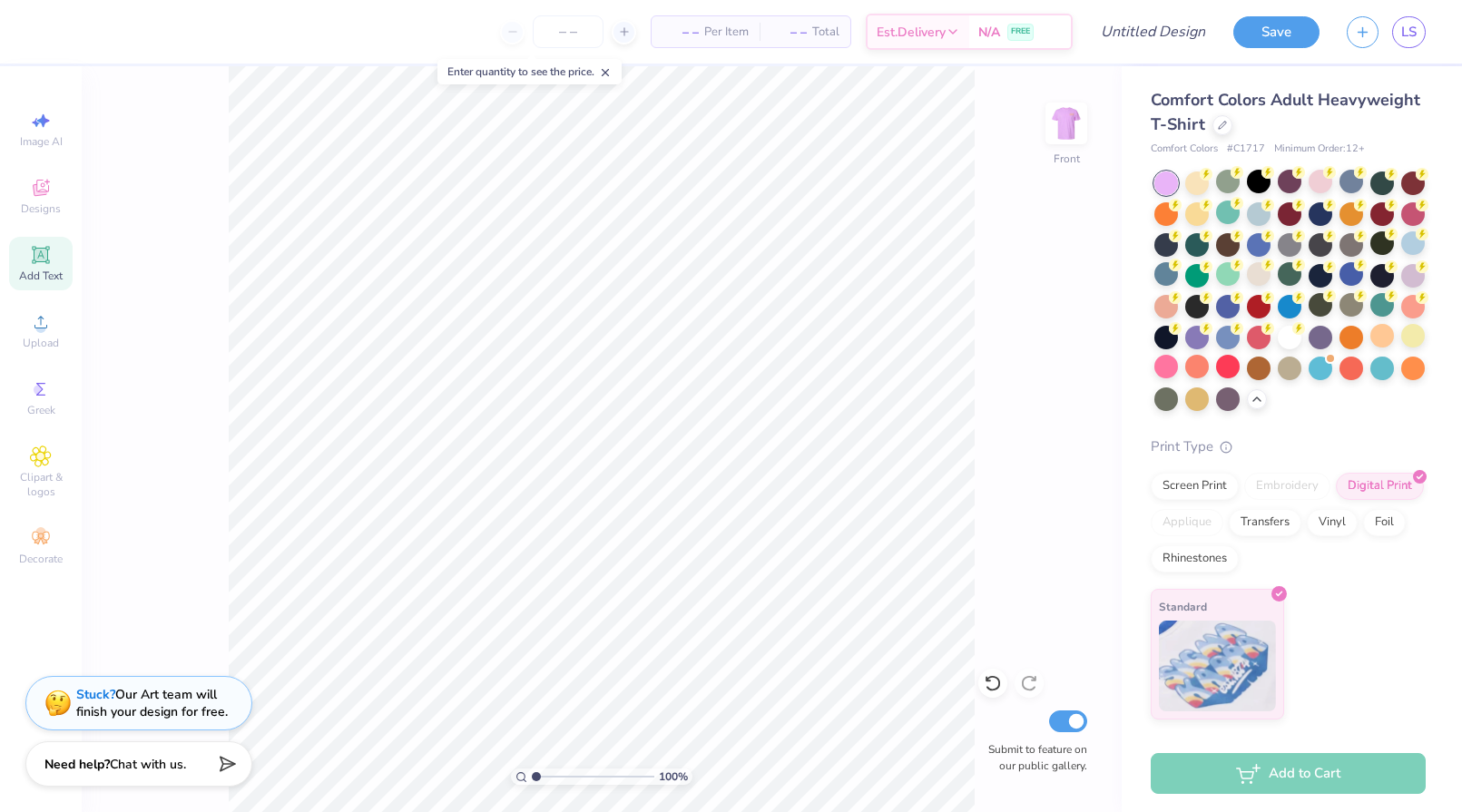 click at bounding box center [1228, 367] 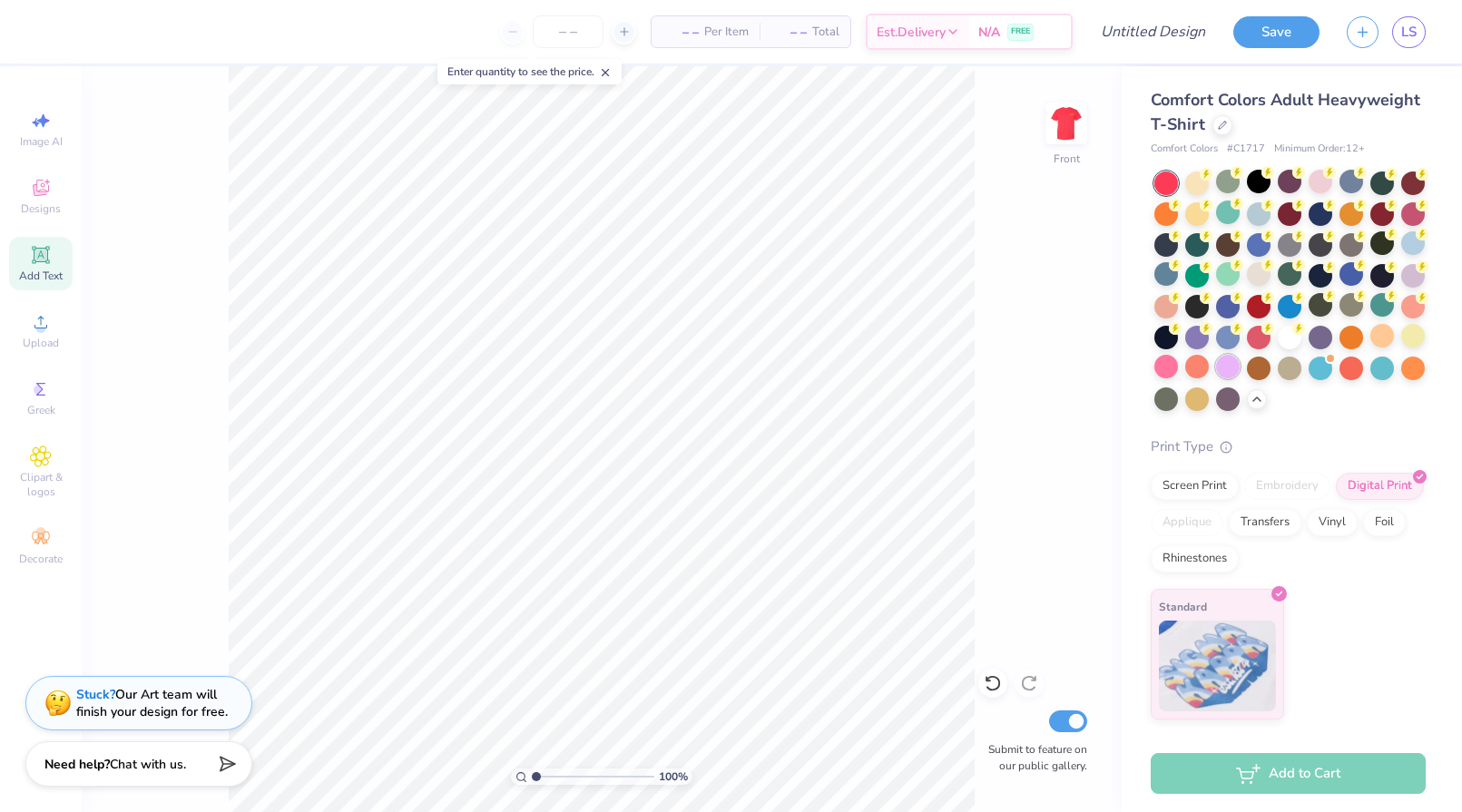 click at bounding box center [1228, 367] 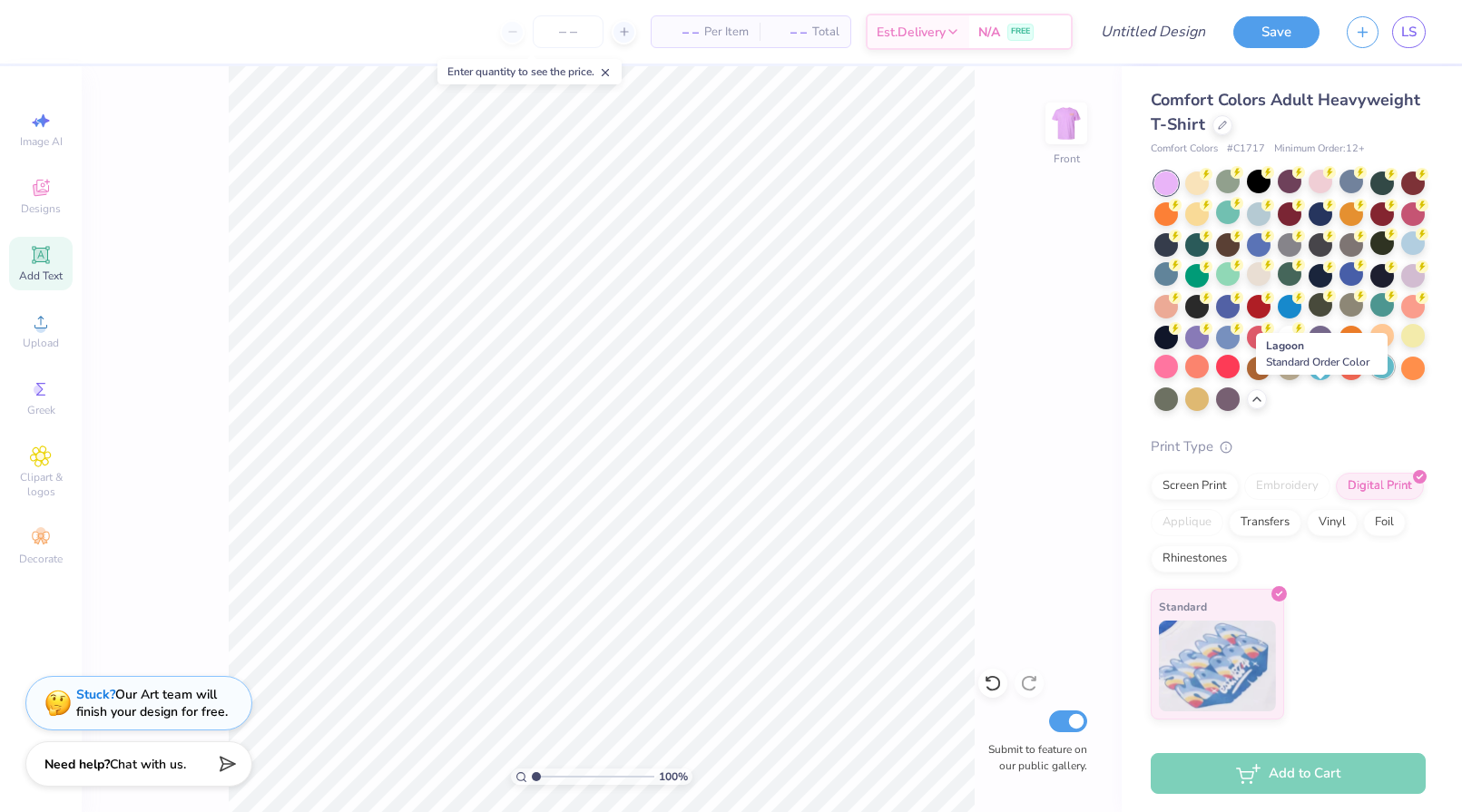 click at bounding box center [1382, 367] 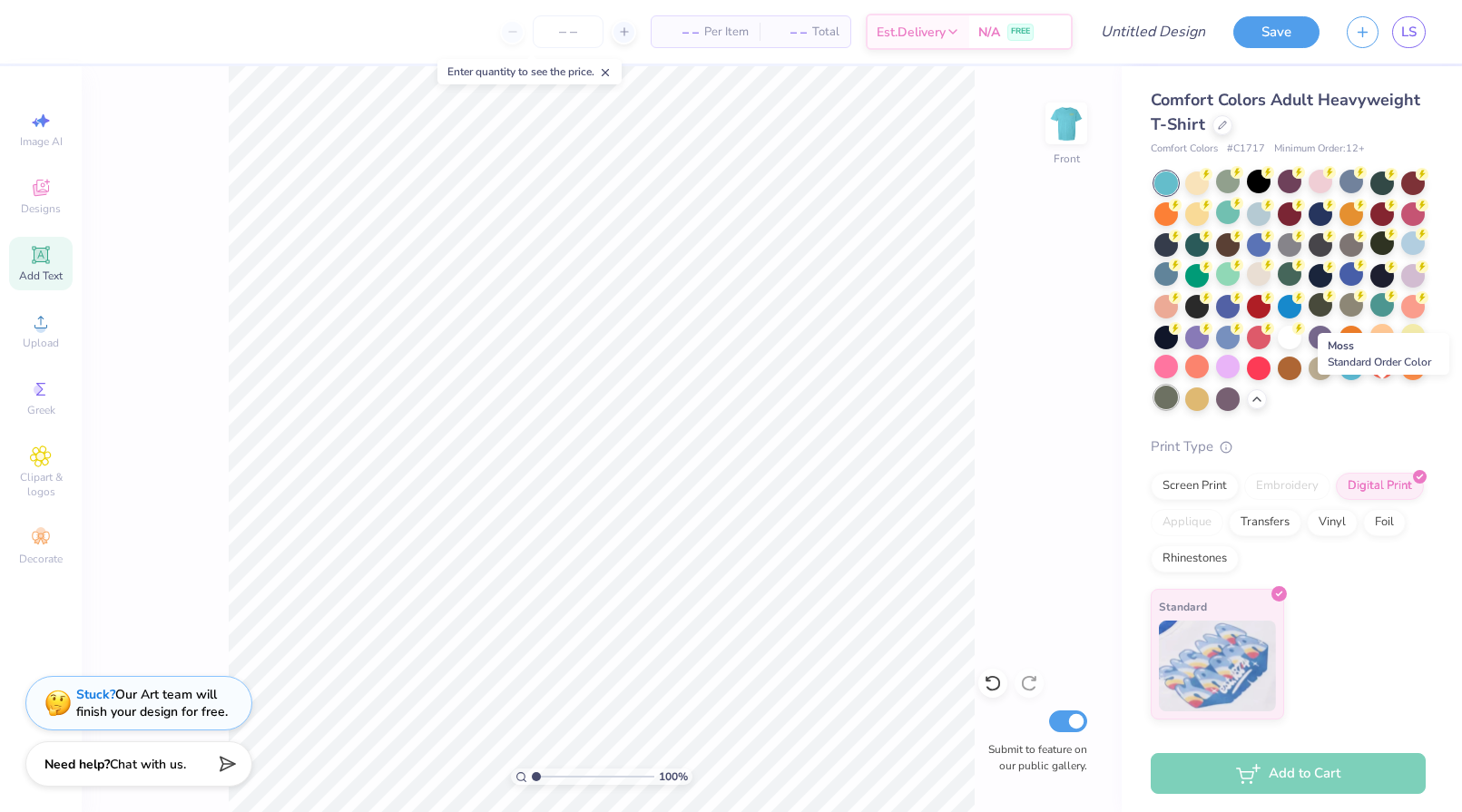 click at bounding box center (1166, 397) 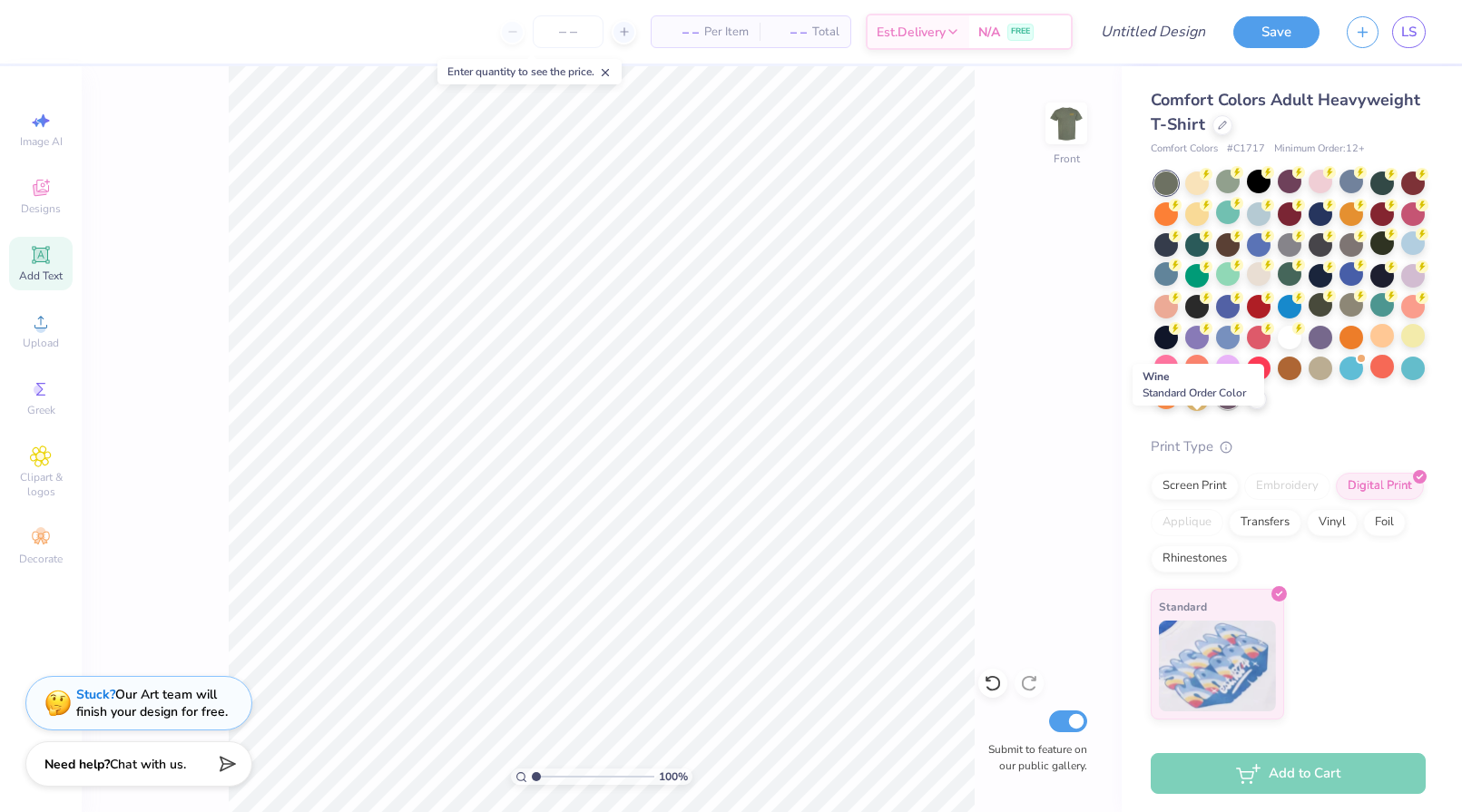 click at bounding box center [1228, 397] 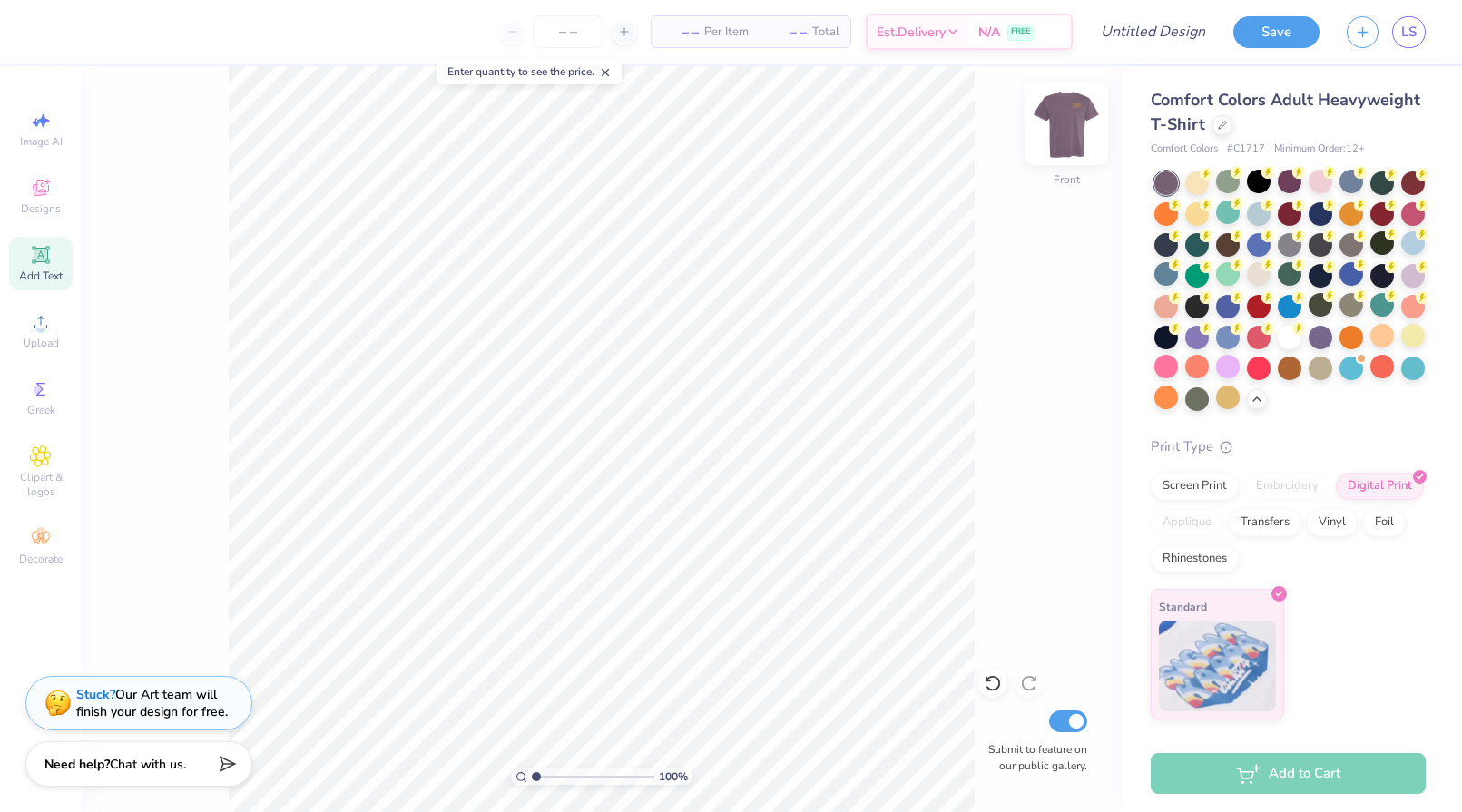 click at bounding box center [1066, 123] 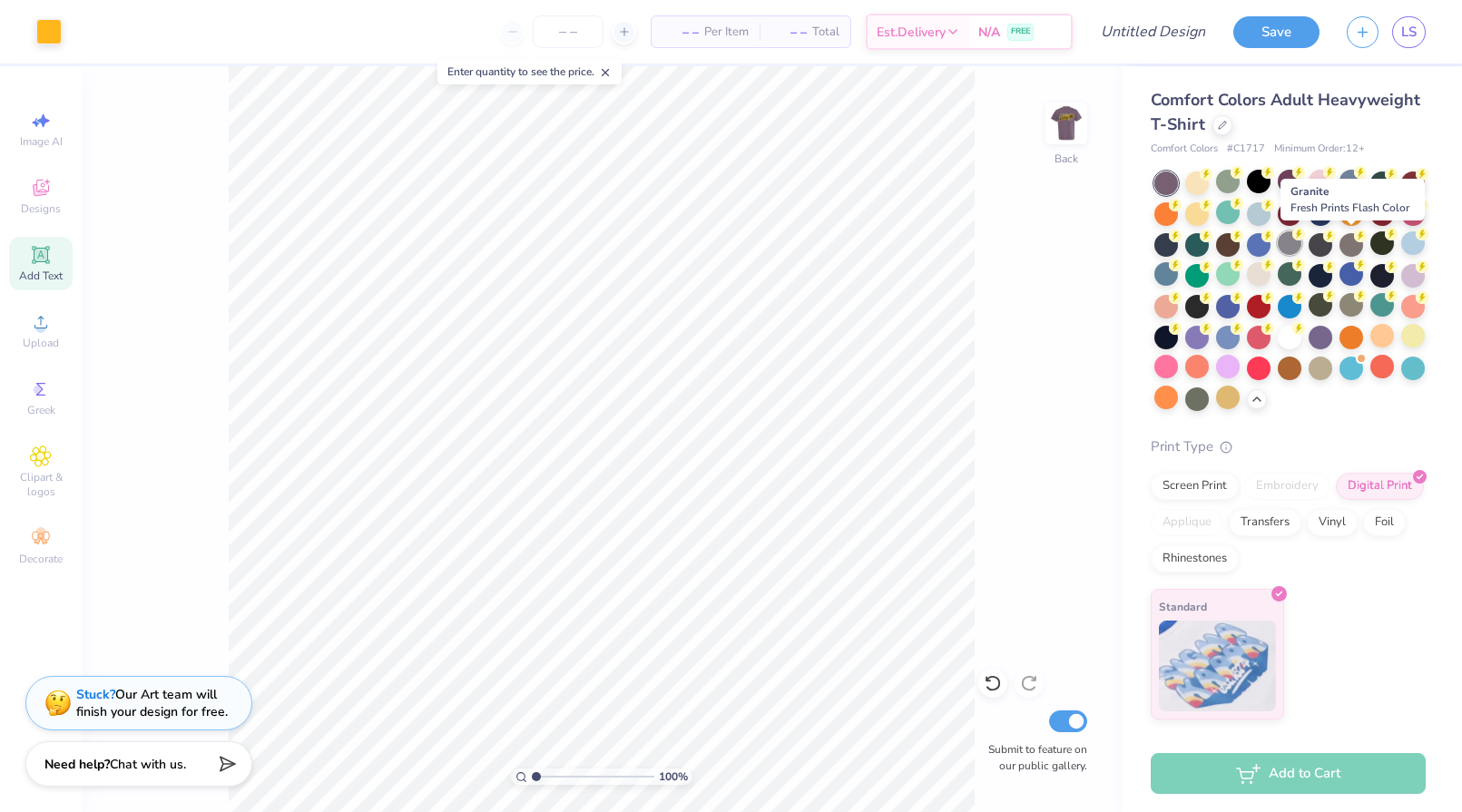click at bounding box center (1290, 243) 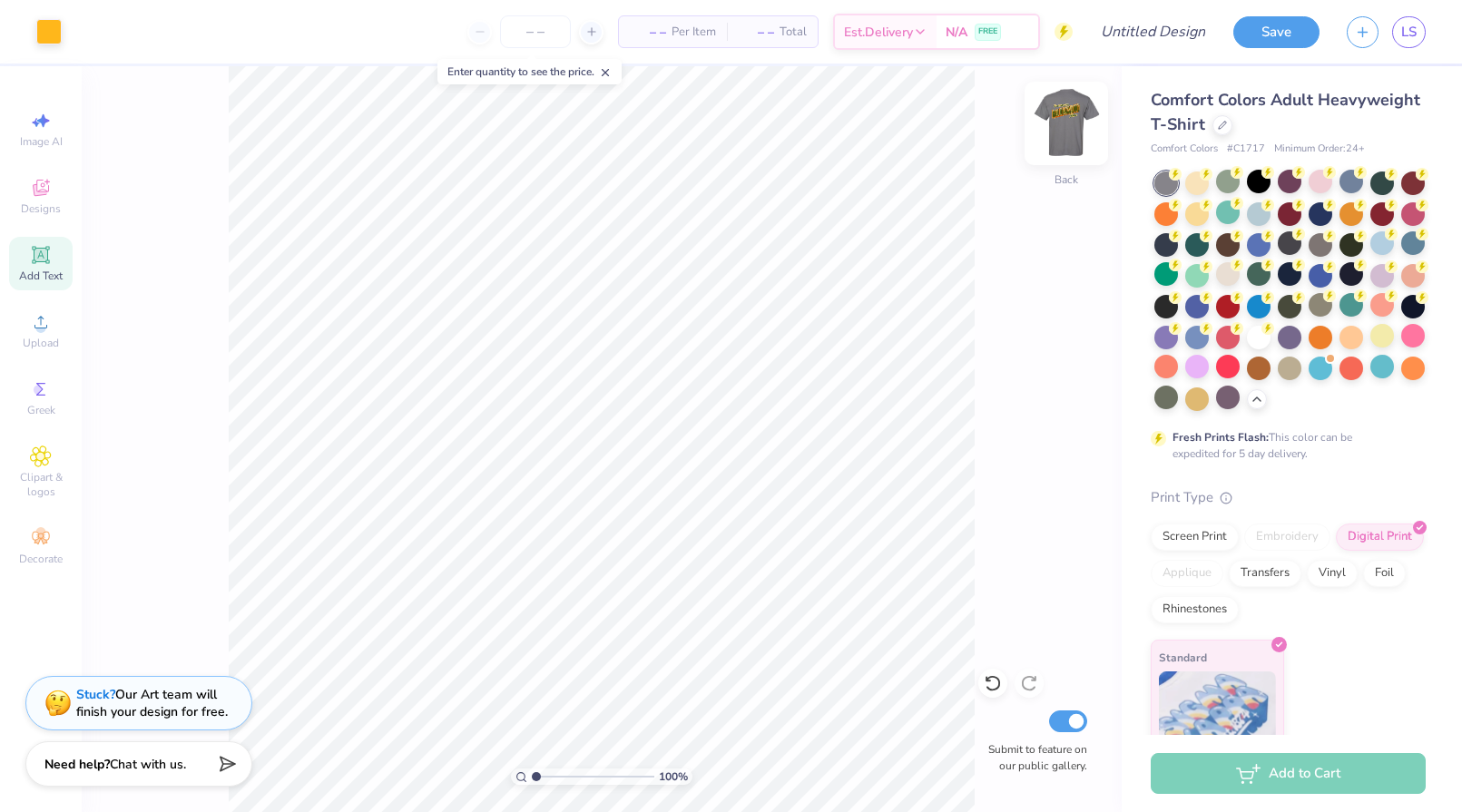 click at bounding box center [1066, 123] 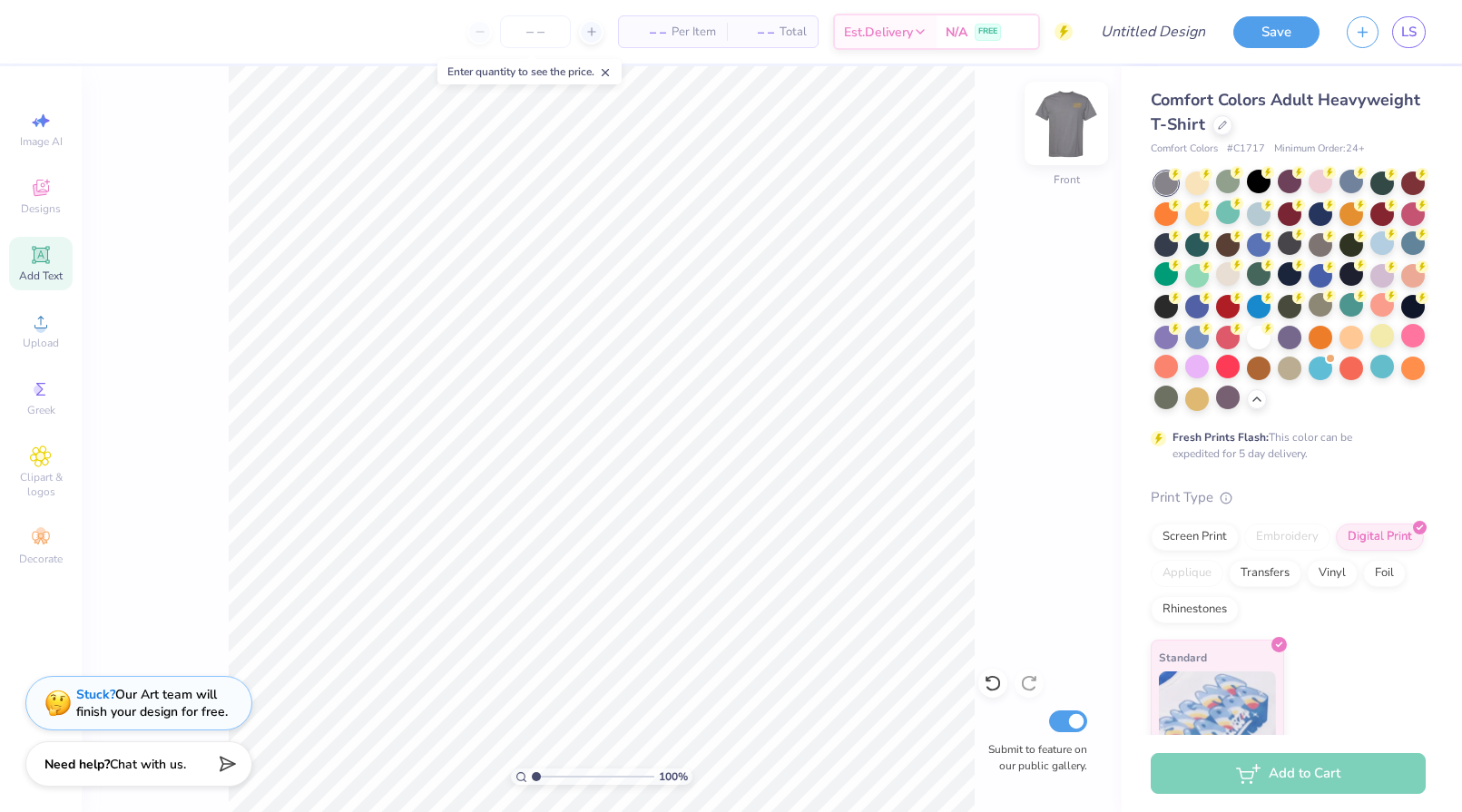 click at bounding box center [1066, 123] 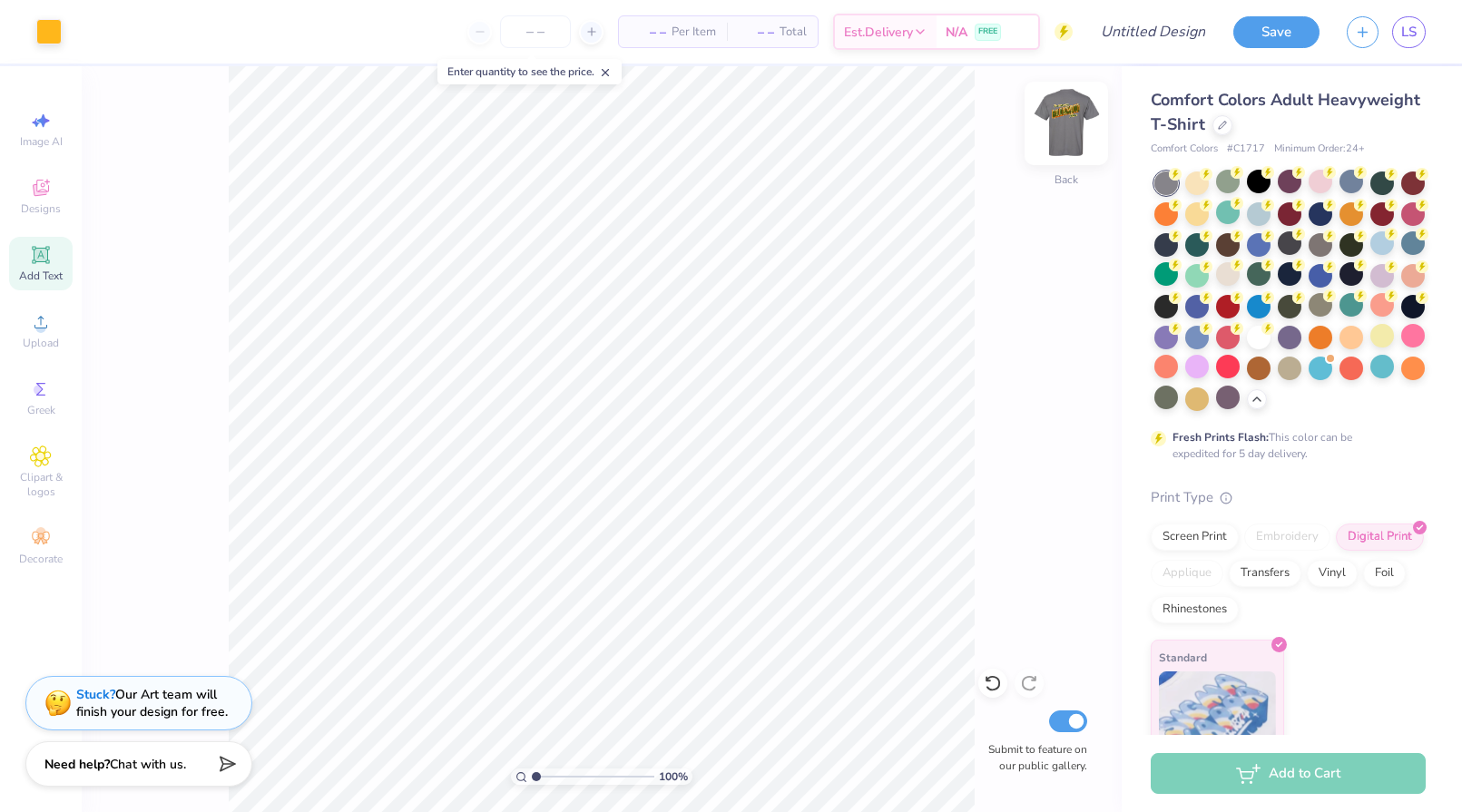 click at bounding box center [1066, 123] 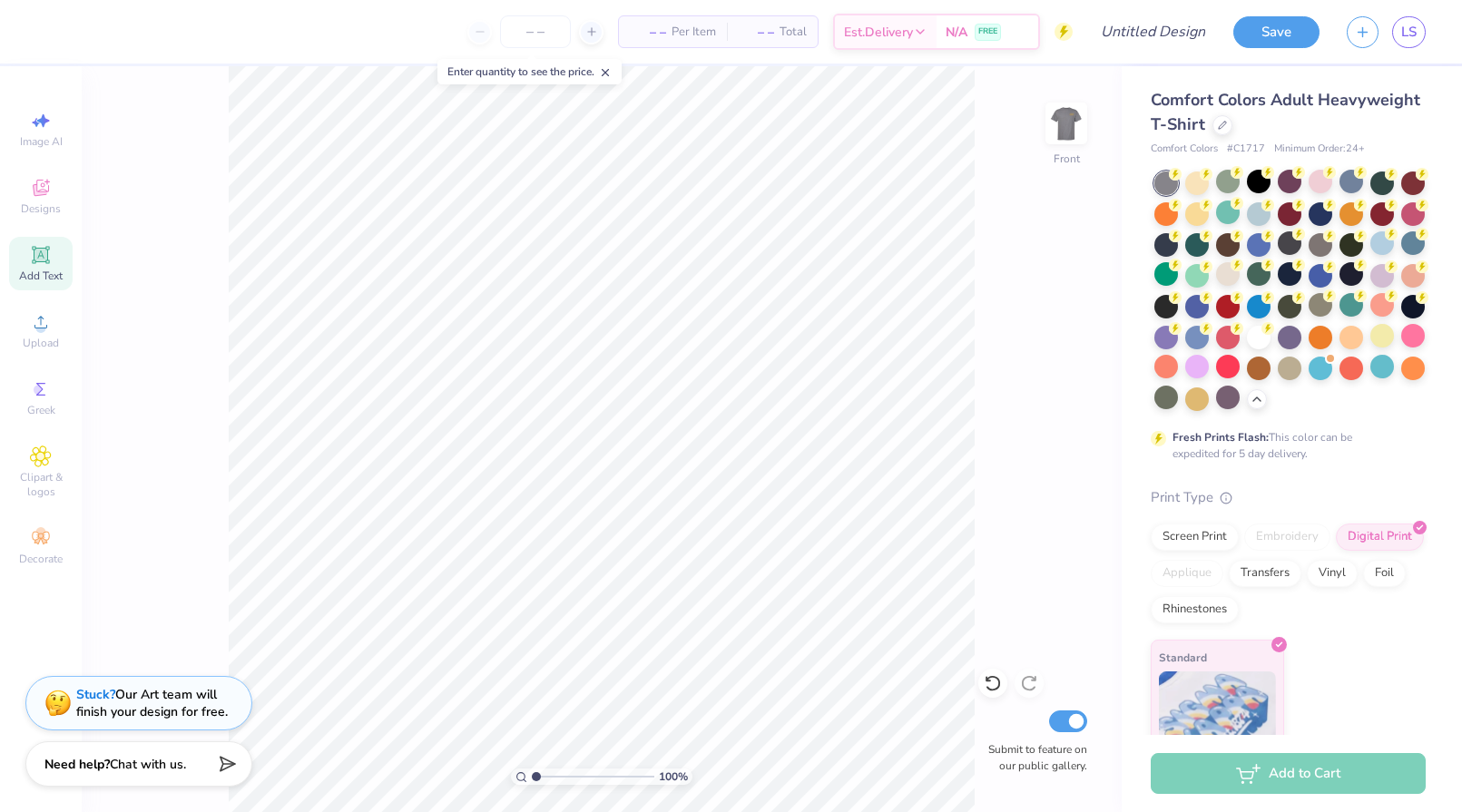 click on "100  % Front Submit to feature on our public gallery." at bounding box center [602, 439] 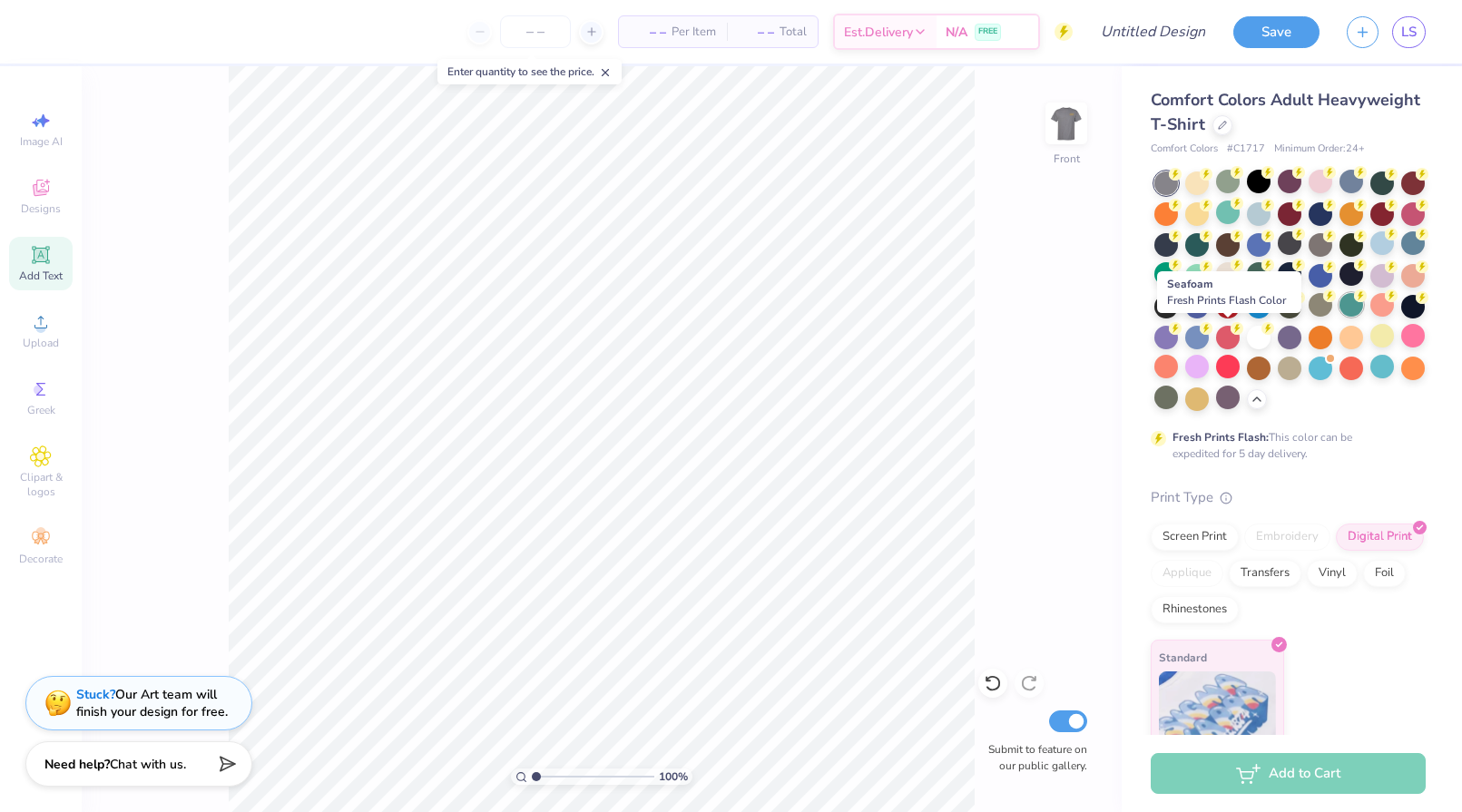 click at bounding box center (1351, 305) 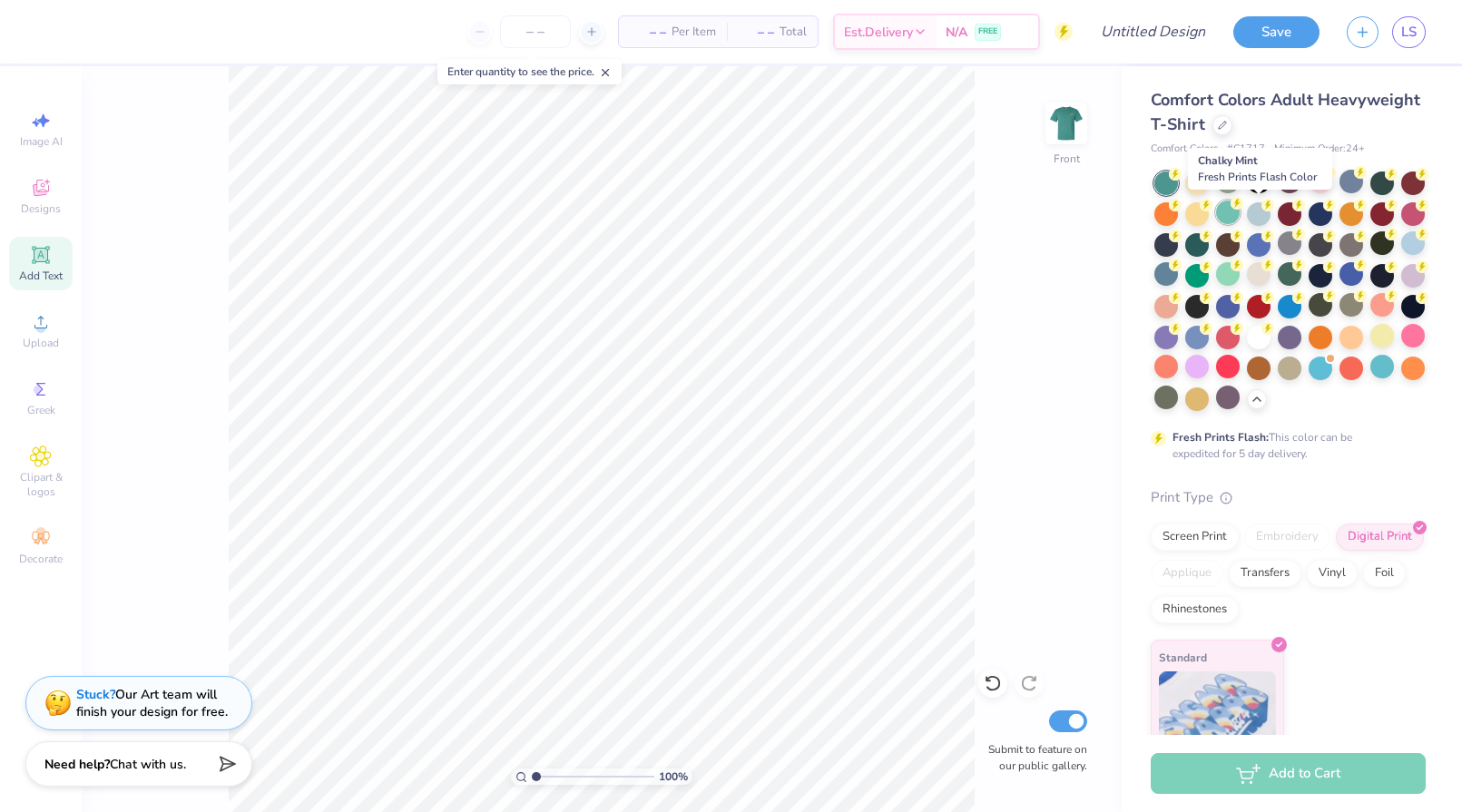 click at bounding box center (1228, 212) 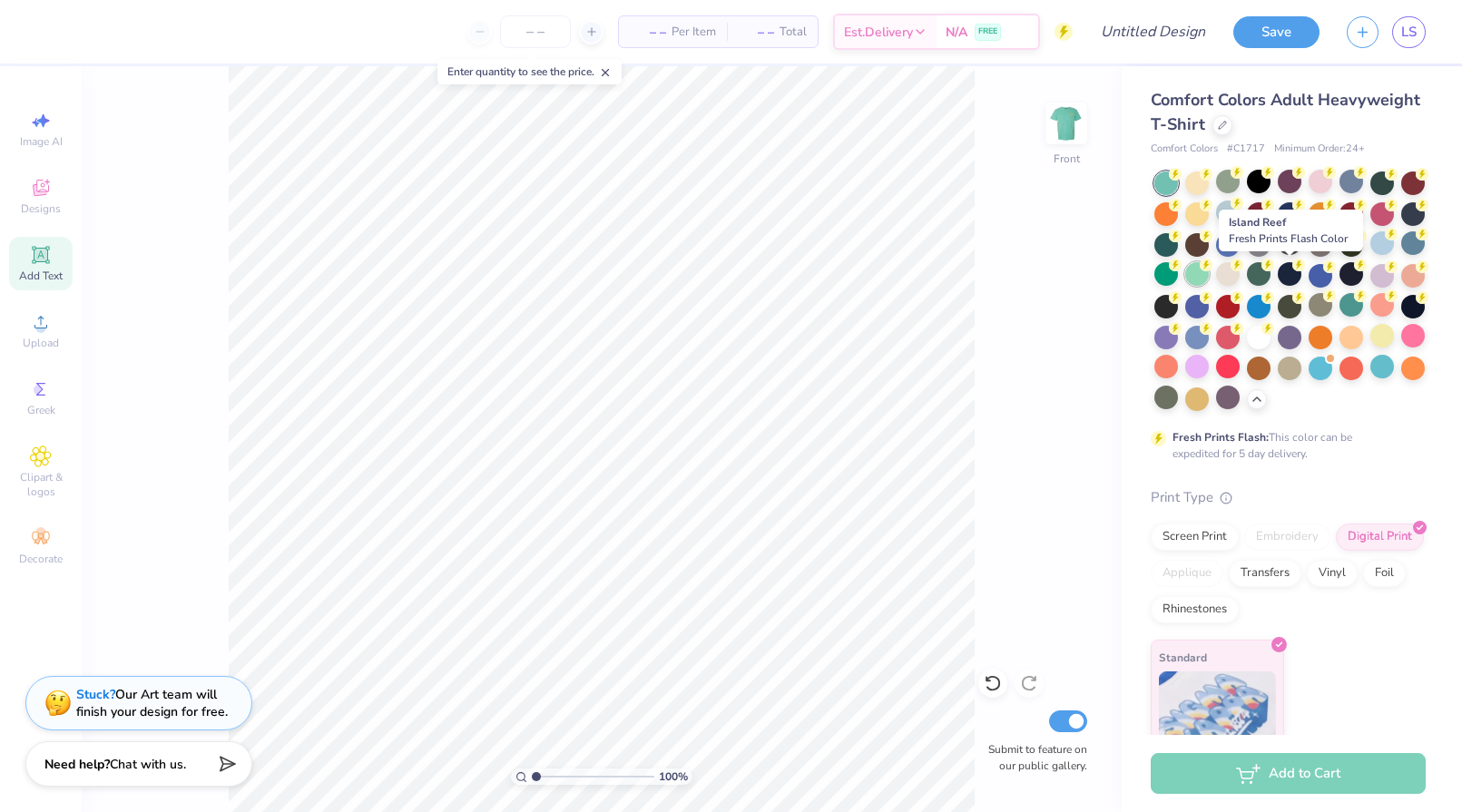 click at bounding box center (1197, 274) 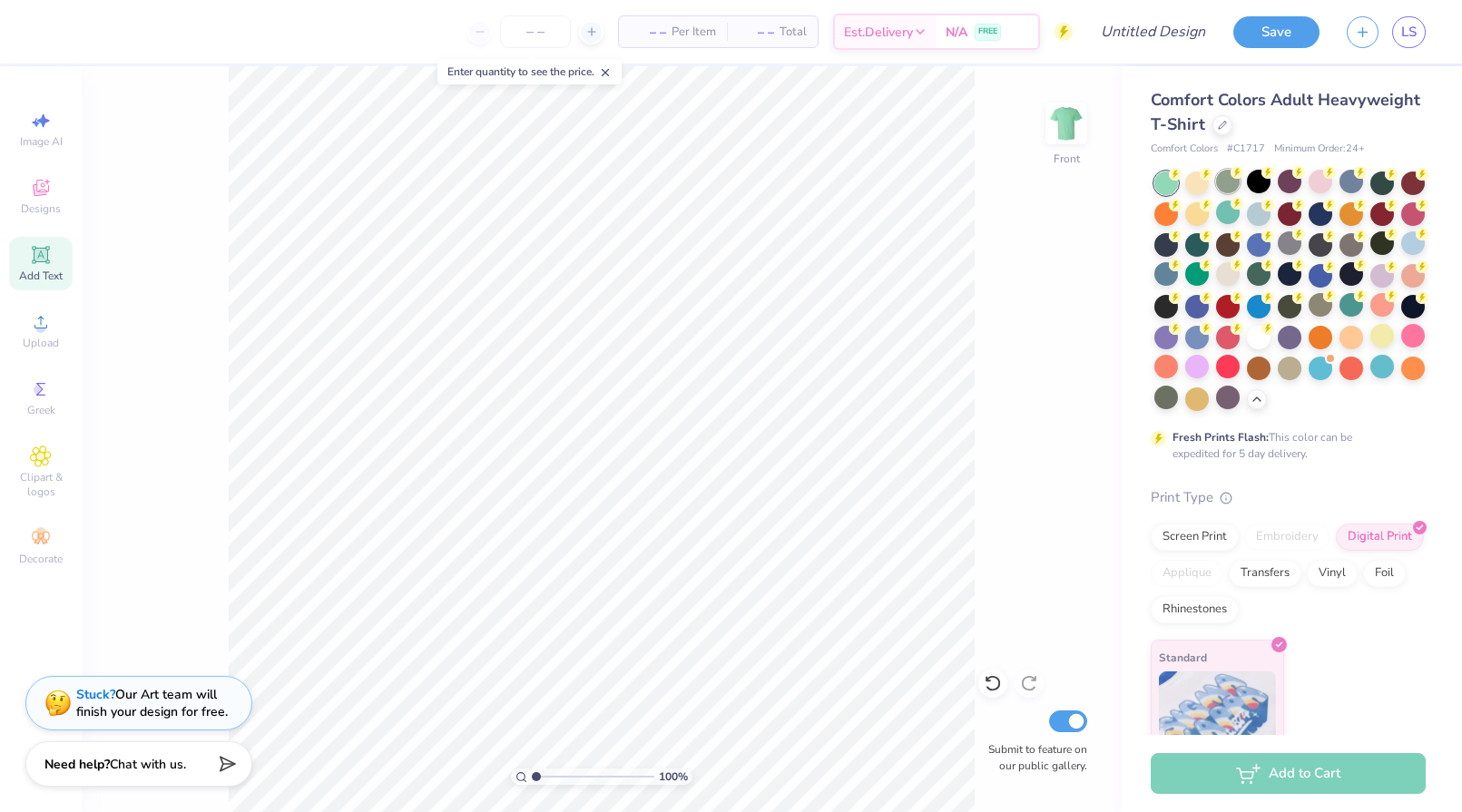 click at bounding box center [1228, 181] 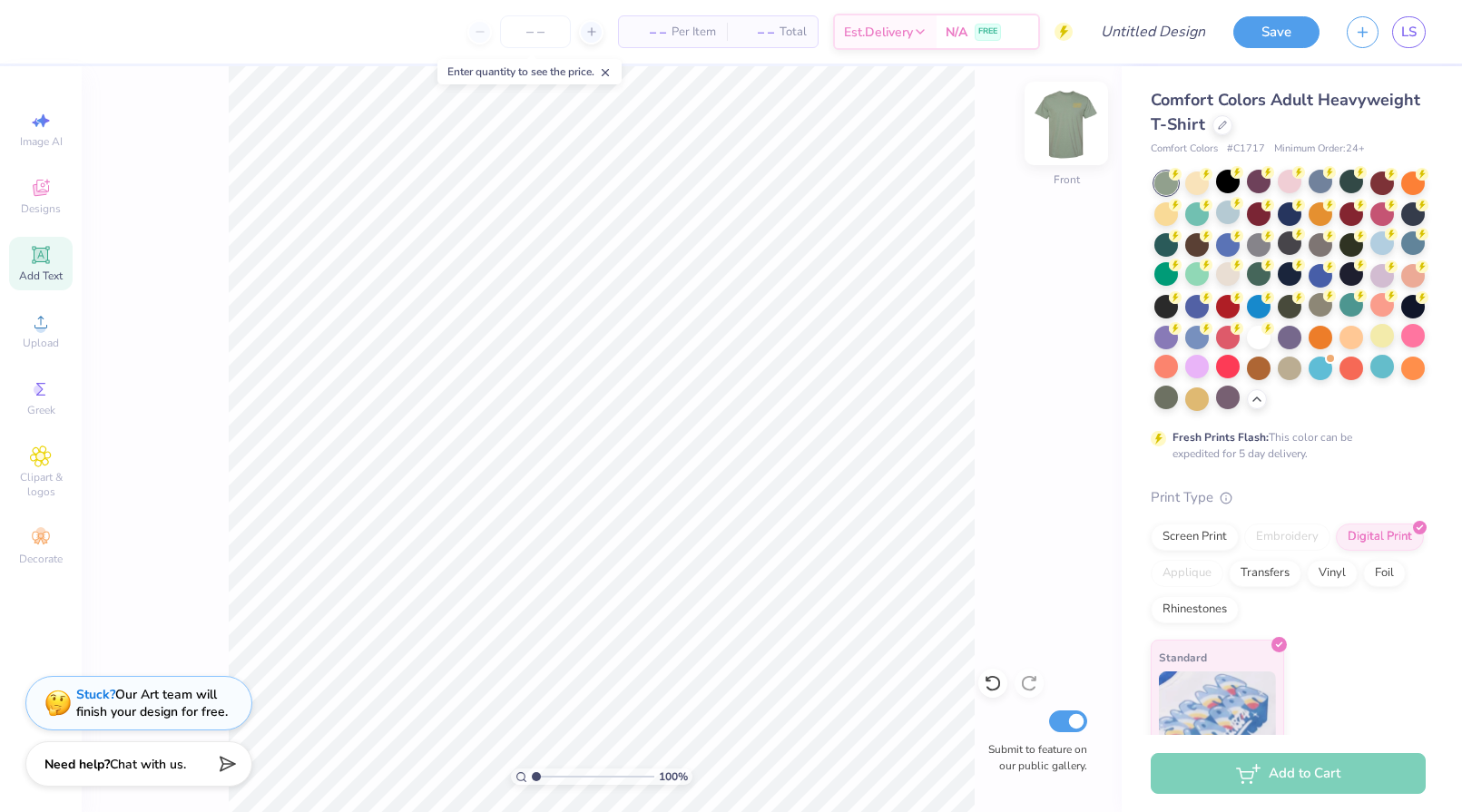 click at bounding box center (1066, 123) 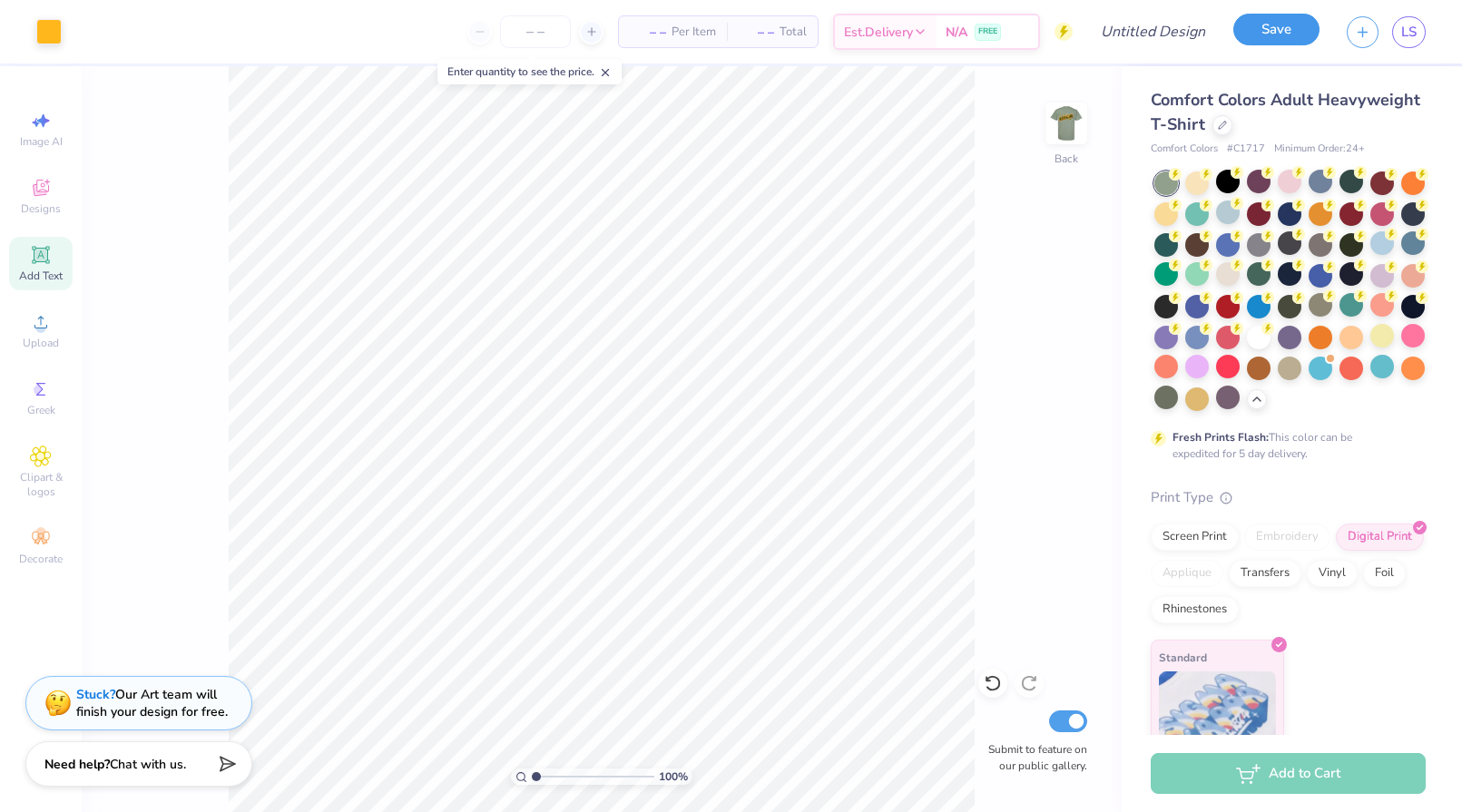 click on "Save" at bounding box center (1276, 29) 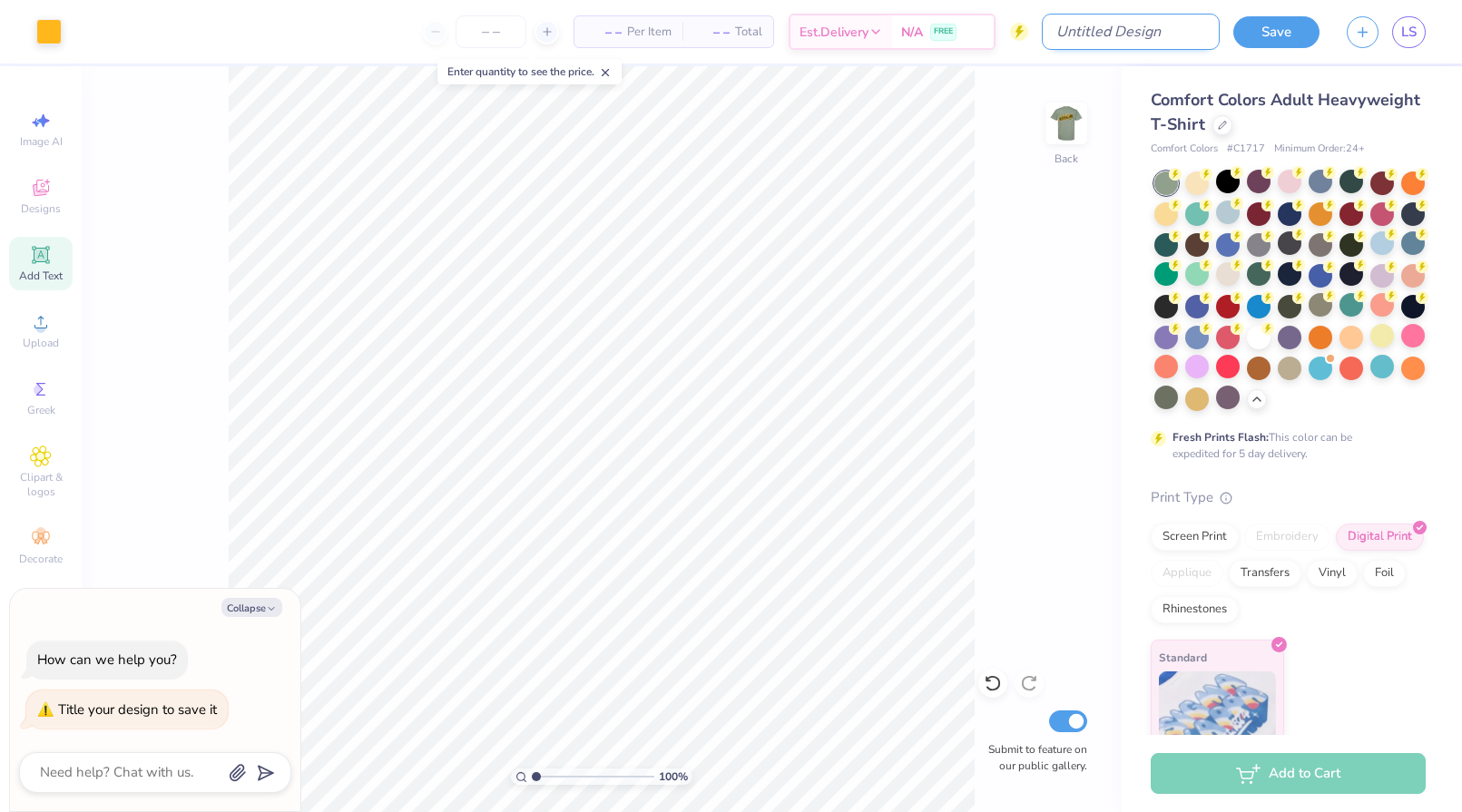 type on "x" 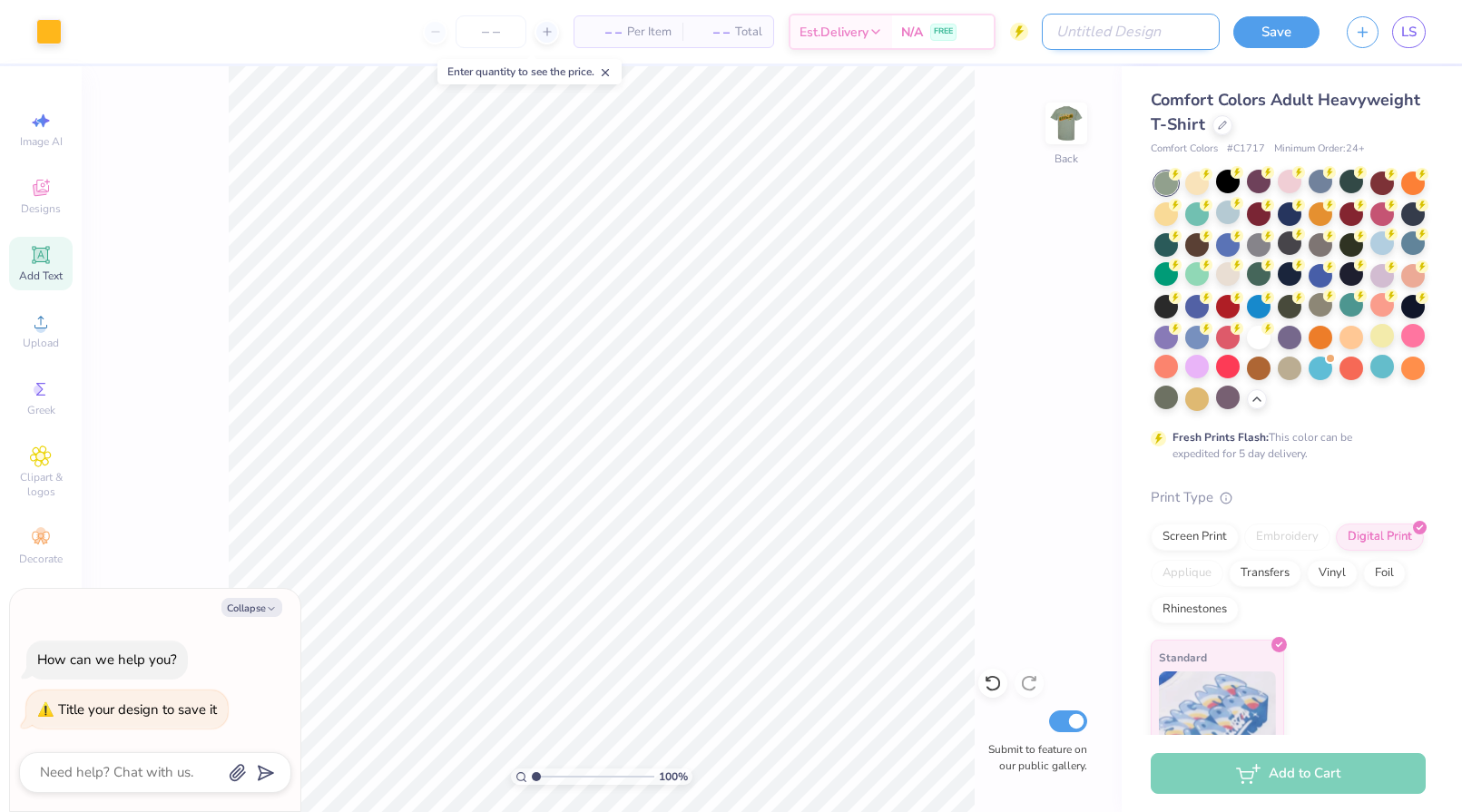 click on "Design Title" at bounding box center (1131, 32) 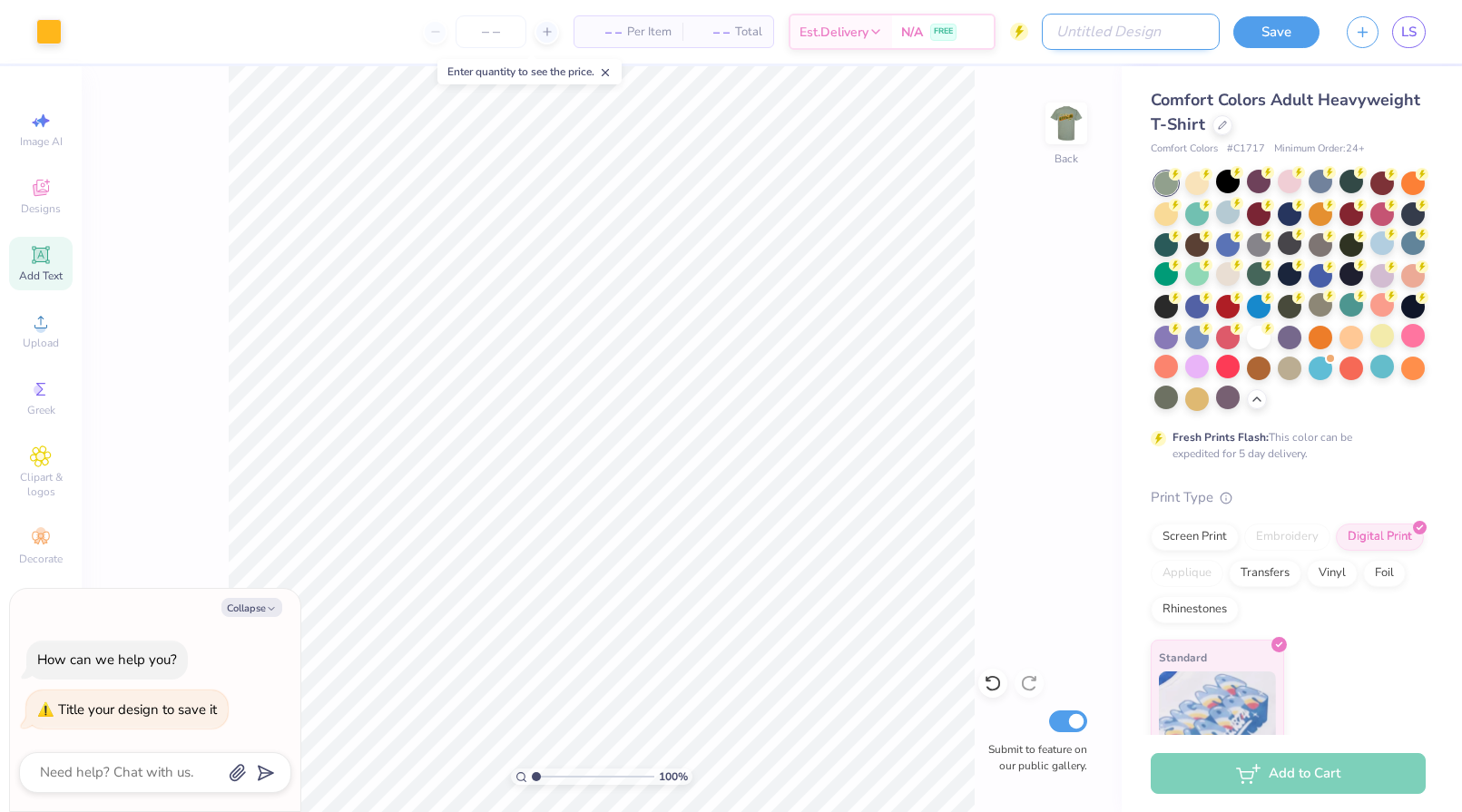 type on "shirt" 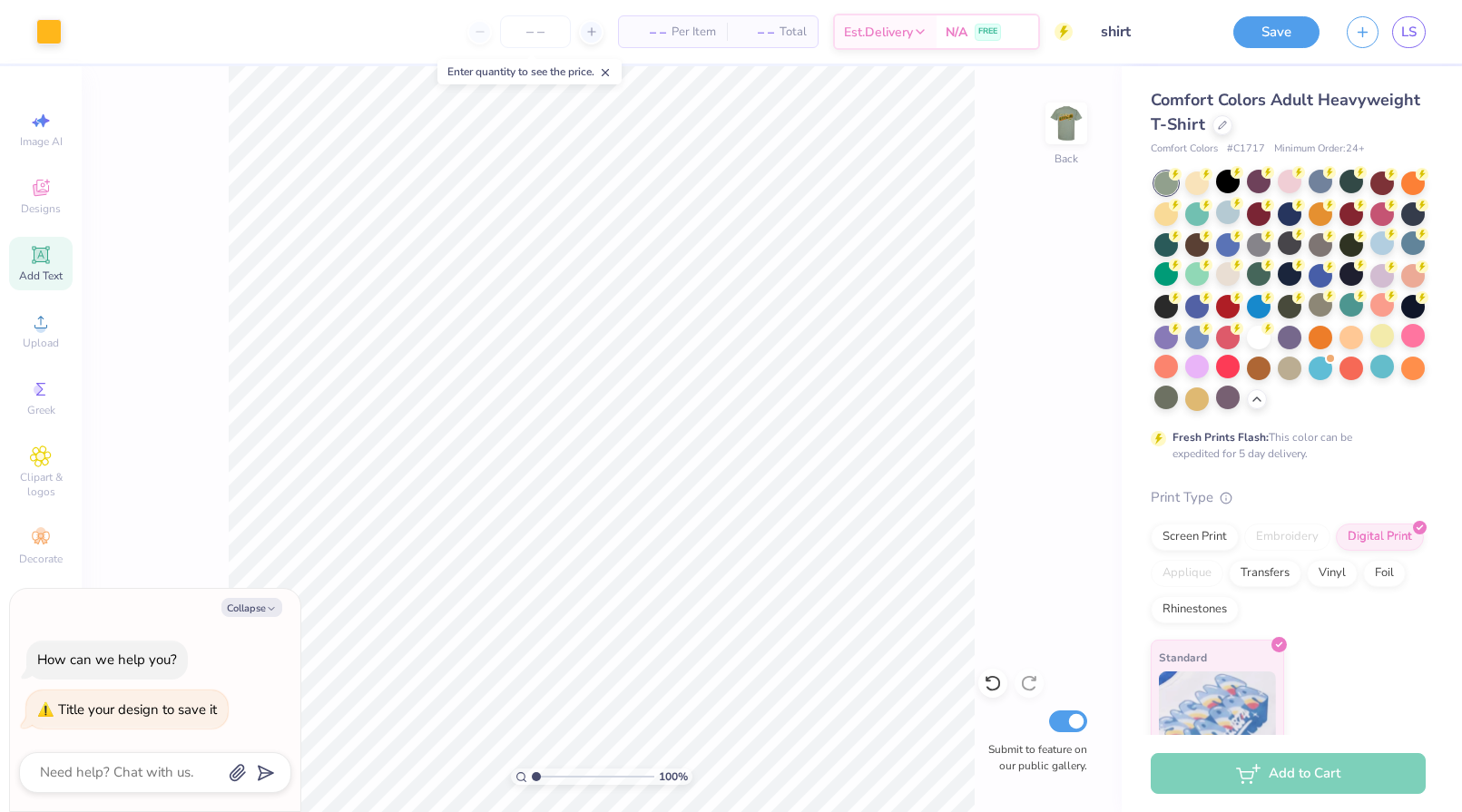 click on "Save" at bounding box center [1276, 32] 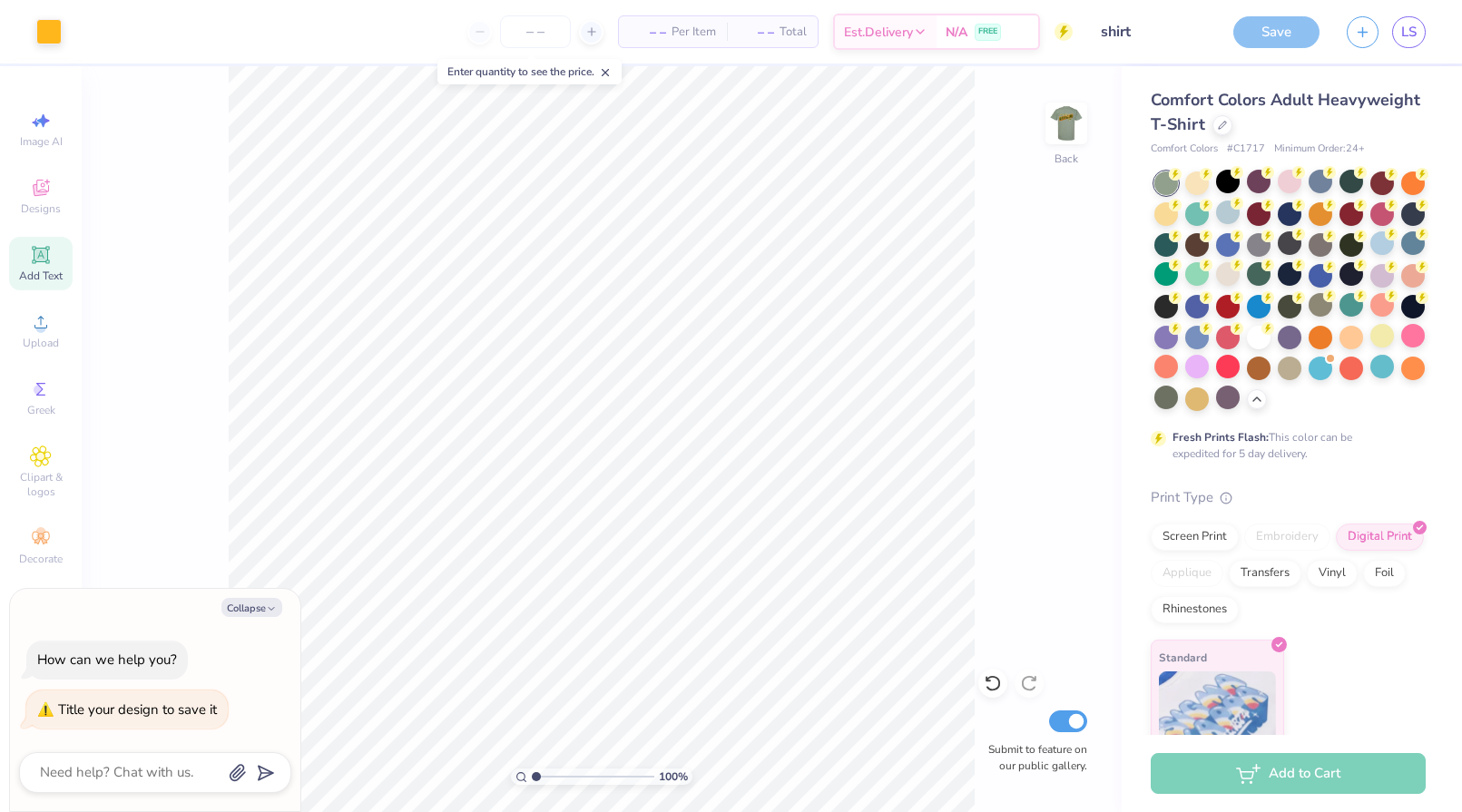 click on "Save" at bounding box center [1276, 32] 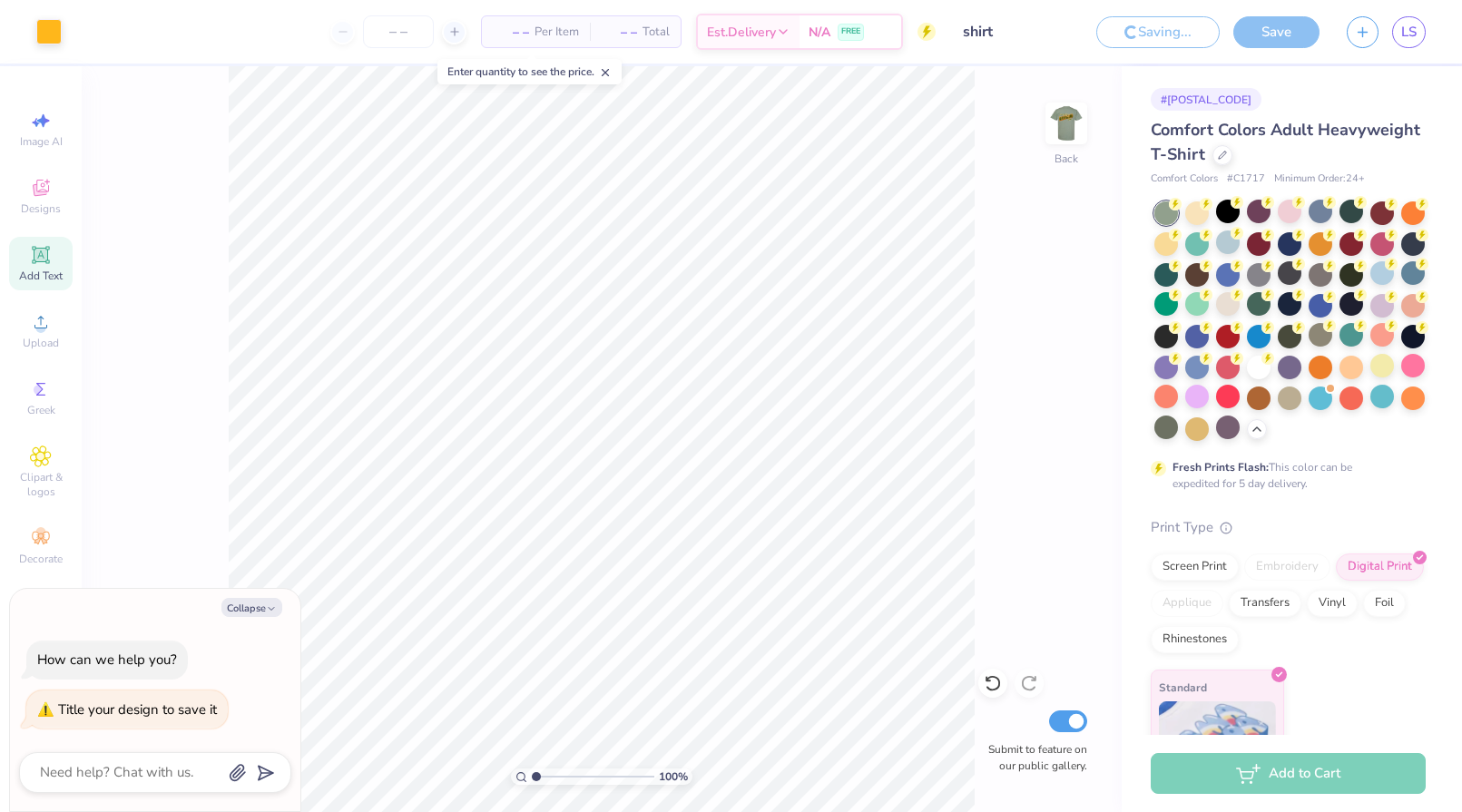 type on "x" 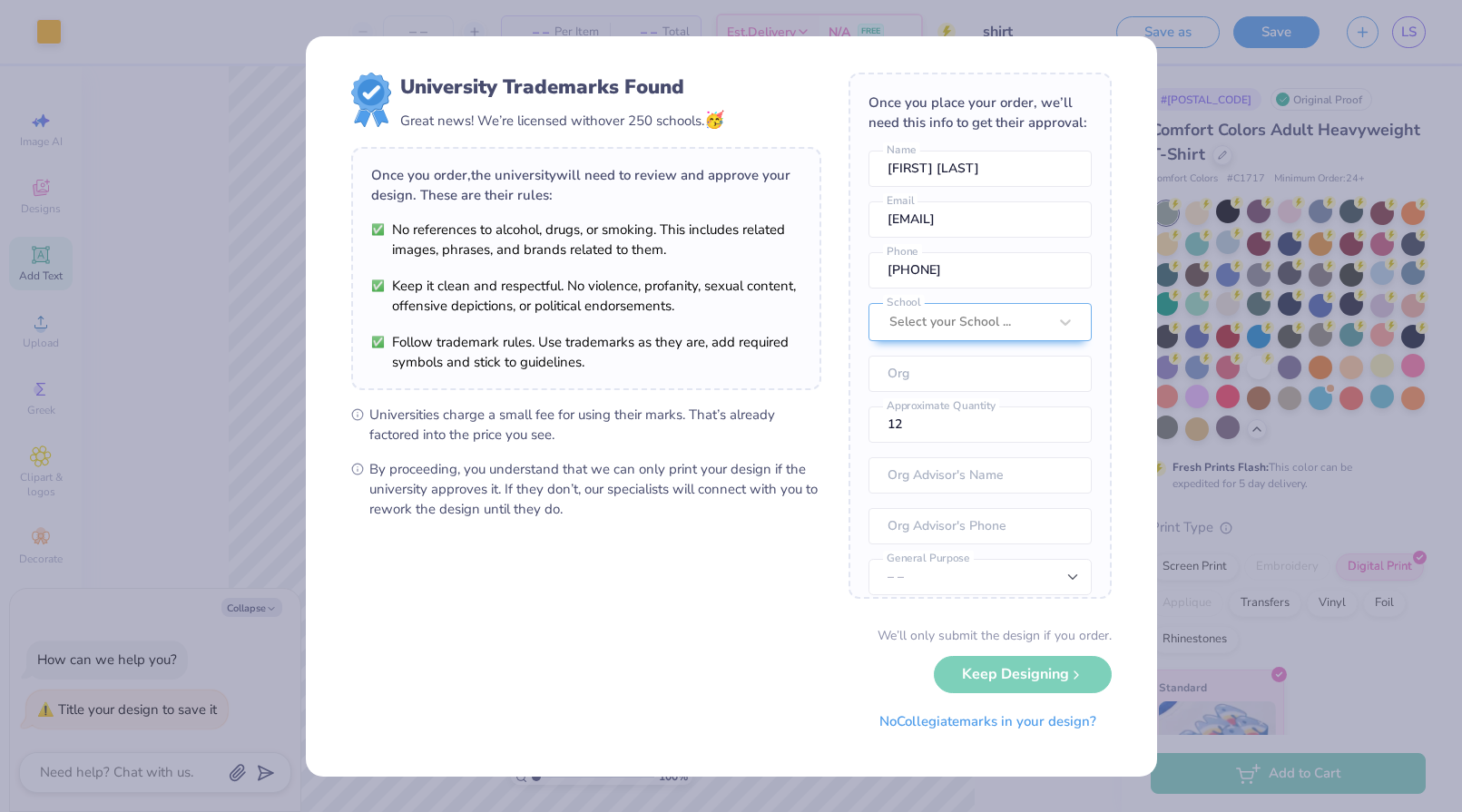 click on "Once you place your order, we’ll need this info to get their approval: [FIRST] [LAST] Name [EMAIL] Email [PHONE] Phone Select your School ... School Org 12 Approximate Quantity Org Advisor's Name" at bounding box center [731, 406] 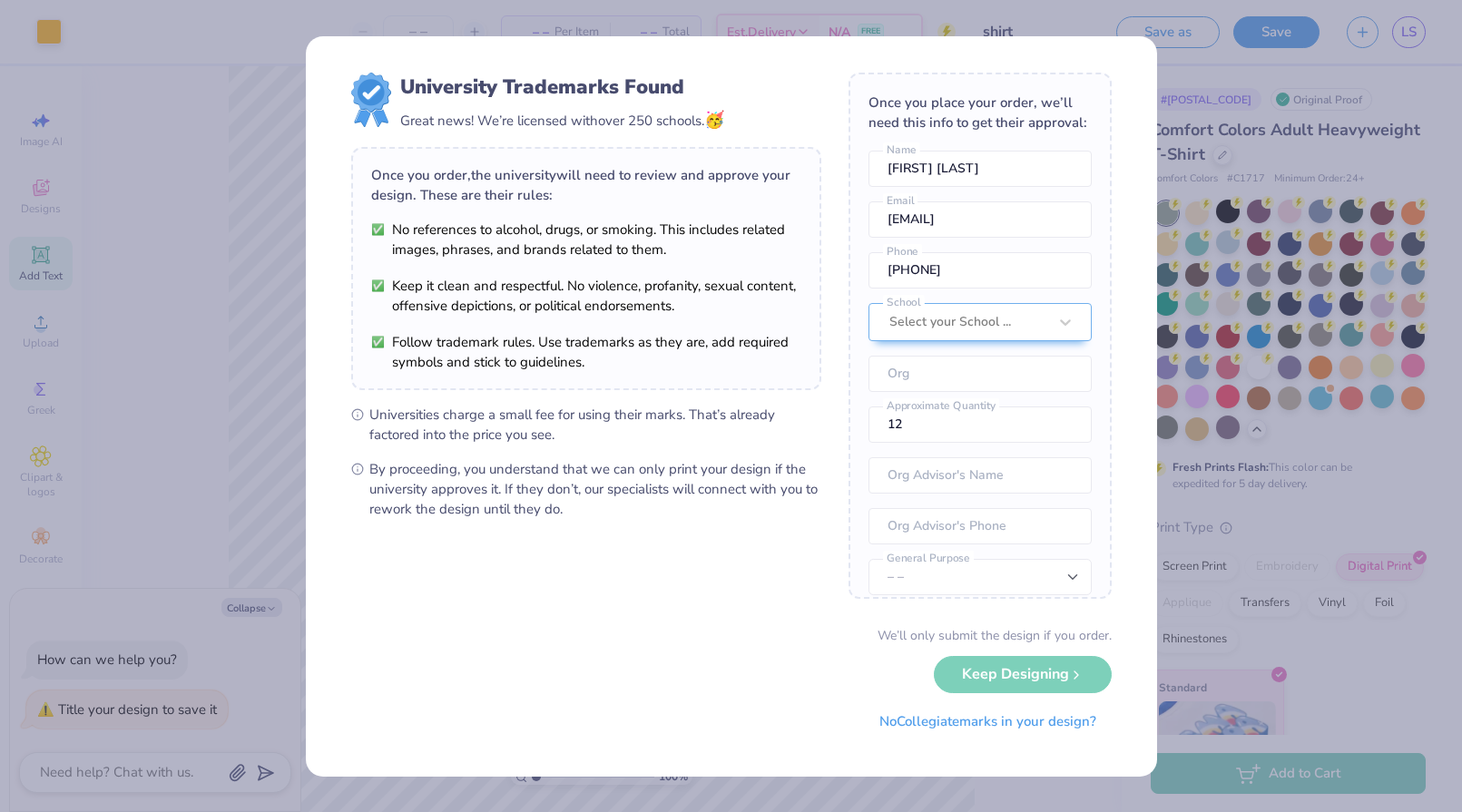 click on "Once you place your order, we’ll need this info to get their approval: [FIRST] [LAST] Name [EMAIL] Email [PHONE] Phone Select your School ... School Org 12 Approximate Quantity Org Advisor's Name" at bounding box center [731, 406] 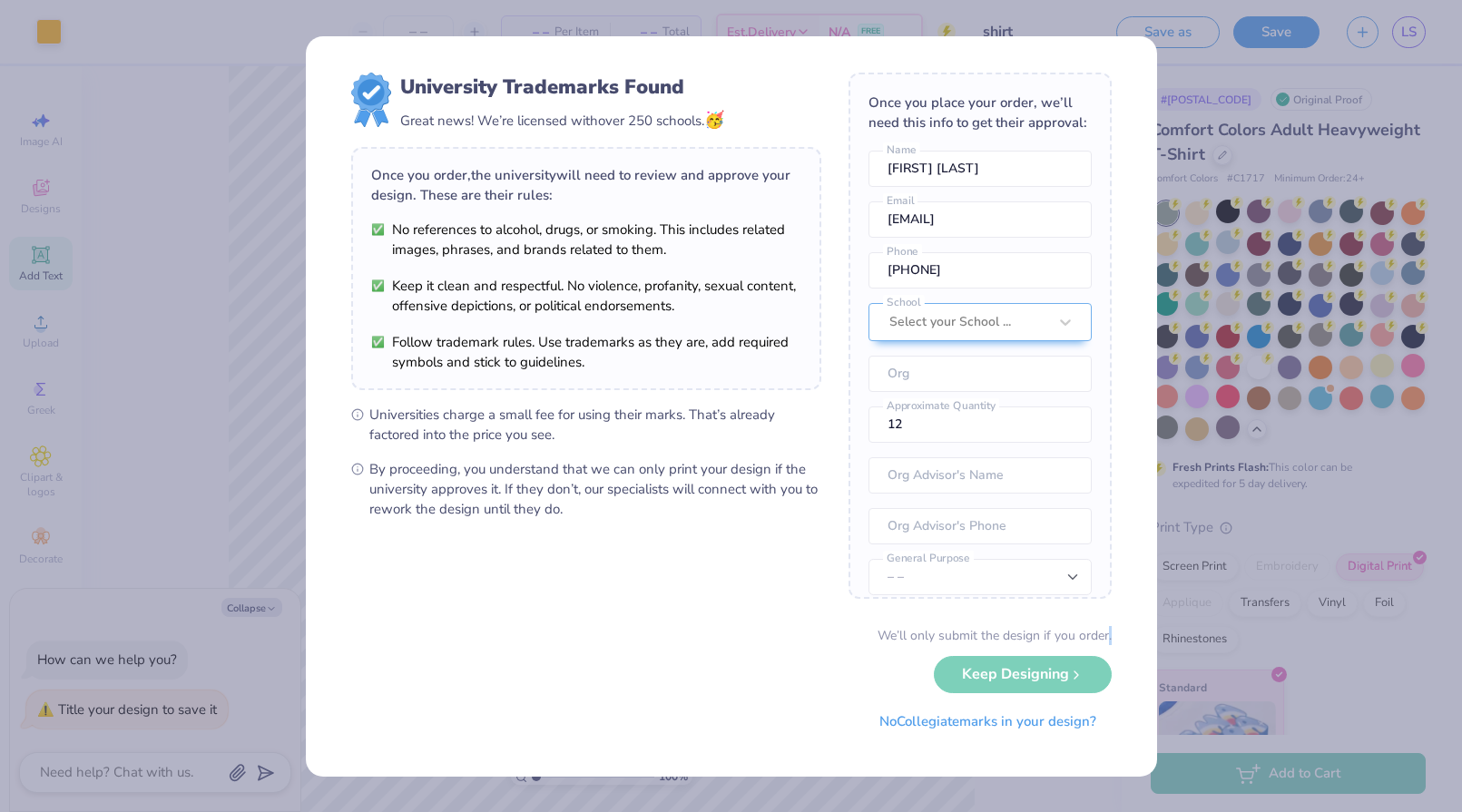 click on "Once you place your order, we’ll need this info to get their approval: [FIRST] [LAST] Name [EMAIL] Email [PHONE] Phone Select your School ... School Org 12 Approximate Quantity Org Advisor's Name" at bounding box center (731, 406) 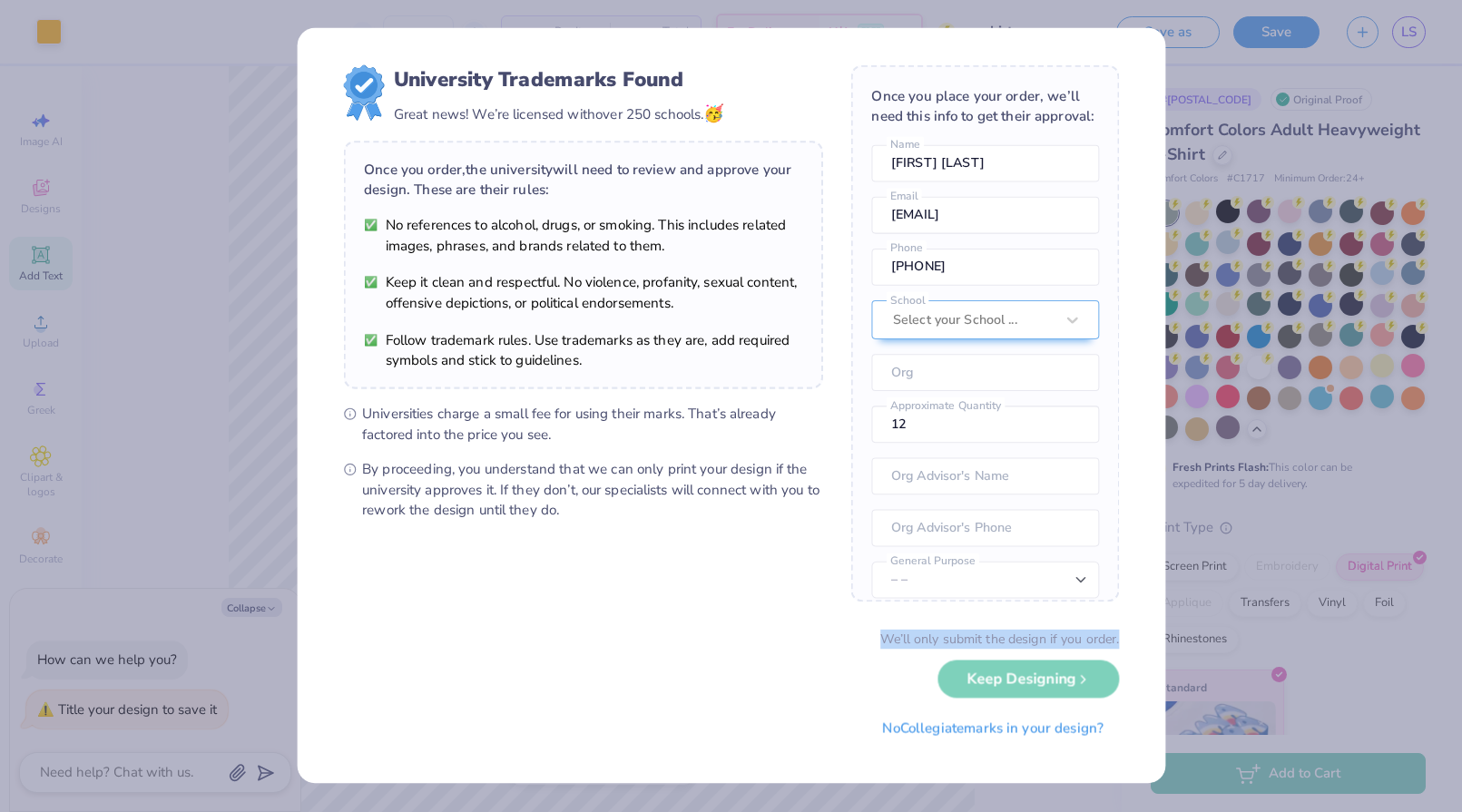 click on "Once you place your order, we’ll need this info to get their approval: [FIRST] [LAST] Name [EMAIL] Email [PHONE] Phone Select your School ... School Org 12 Approximate Quantity Org Advisor's Name" at bounding box center (731, 406) 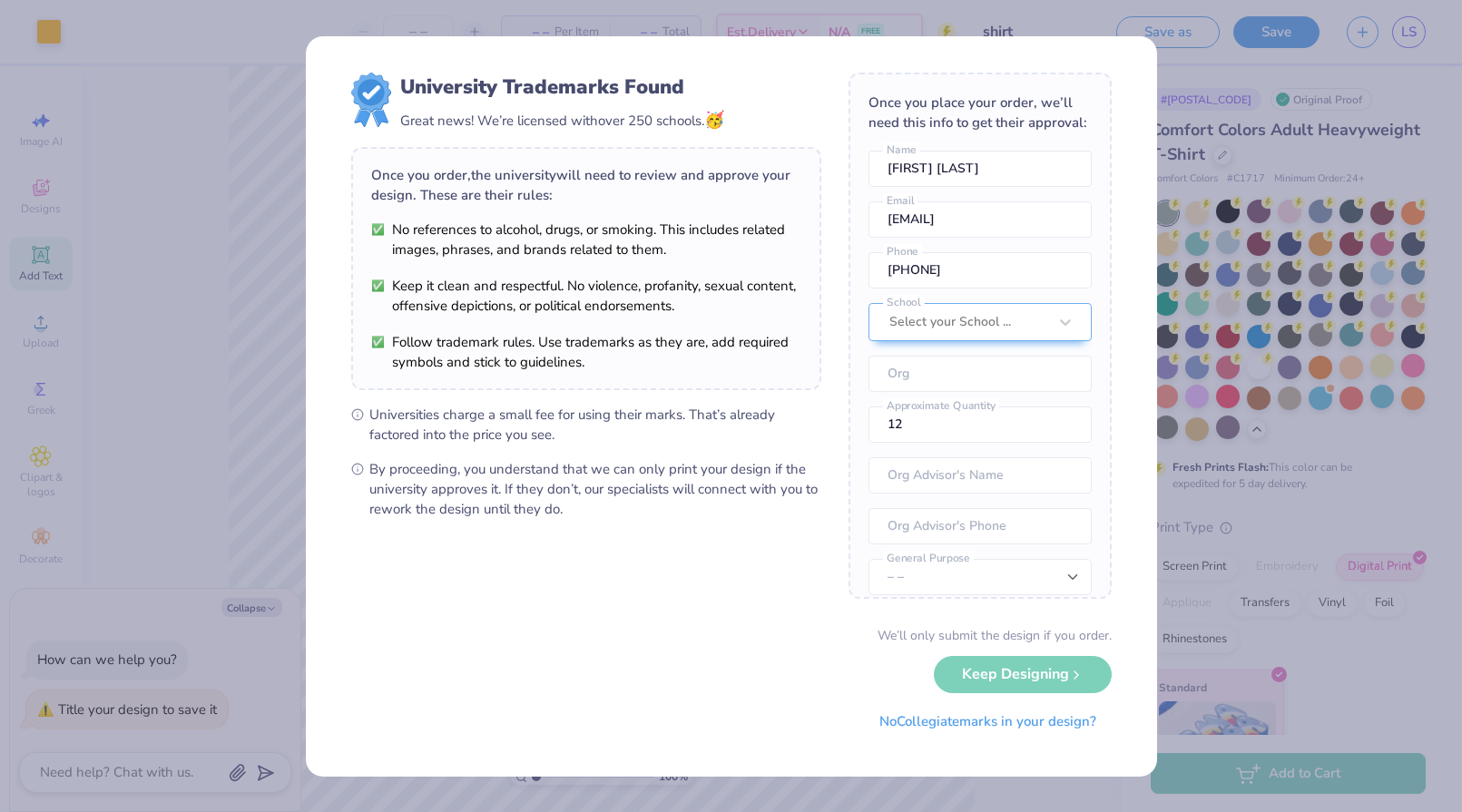 click on "Once you place your order, we’ll need this info to get their approval: [FIRST] [LAST] Name [EMAIL] Email [PHONE] Phone Select your School ... School Org 12 Approximate Quantity Org Advisor's Name" at bounding box center (731, 406) 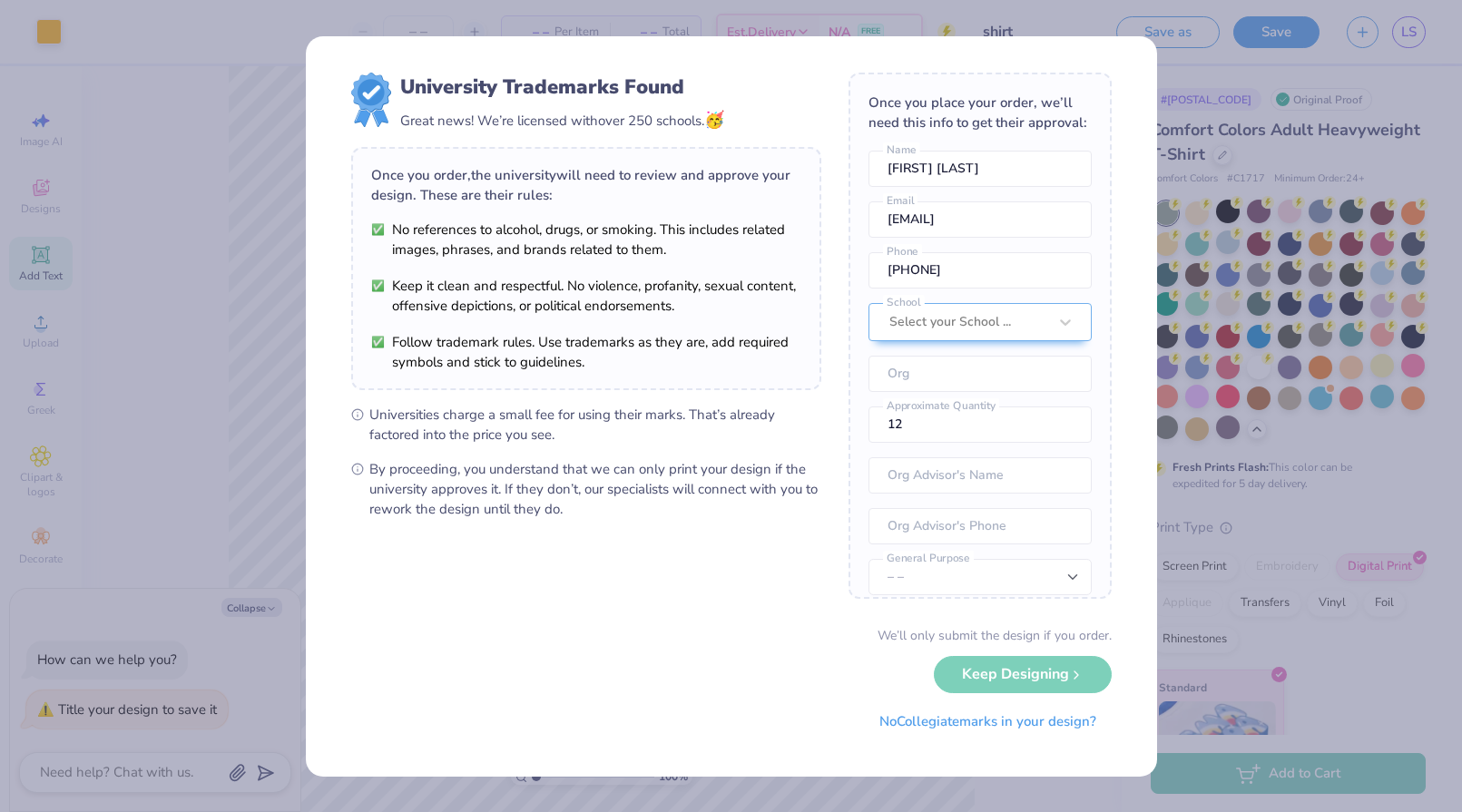 click on "We’ll only submit the design if you order. Keep Designing  No  Collegiate  marks in your design?" at bounding box center [731, 683] 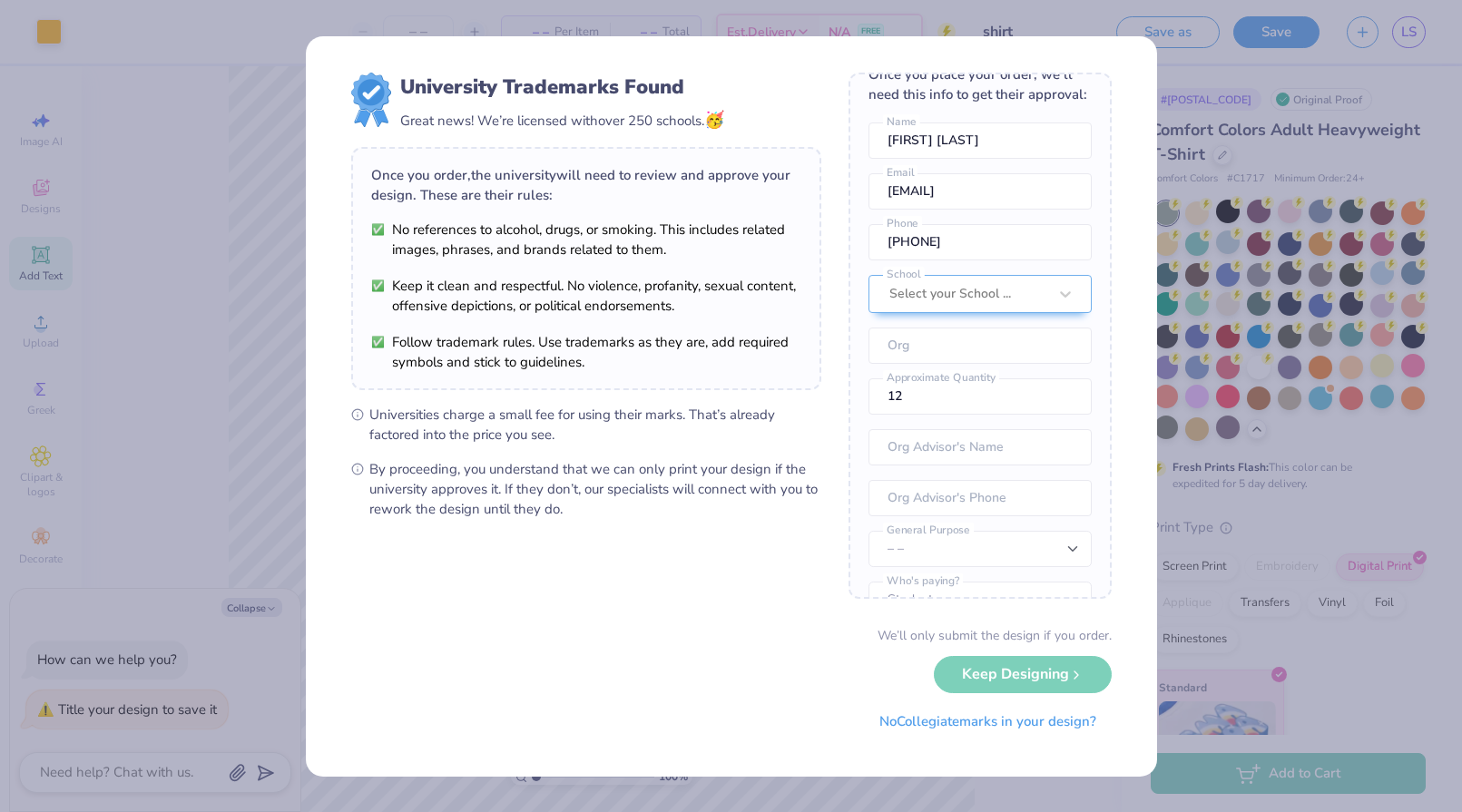 scroll, scrollTop: 0, scrollLeft: 0, axis: both 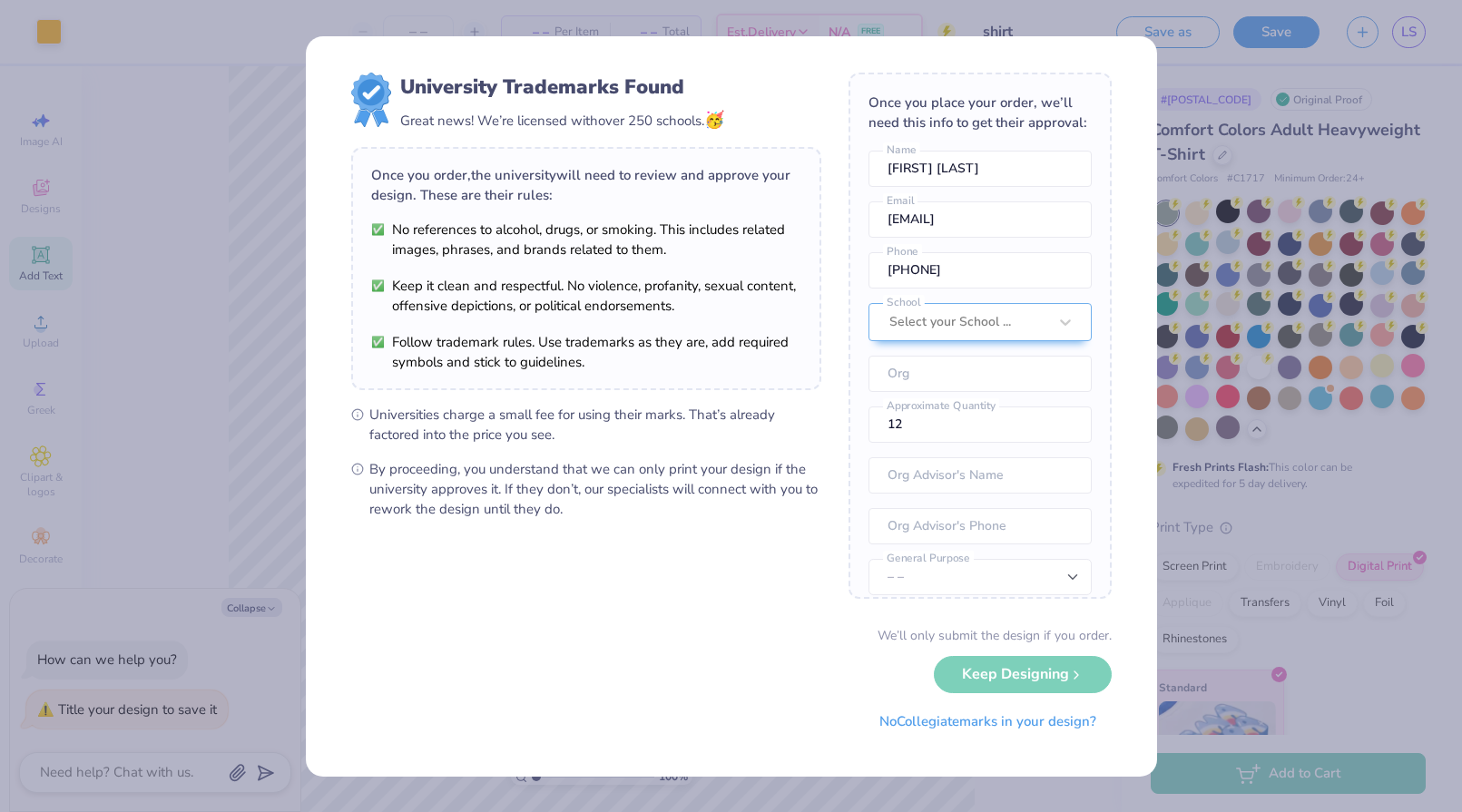 click on "We’ll only submit the design if you order. Keep Designing  No  Collegiate  marks in your design?" at bounding box center [731, 683] 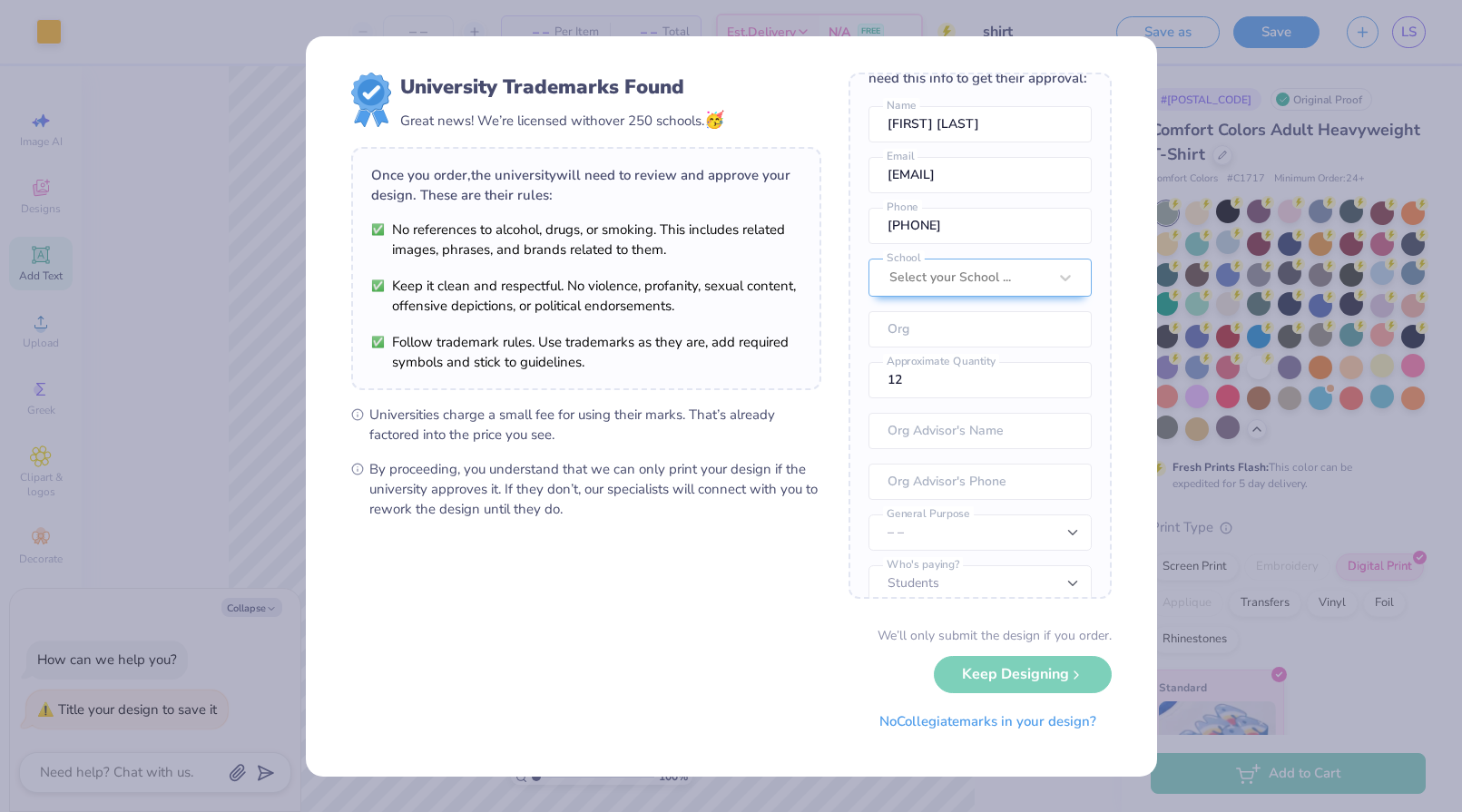 scroll, scrollTop: 87, scrollLeft: 0, axis: vertical 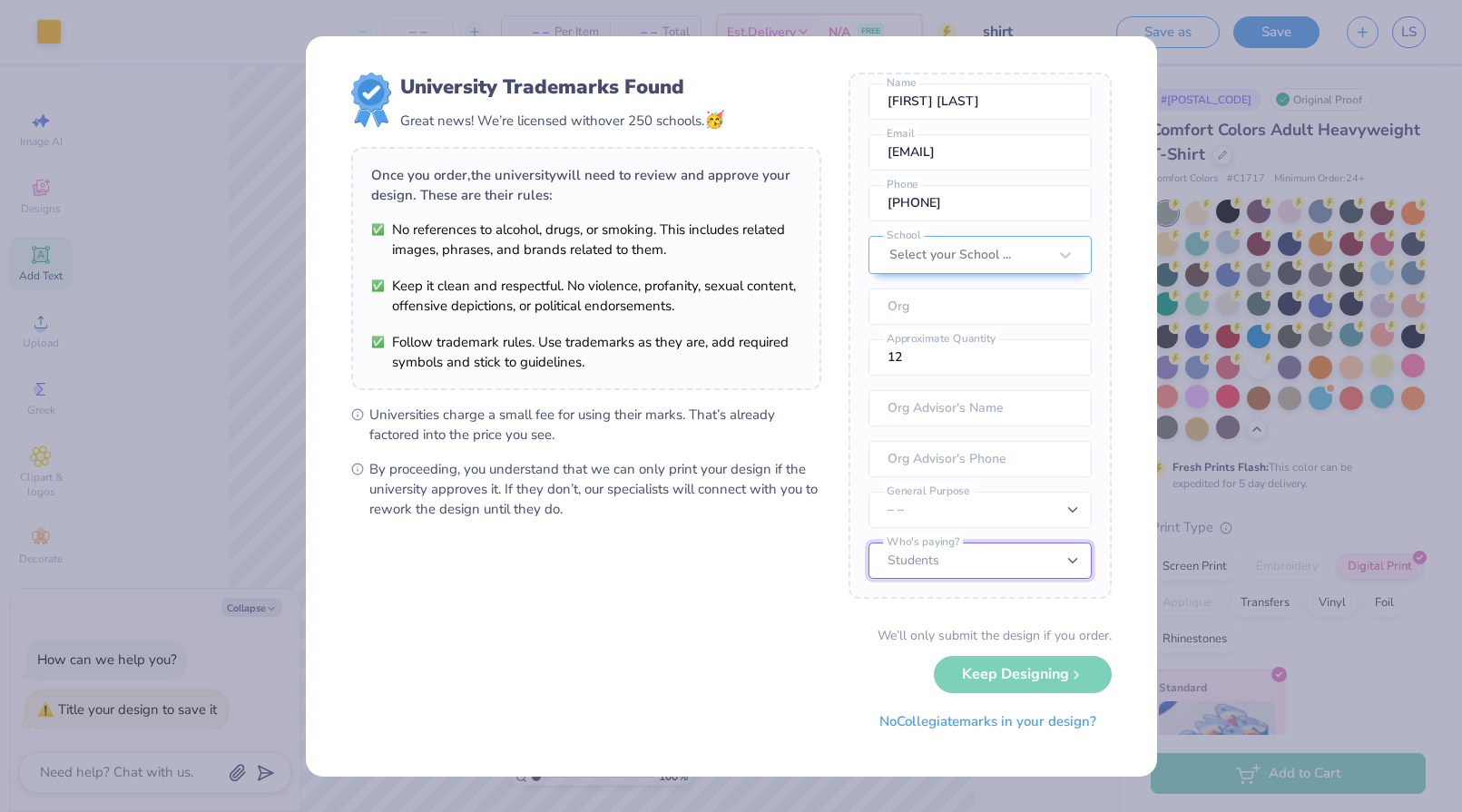 click on "Students University" at bounding box center (980, 561) 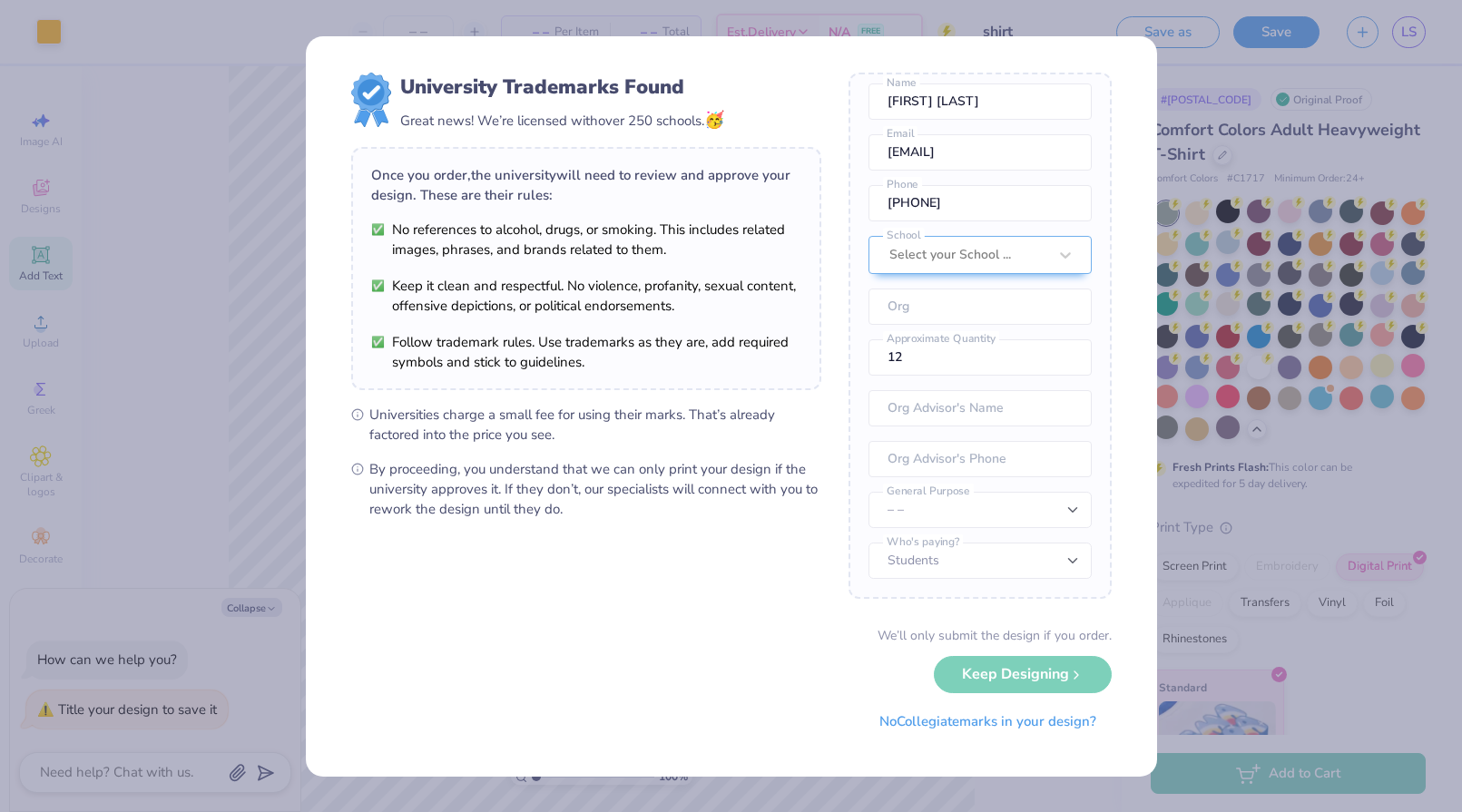 click on "Universities charge a small fee for using their marks. That’s already factored into the price you see. By proceeding, you understand that we can only print your design if the university approves it. If they don’t, our specialists will connect with you to rework the design until they do." at bounding box center (586, 462) 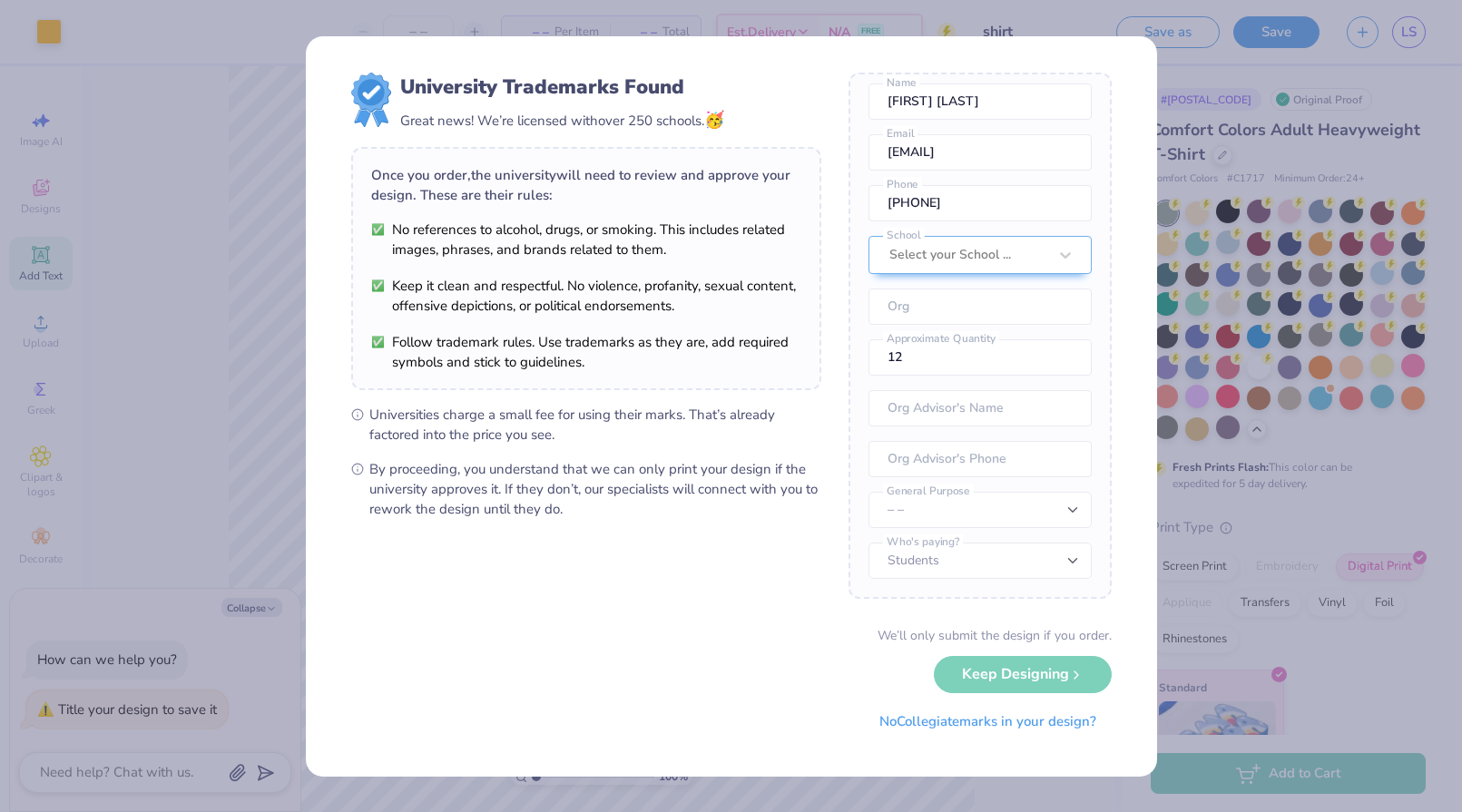 click on "Once you place your order, we’ll need this info to get their approval: [FIRST] [LAST] Name [EMAIL] Email [PHONE] Phone Select your School ... School Org 12 Approximate Quantity Org Advisor's Name" at bounding box center (731, 406) 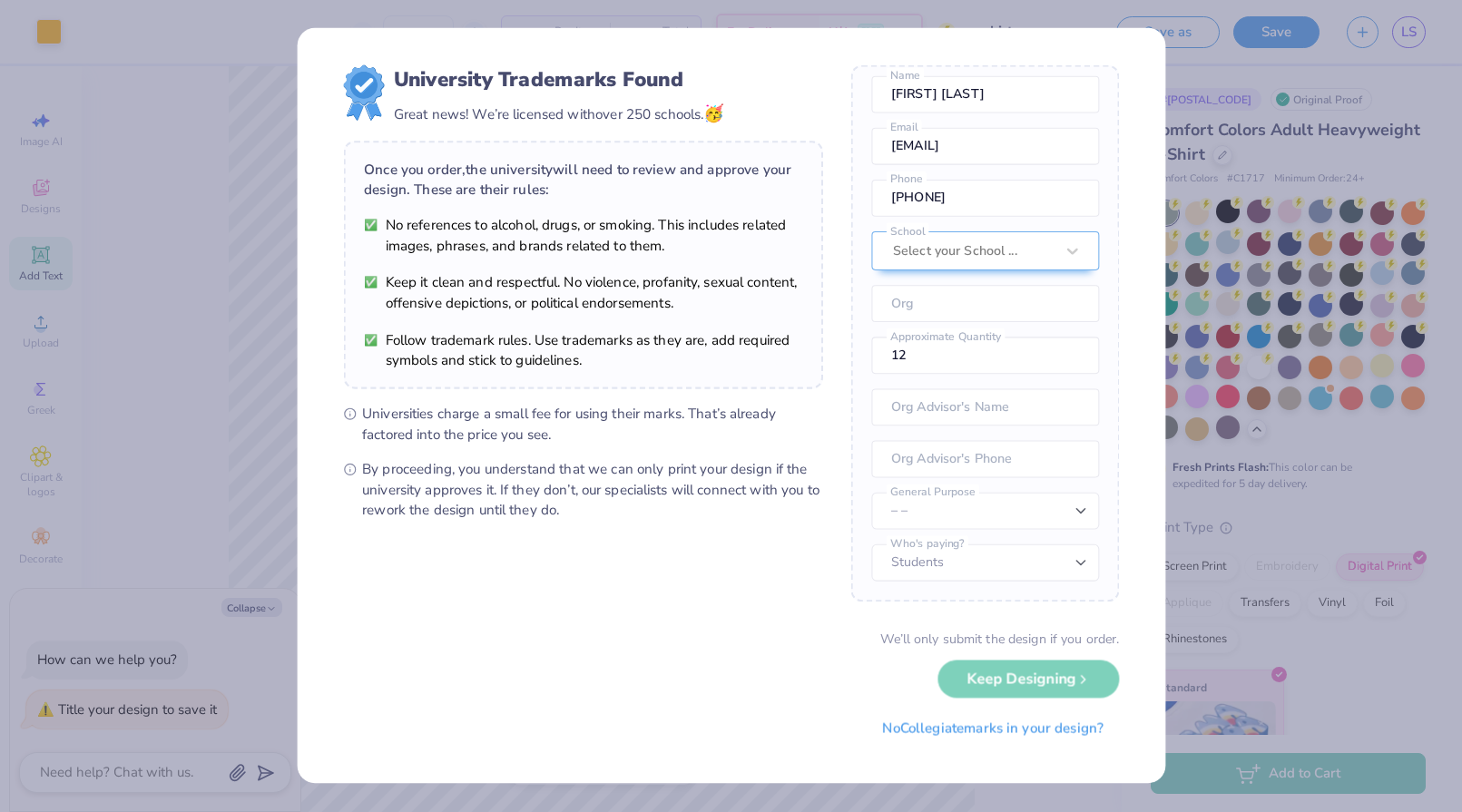 click on "Once you place your order, we’ll need this info to get their approval: [FIRST] [LAST] Name [EMAIL] Email [PHONE] Phone Select your School ... School Org 12 Approximate Quantity Org Advisor's Name" at bounding box center (731, 406) 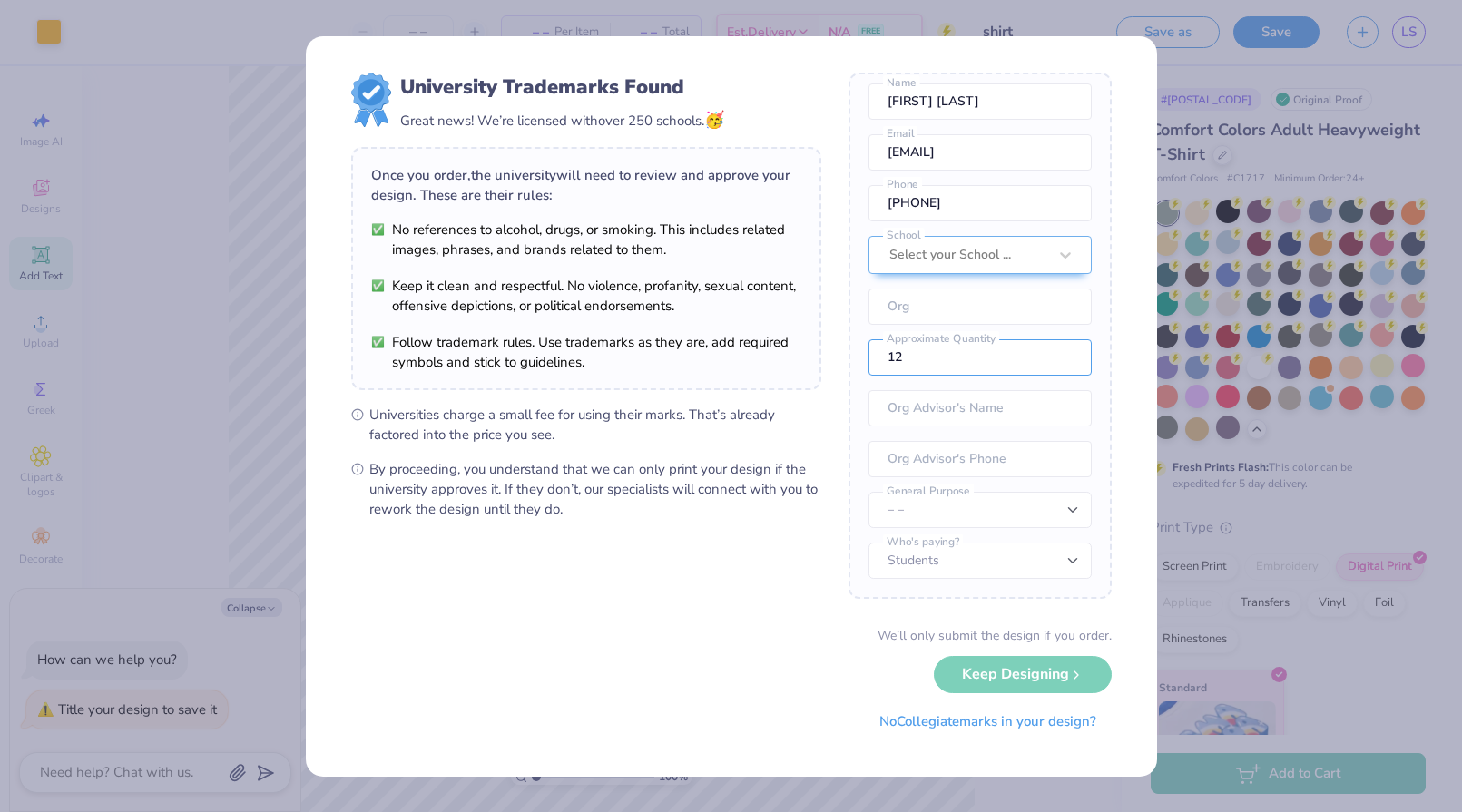 click on "Once you place your order, we’ll need this info to get their approval: [FIRST] [LAST] Name [EMAIL] Email [PHONE] Phone Select your School ... School Org 12 Approximate Quantity Org Advisor's Name" at bounding box center [731, 406] 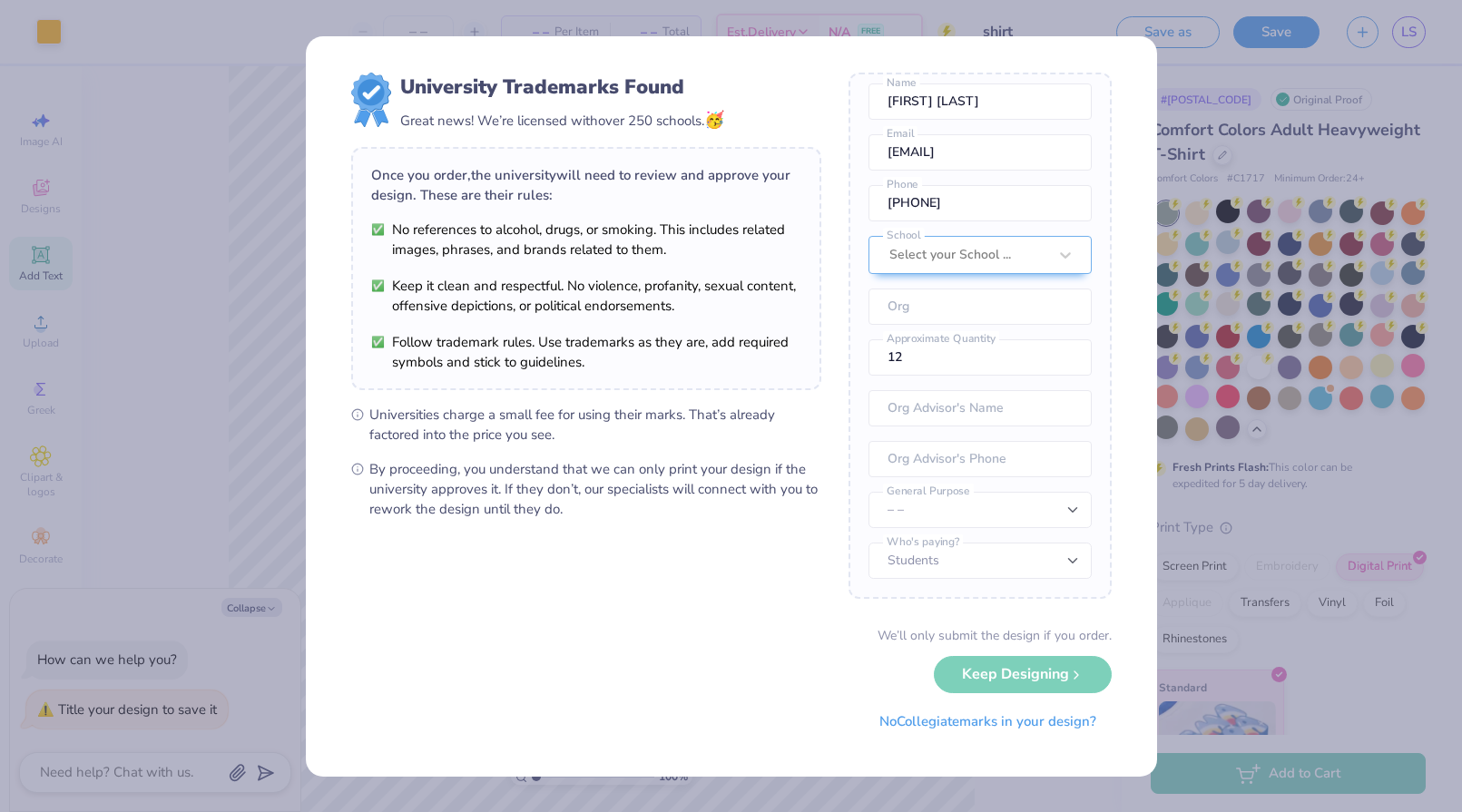 click on "Once you place your order, we’ll need this info to get their approval: [FIRST] [LAST] Name [EMAIL] Email [PHONE] Phone Select your School ... School Org 12 Approximate Quantity Org Advisor's Name" at bounding box center (731, 406) 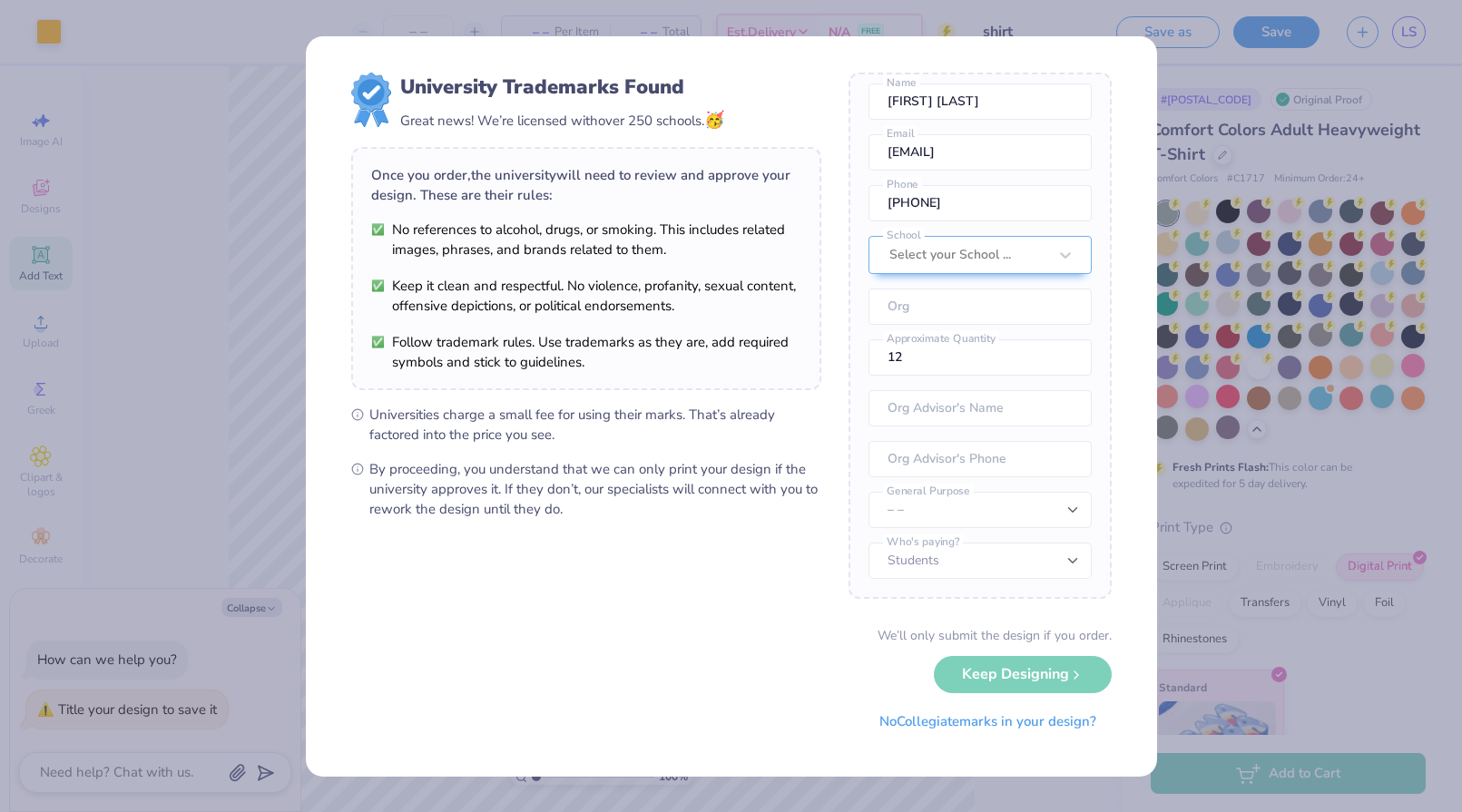 scroll, scrollTop: 0, scrollLeft: 0, axis: both 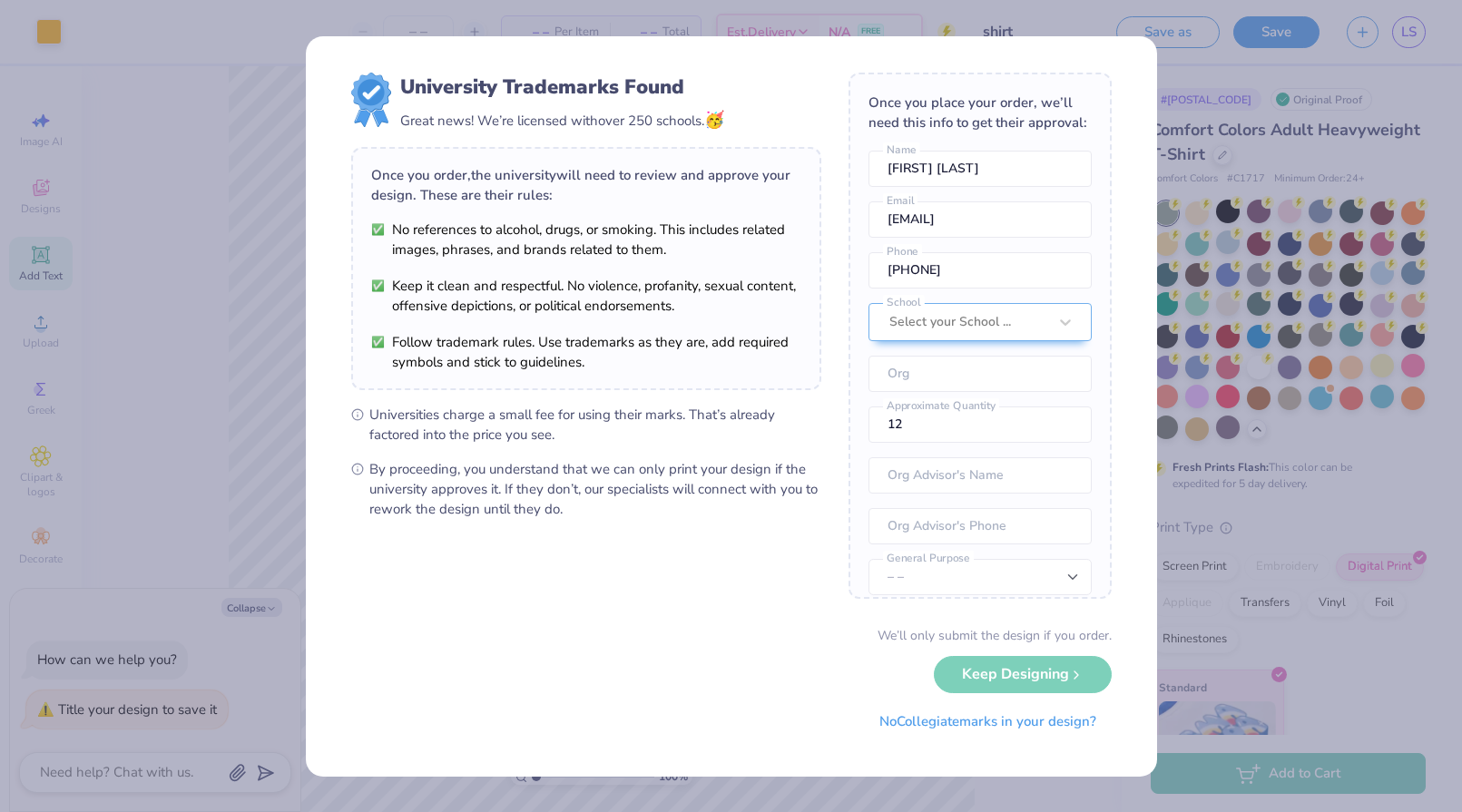 click on "Once you place your order, we’ll need this info to get their approval: [FIRST] [LAST] Name [EMAIL] Email [PHONE] Phone Select your School ... School Org 12 Approximate Quantity Org Advisor's Name" at bounding box center (731, 406) 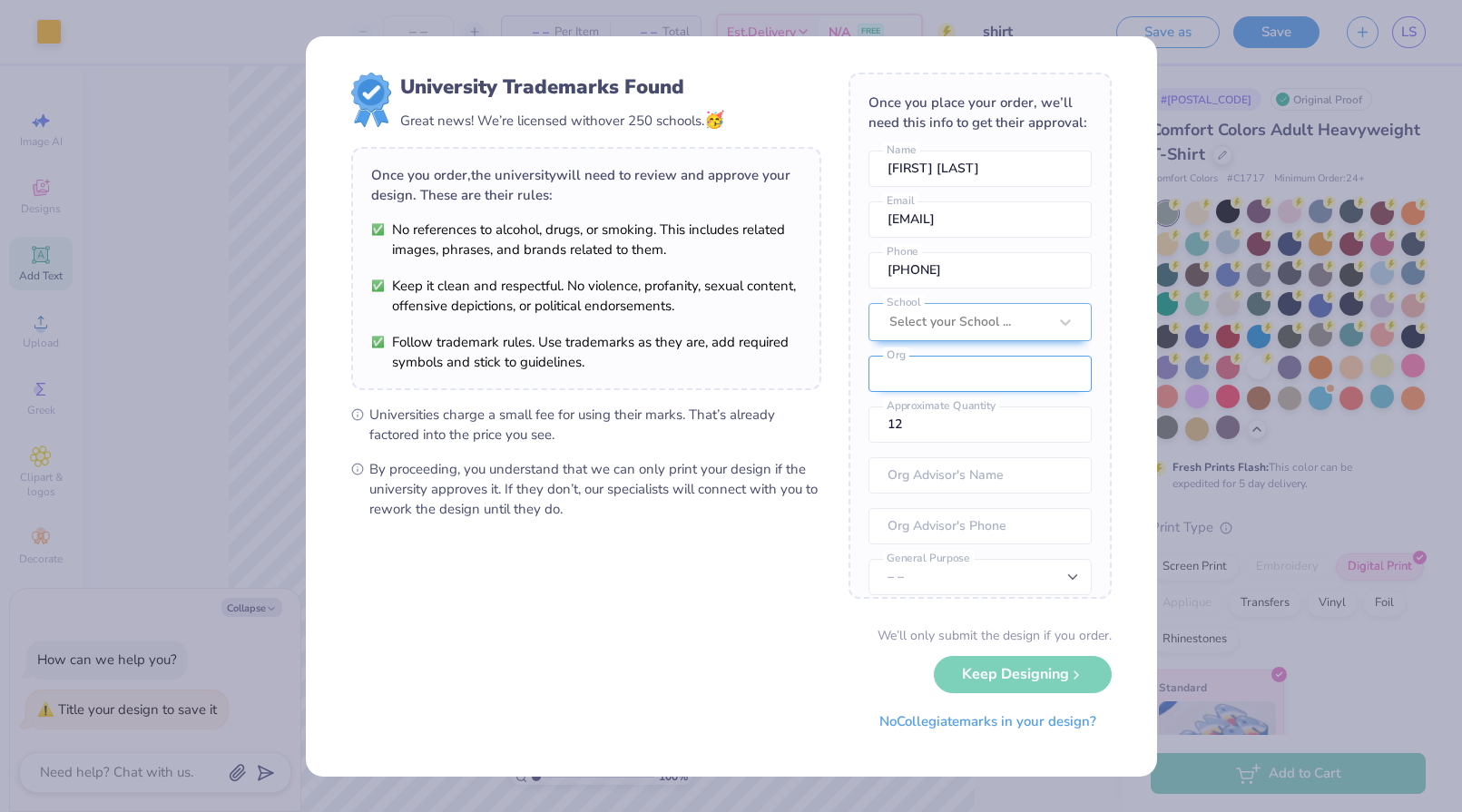 click at bounding box center (980, 374) 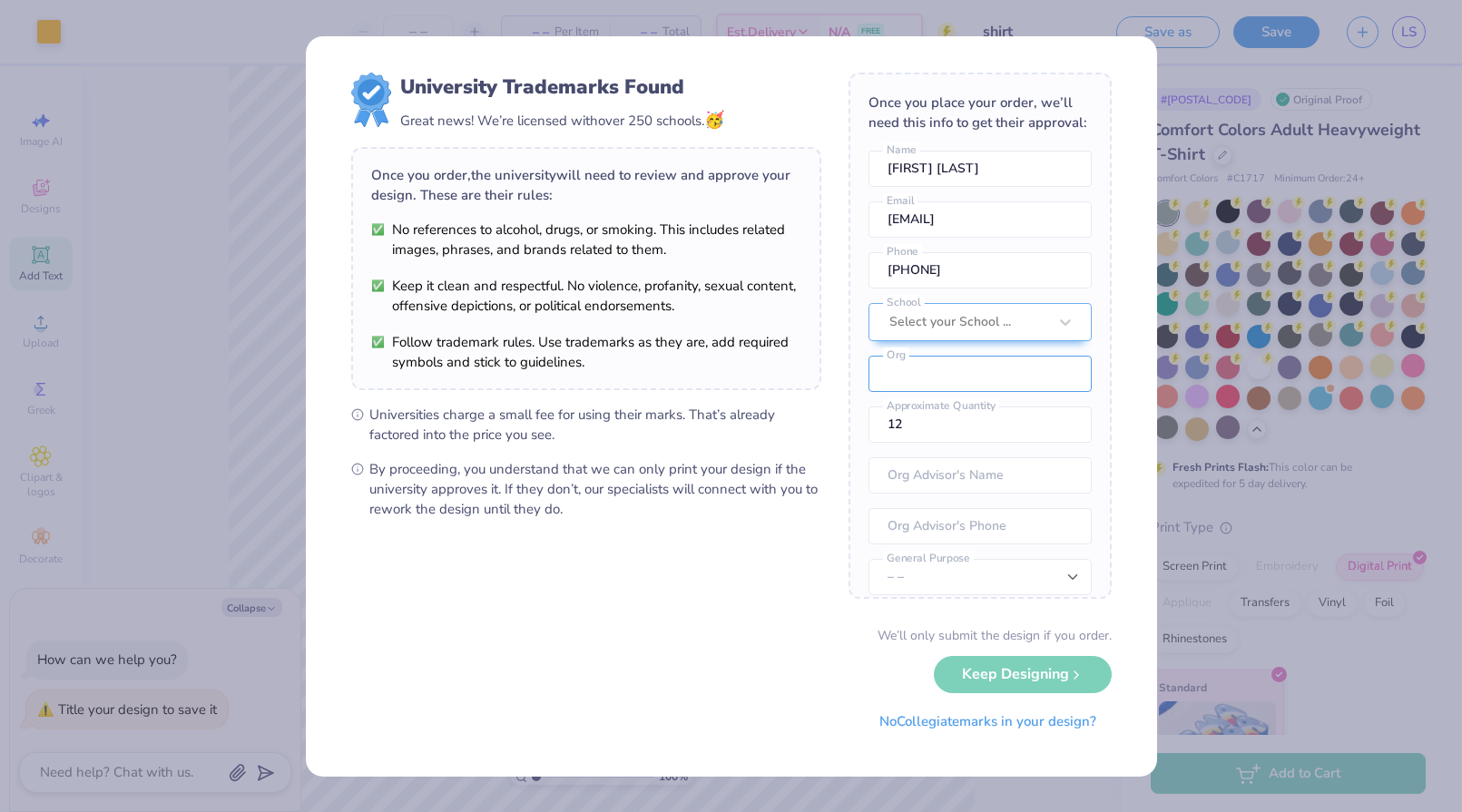 type on "The [CITY] of Rollingwood" 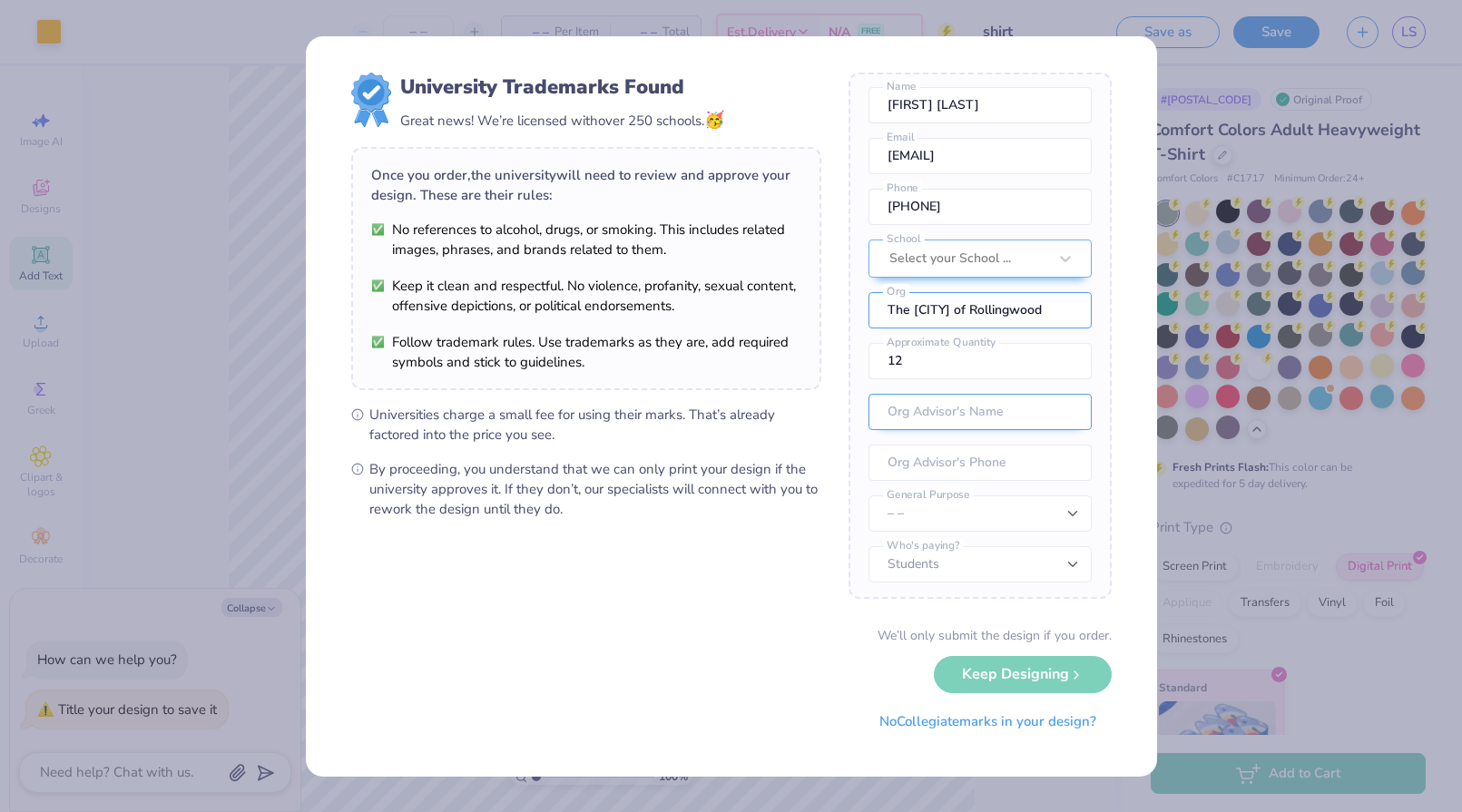scroll, scrollTop: 87, scrollLeft: 0, axis: vertical 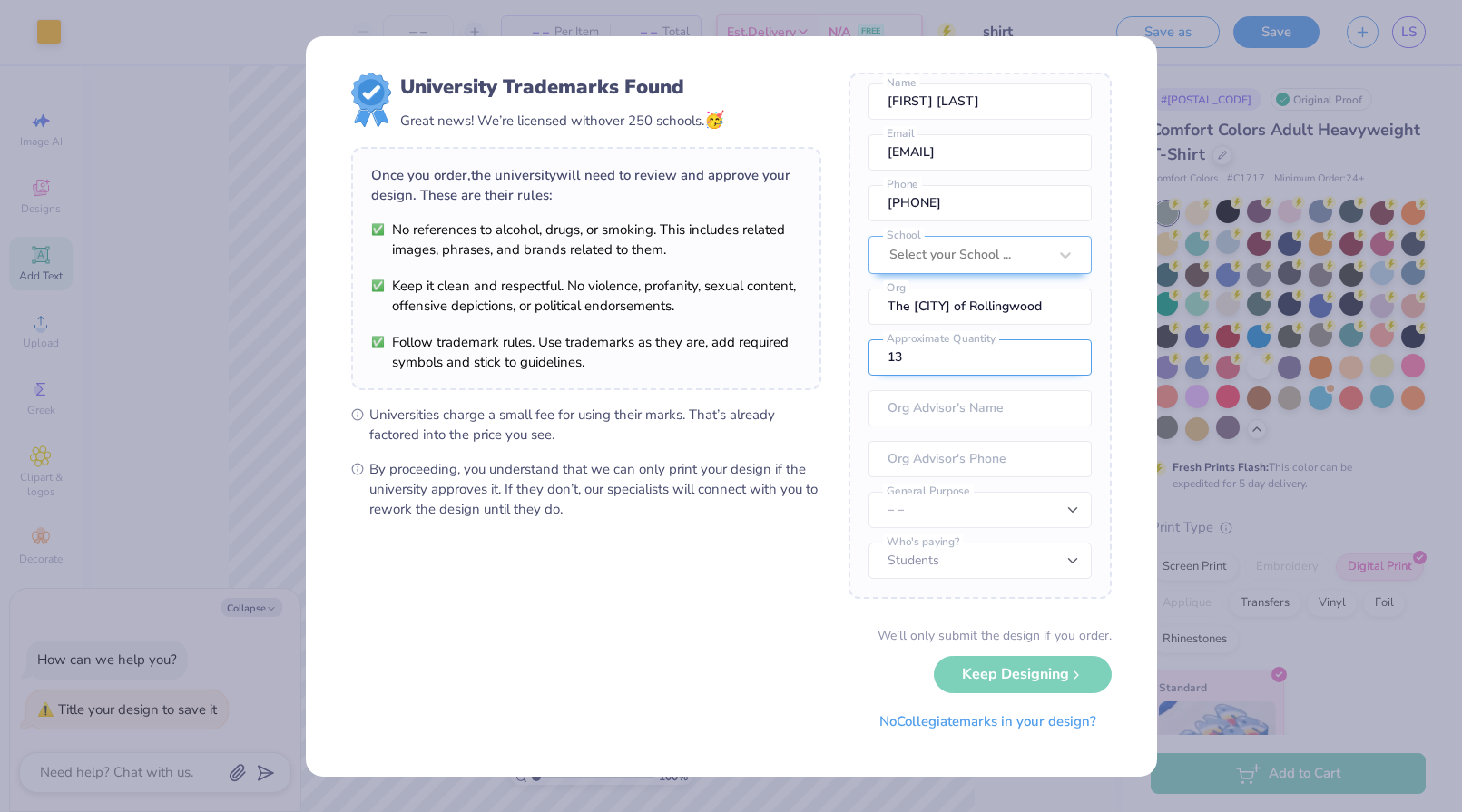 click on "13" at bounding box center (980, 357) 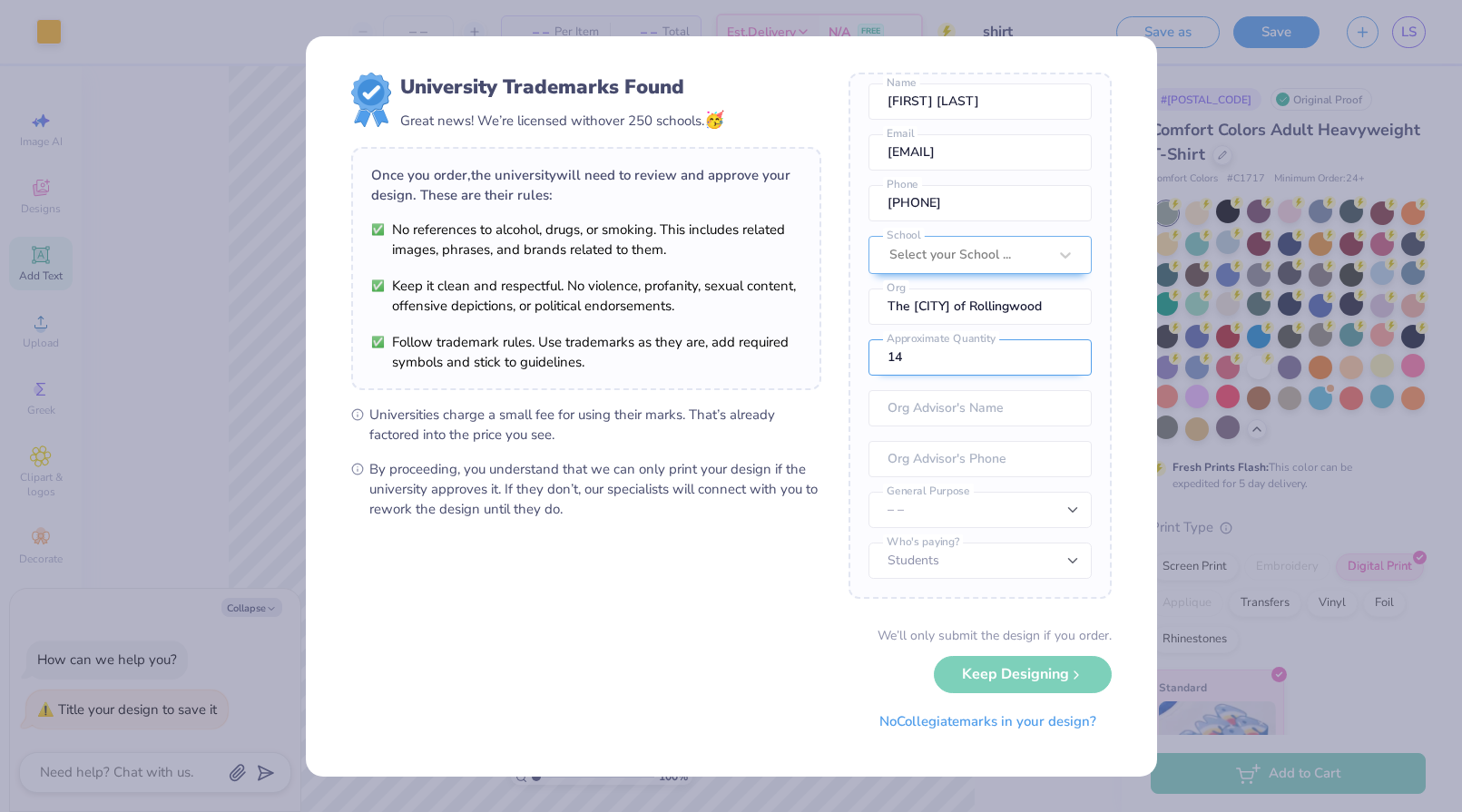 click on "14" at bounding box center (980, 357) 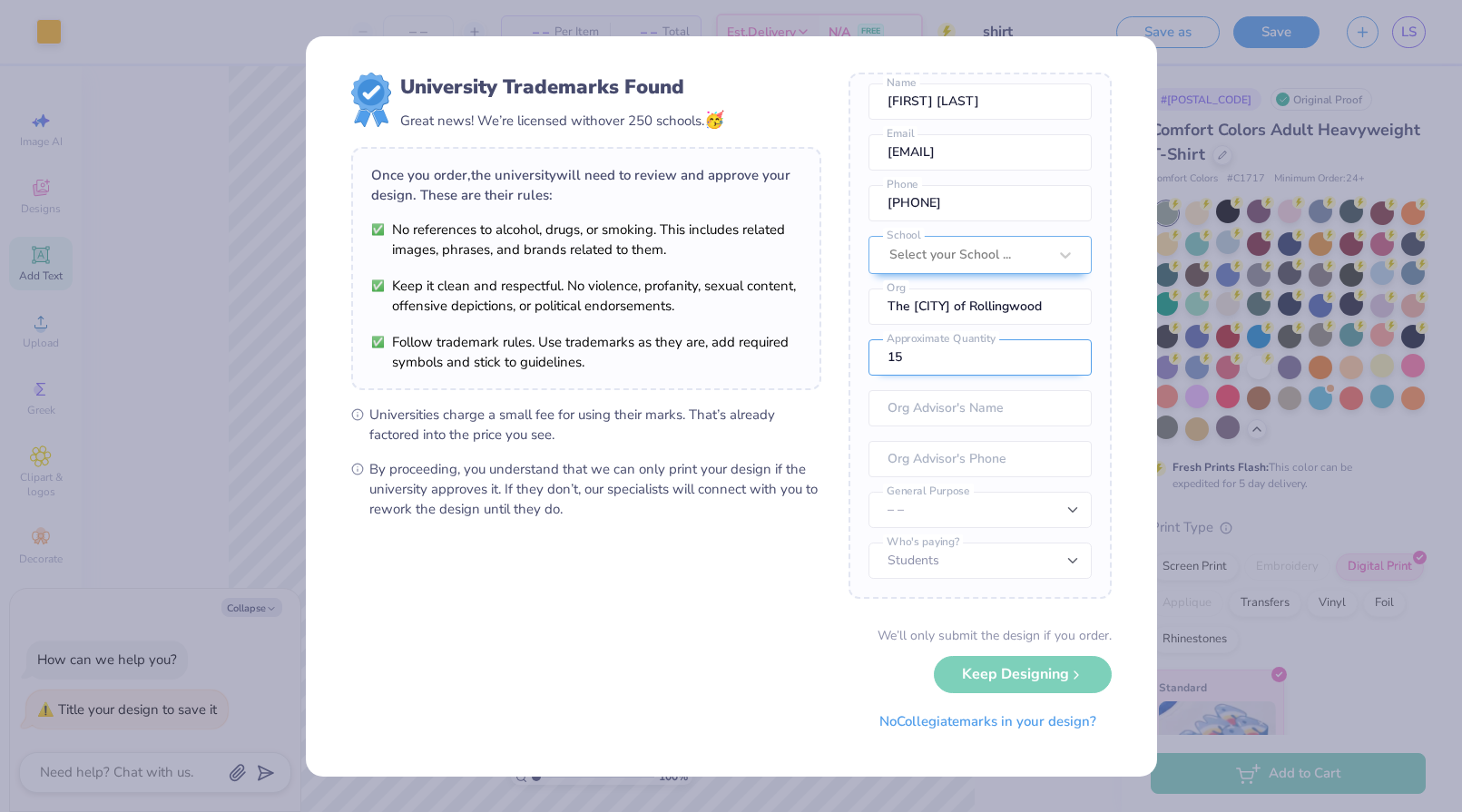 click on "15" at bounding box center [980, 357] 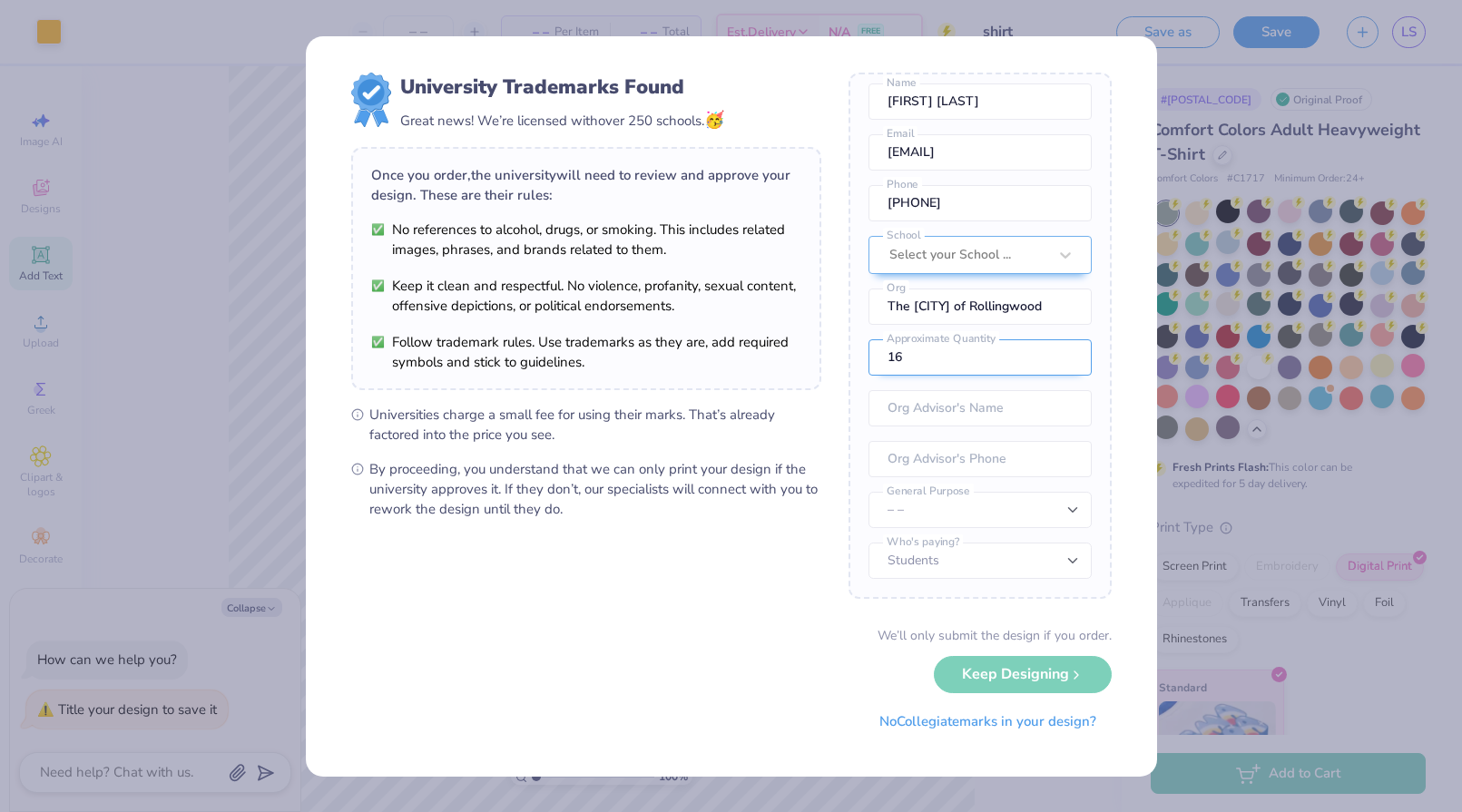 click on "16" at bounding box center (980, 357) 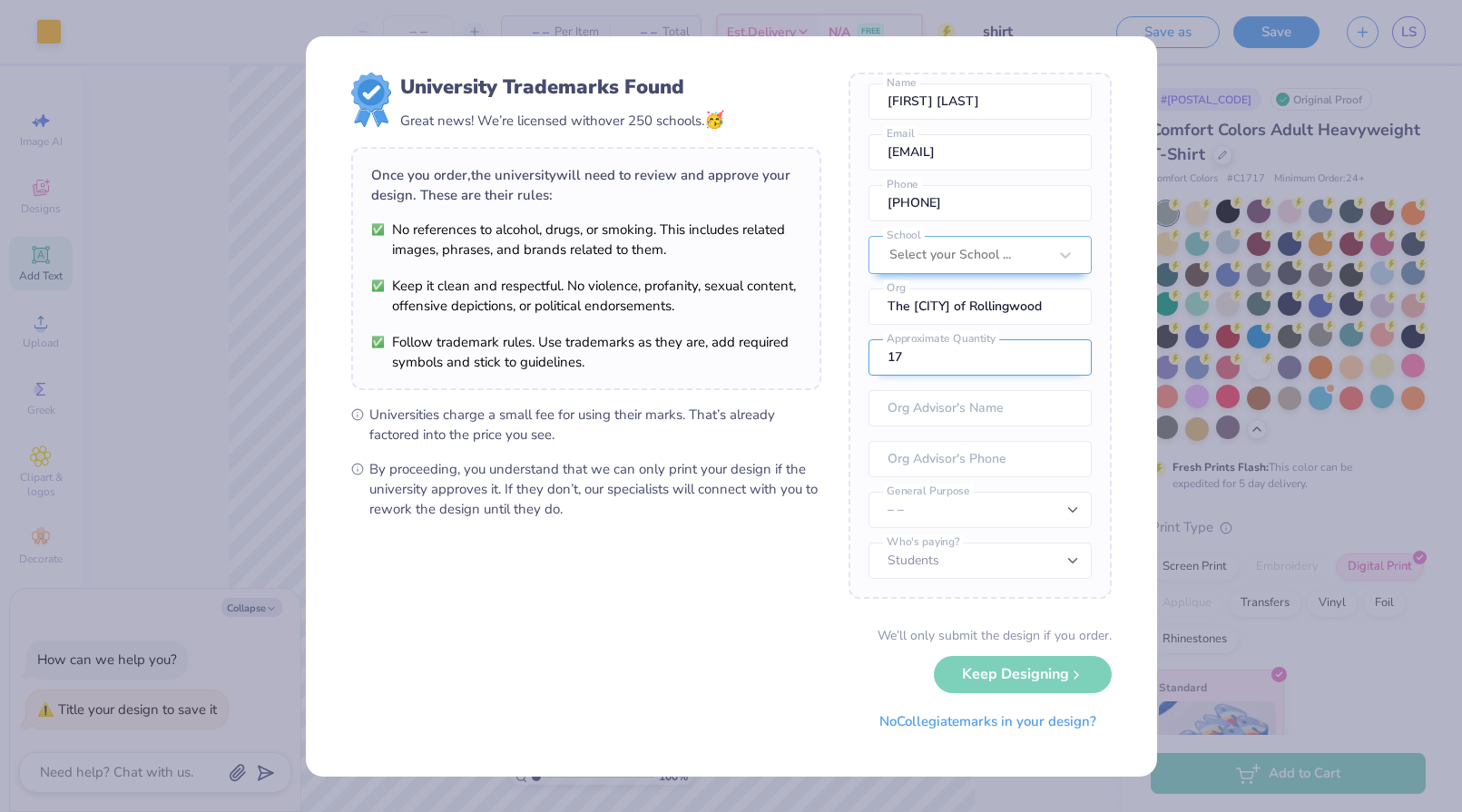 click on "17" at bounding box center [980, 357] 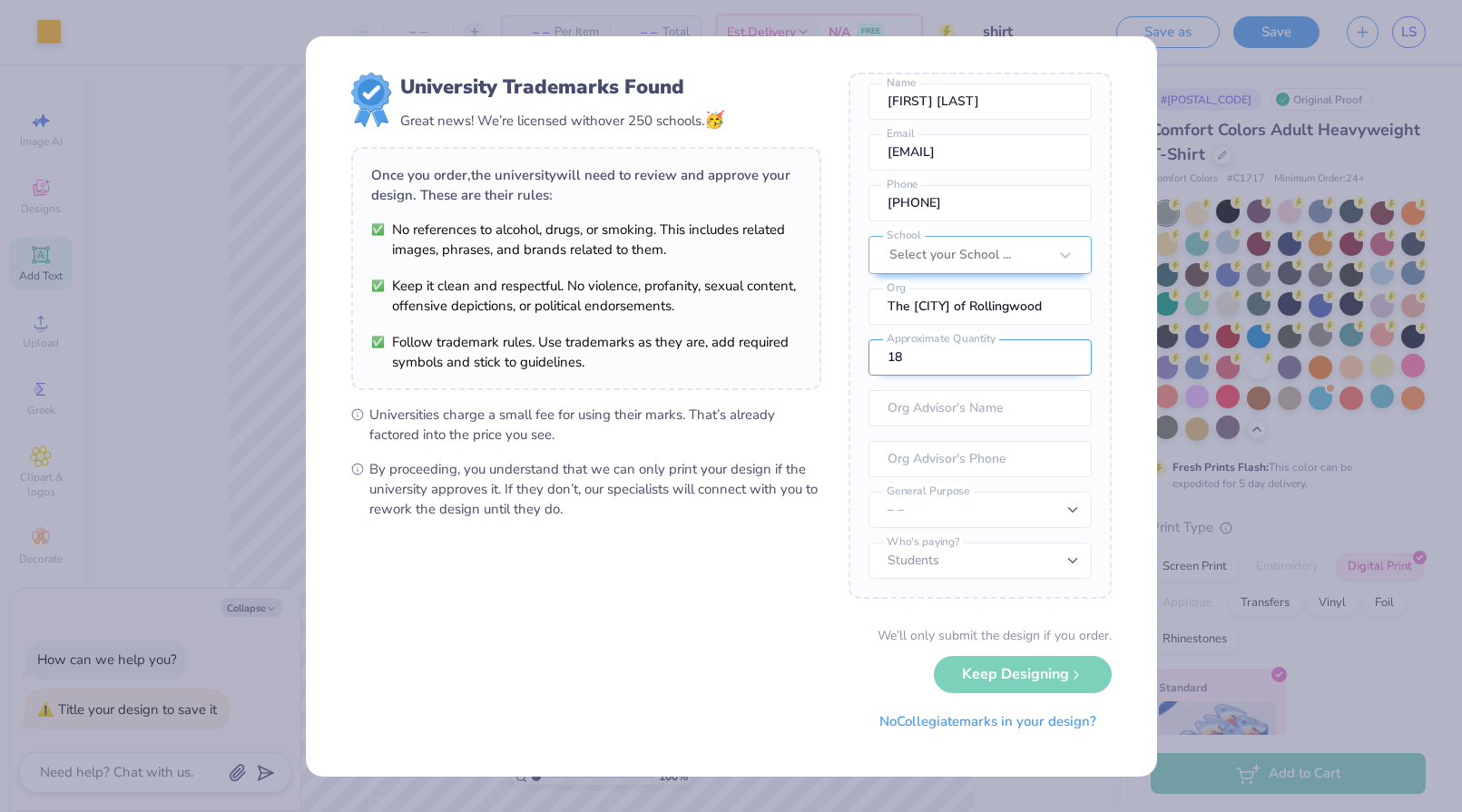 click on "18" at bounding box center [980, 357] 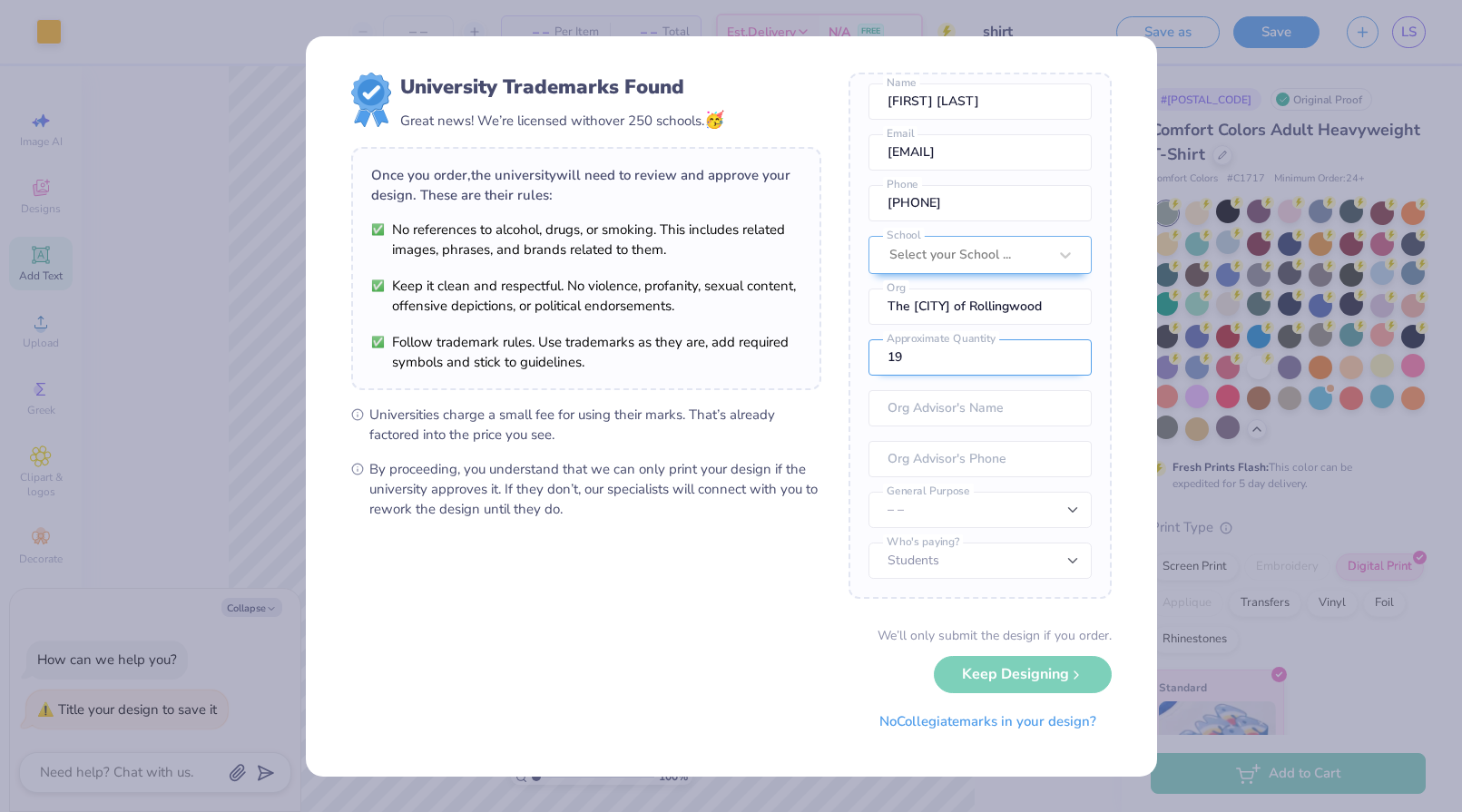 click on "19" at bounding box center (980, 357) 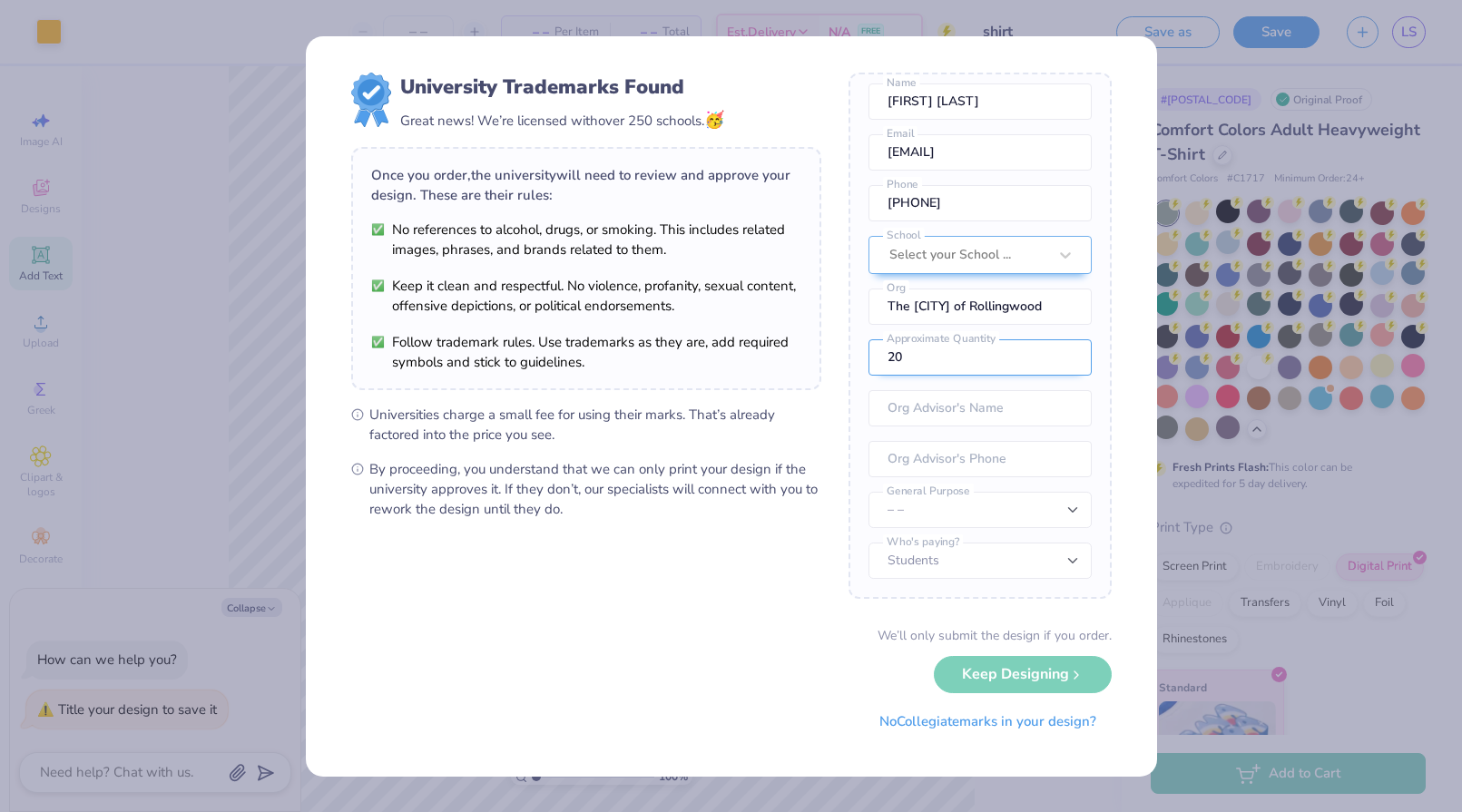 click on "20" at bounding box center (980, 357) 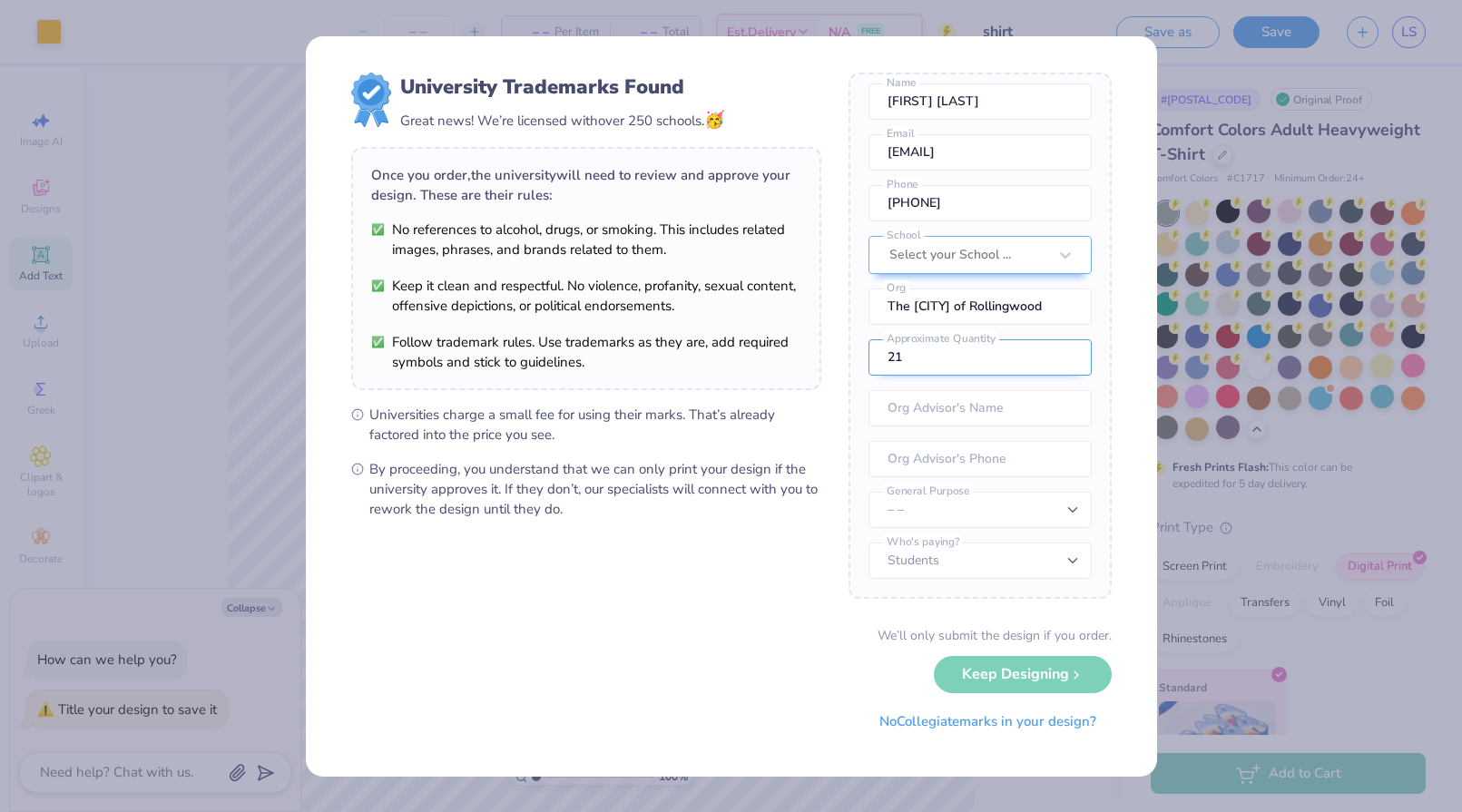 type on "21" 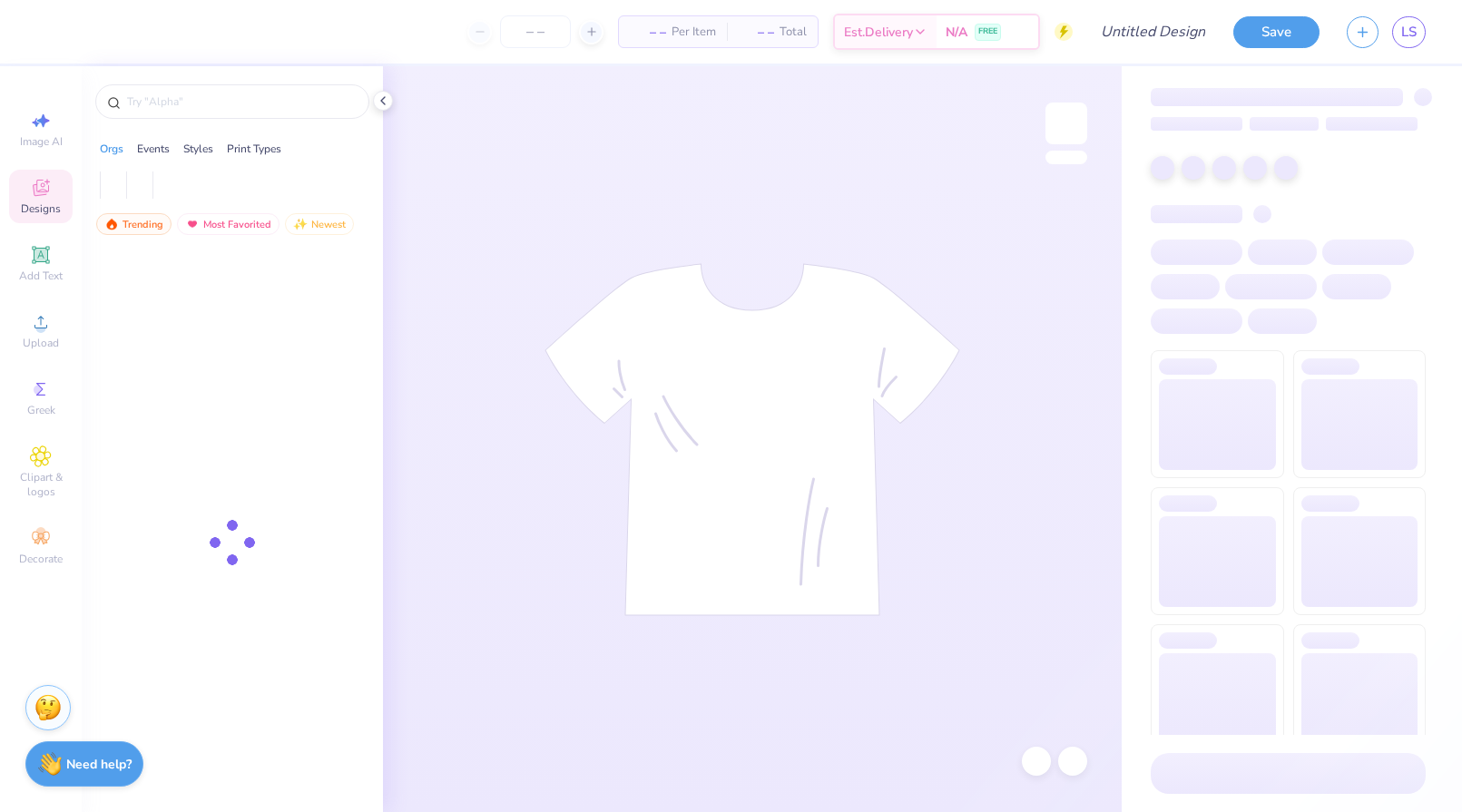 scroll, scrollTop: 0, scrollLeft: 0, axis: both 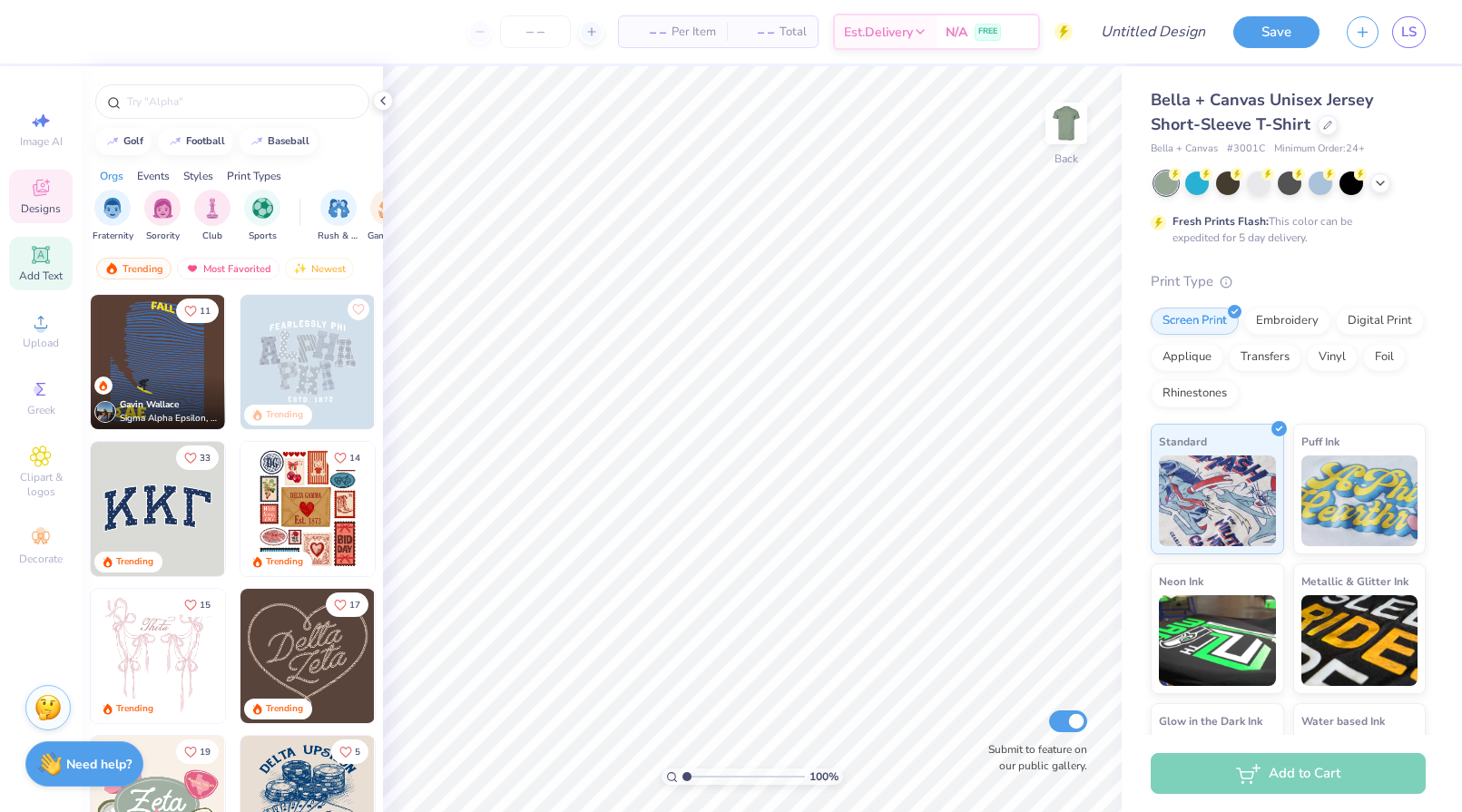 click 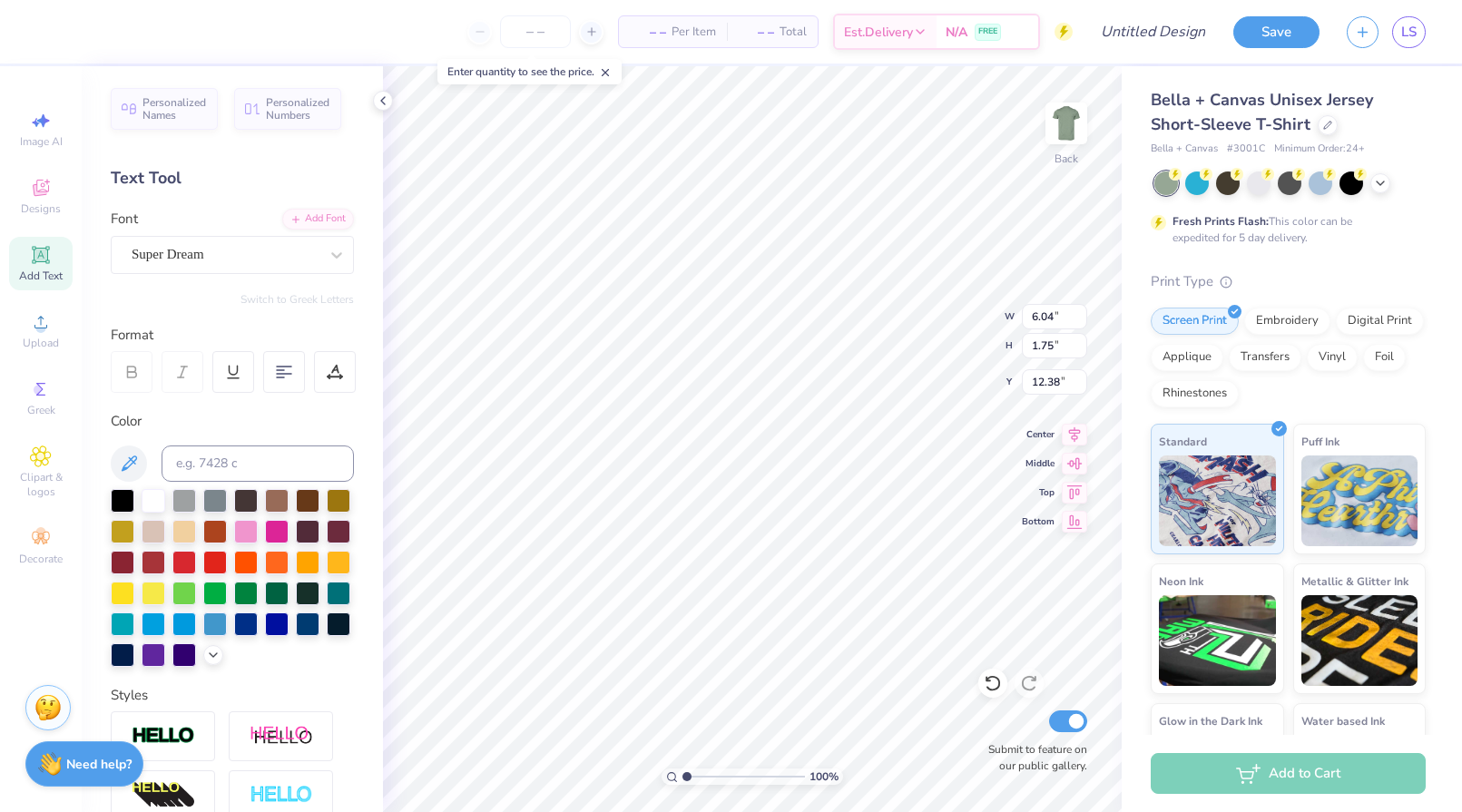 scroll, scrollTop: 15, scrollLeft: 2, axis: both 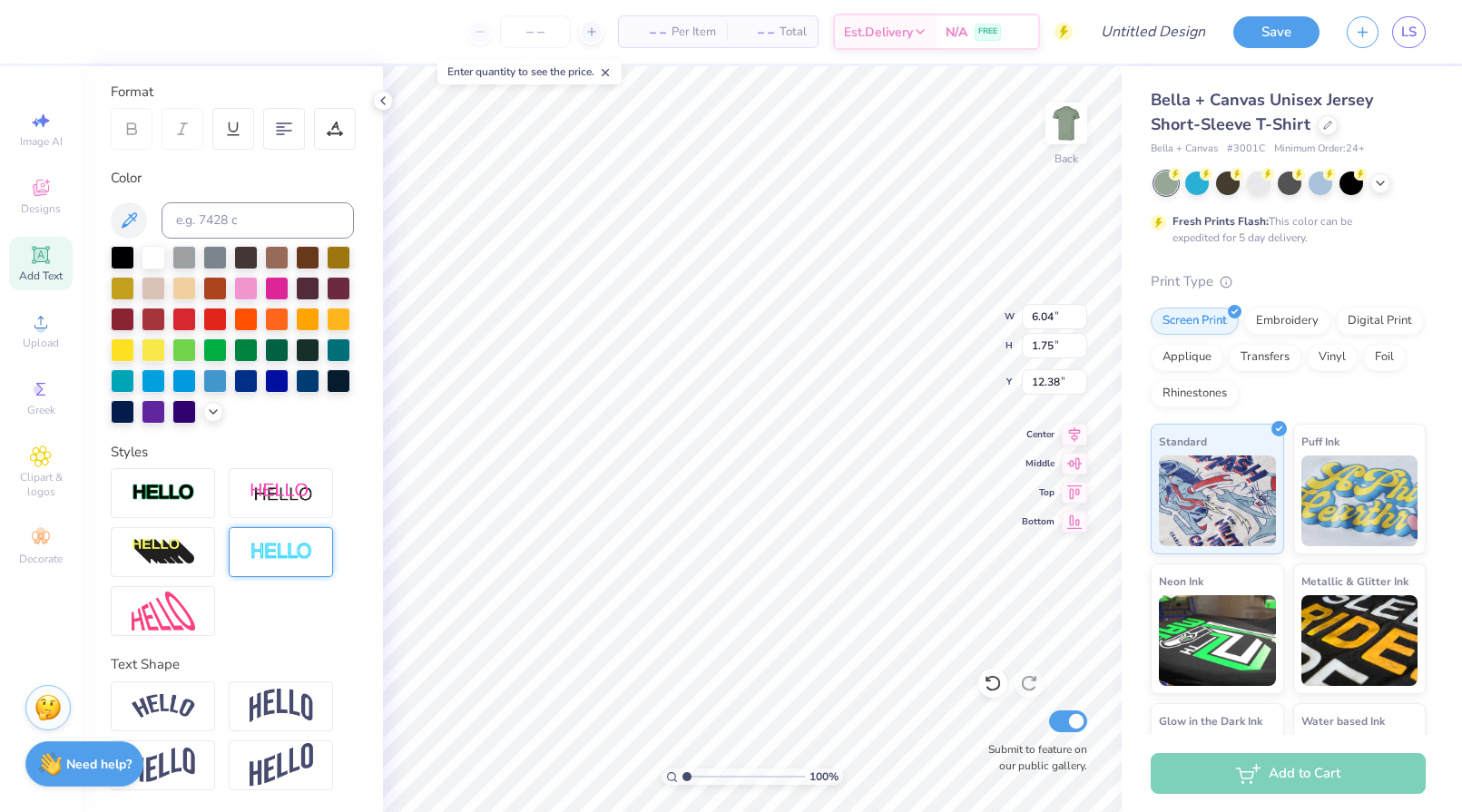 type on "RW" 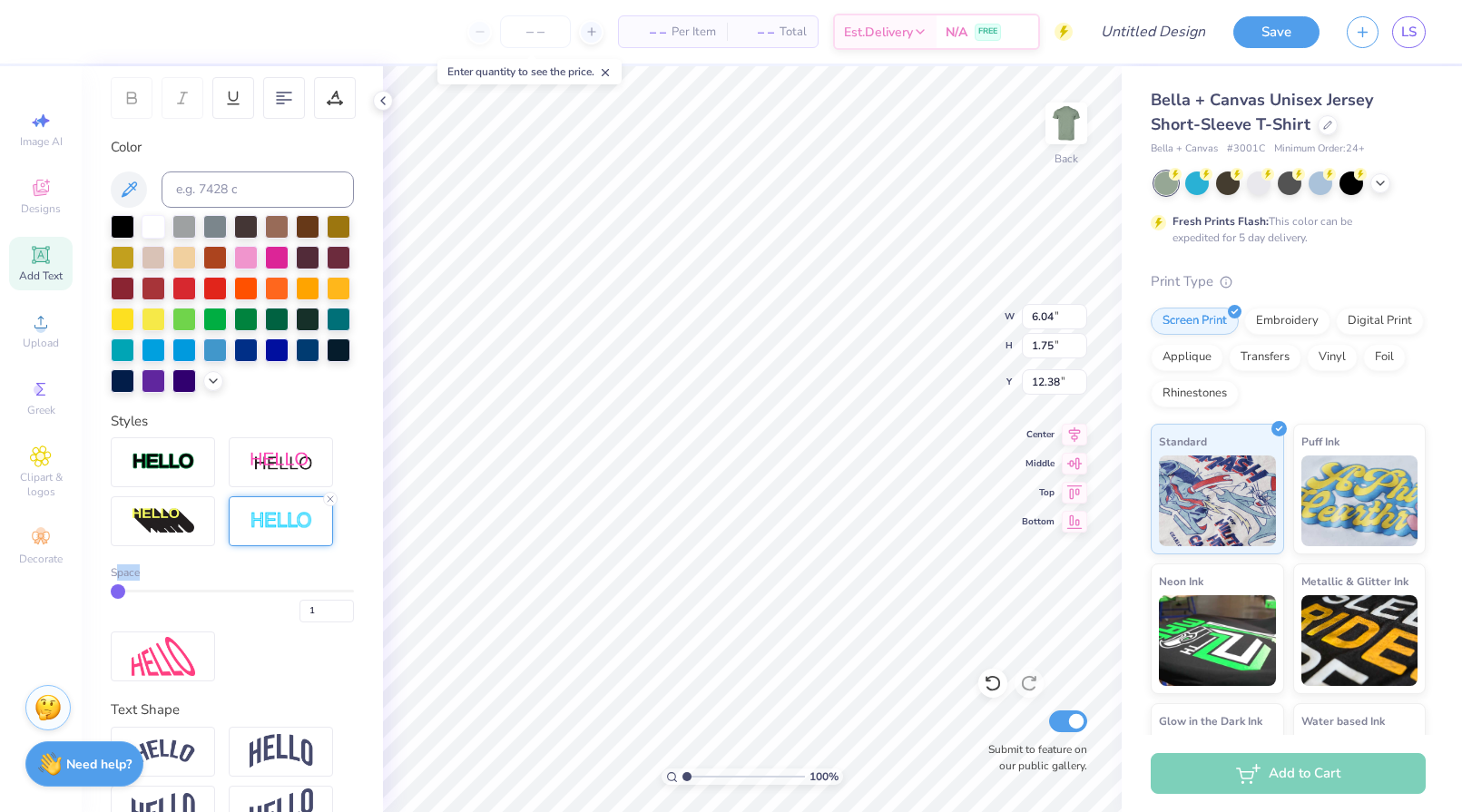 drag, startPoint x: 119, startPoint y: 614, endPoint x: 132, endPoint y: 616, distance: 13.152946 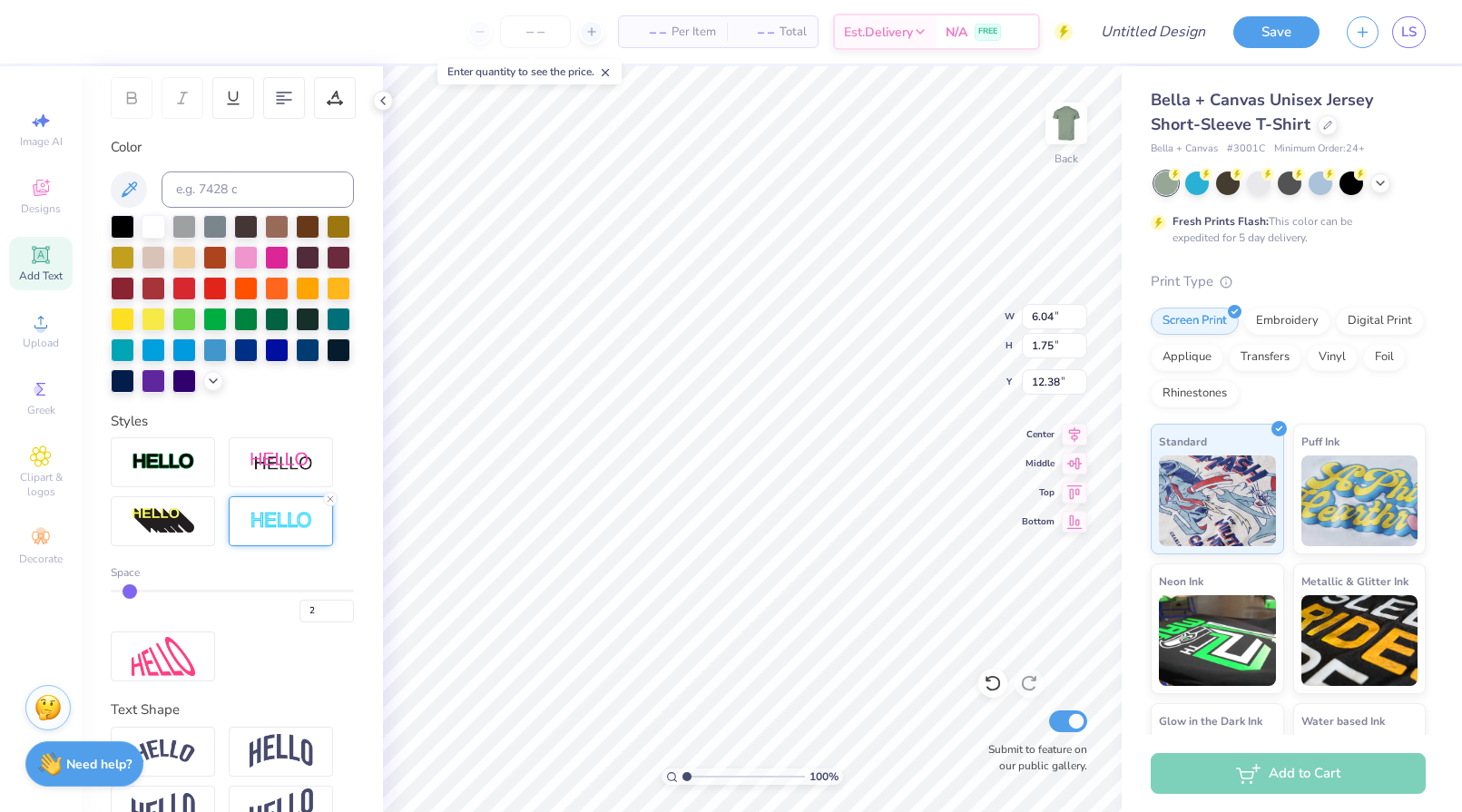 drag, startPoint x: 111, startPoint y: 620, endPoint x: 134, endPoint y: 623, distance: 23.194827 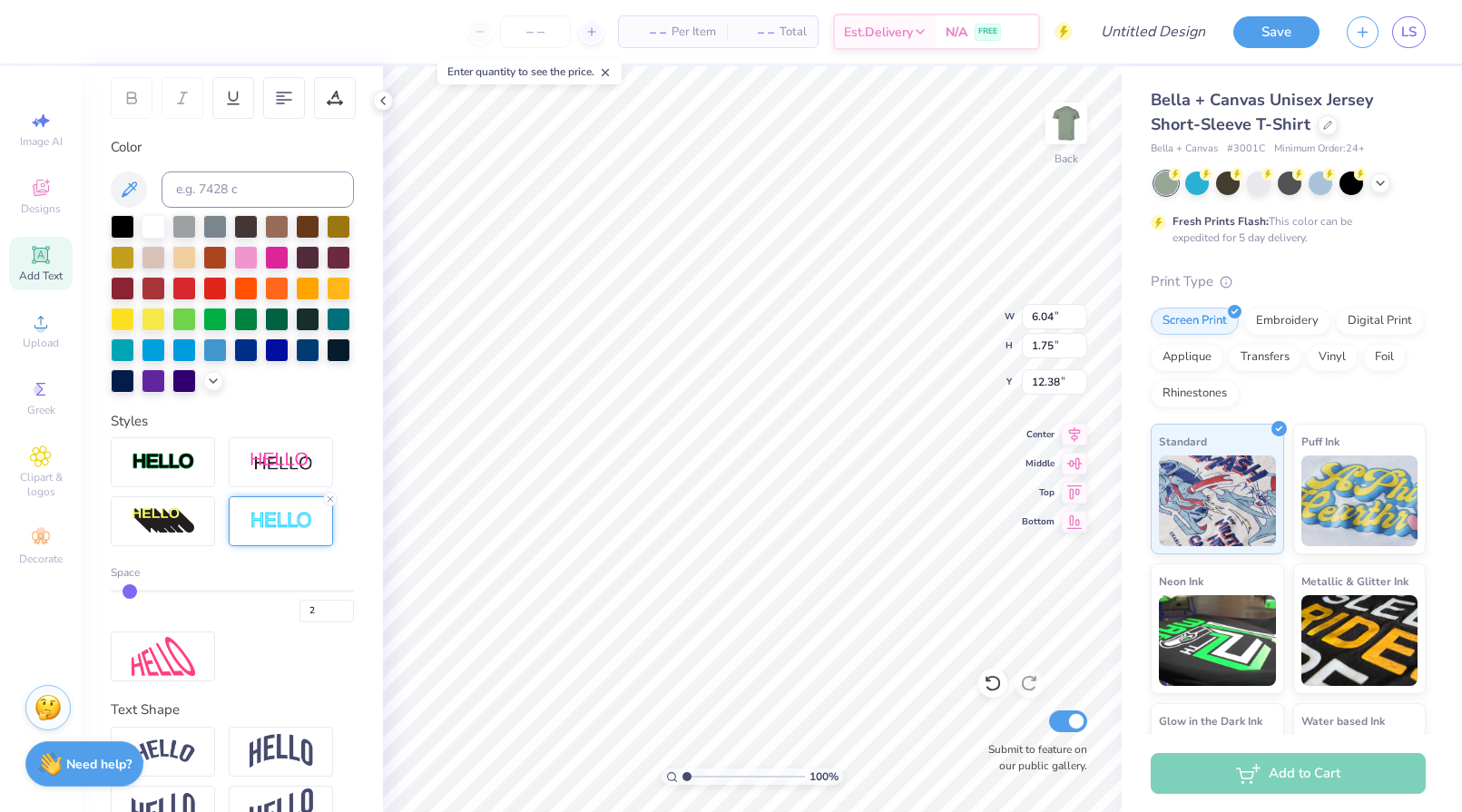type on "3" 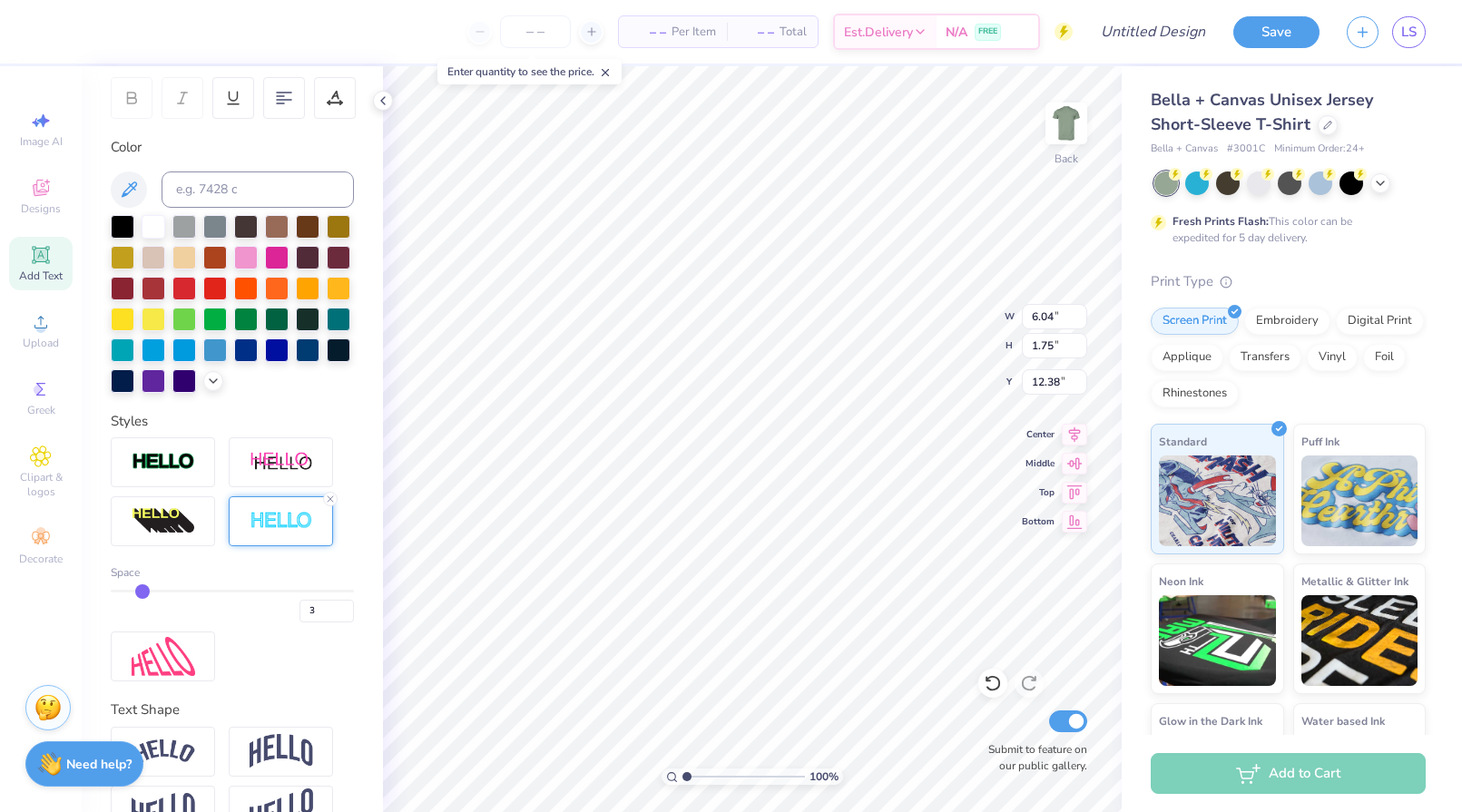 type on "4" 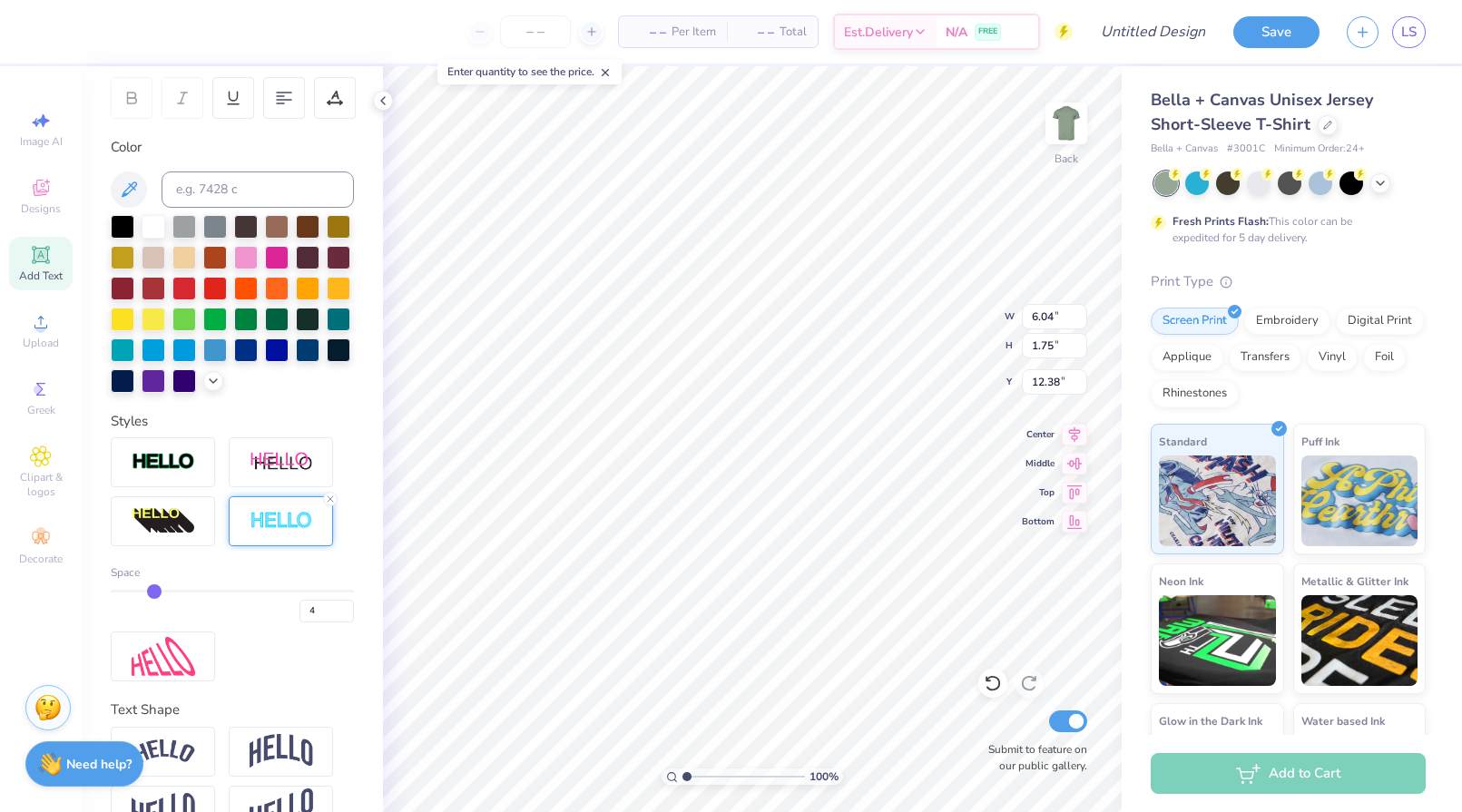 drag, startPoint x: 132, startPoint y: 623, endPoint x: 152, endPoint y: 623, distance: 20 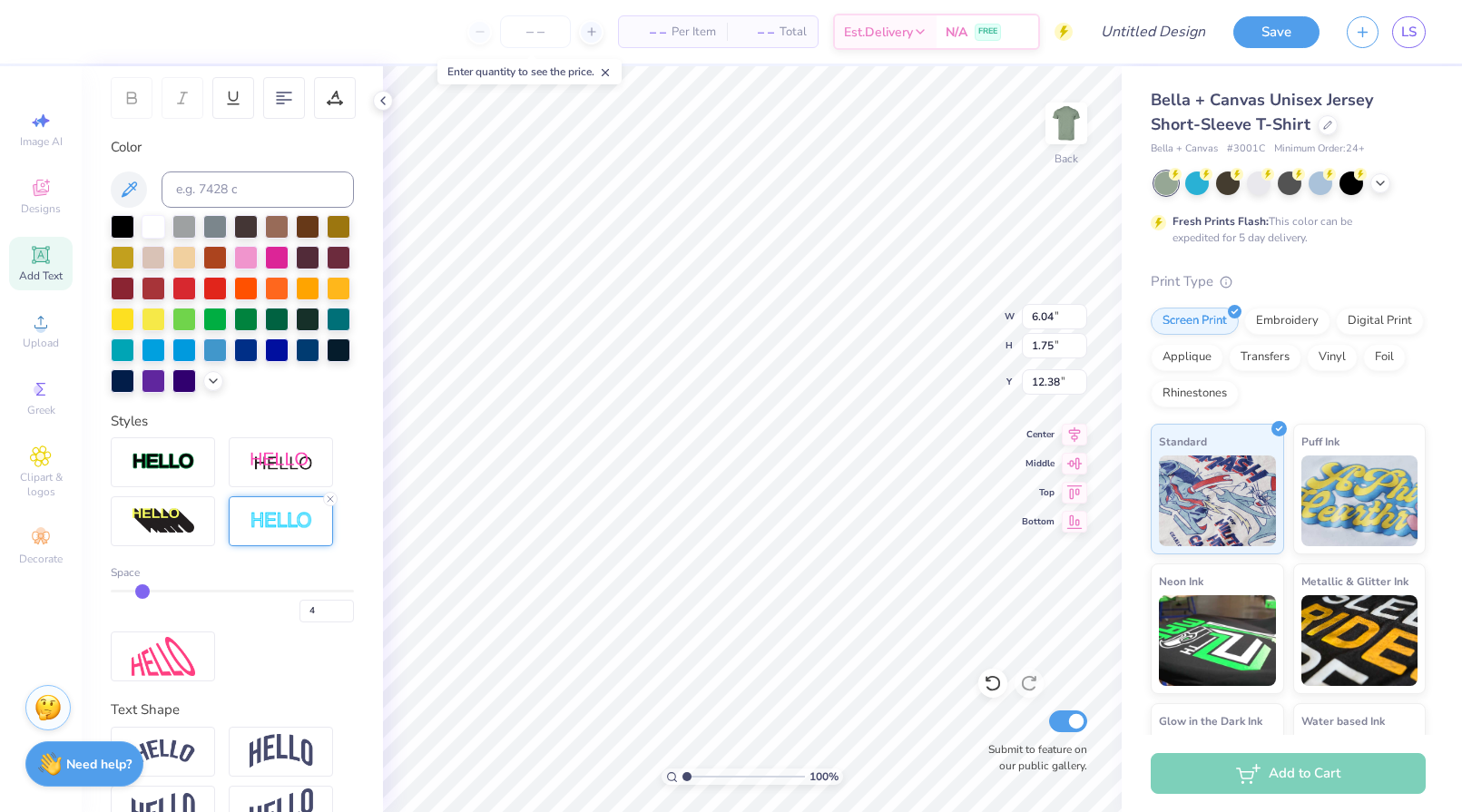 type on "3" 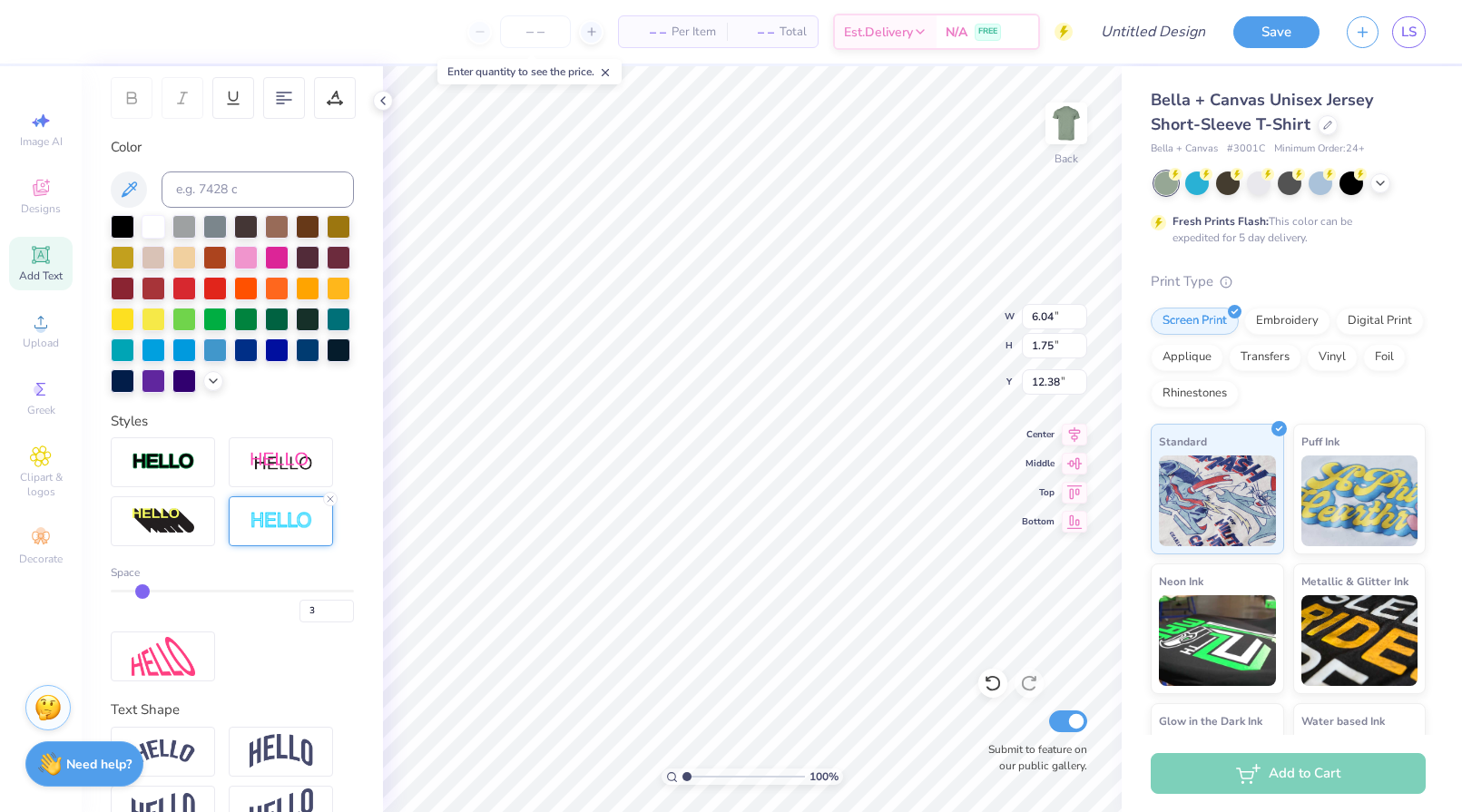 type on "2" 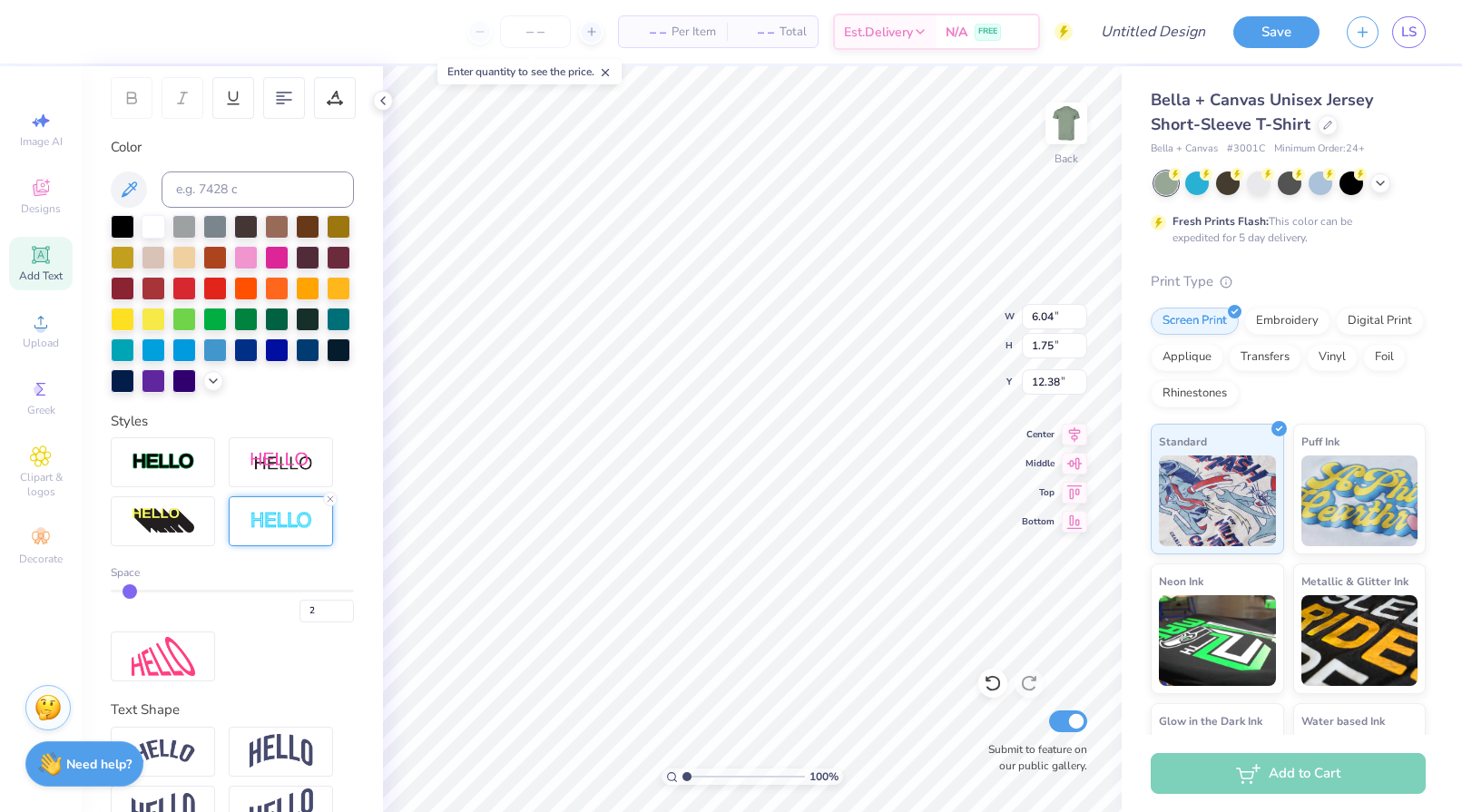 drag, startPoint x: 147, startPoint y: 623, endPoint x: 132, endPoint y: 623, distance: 15 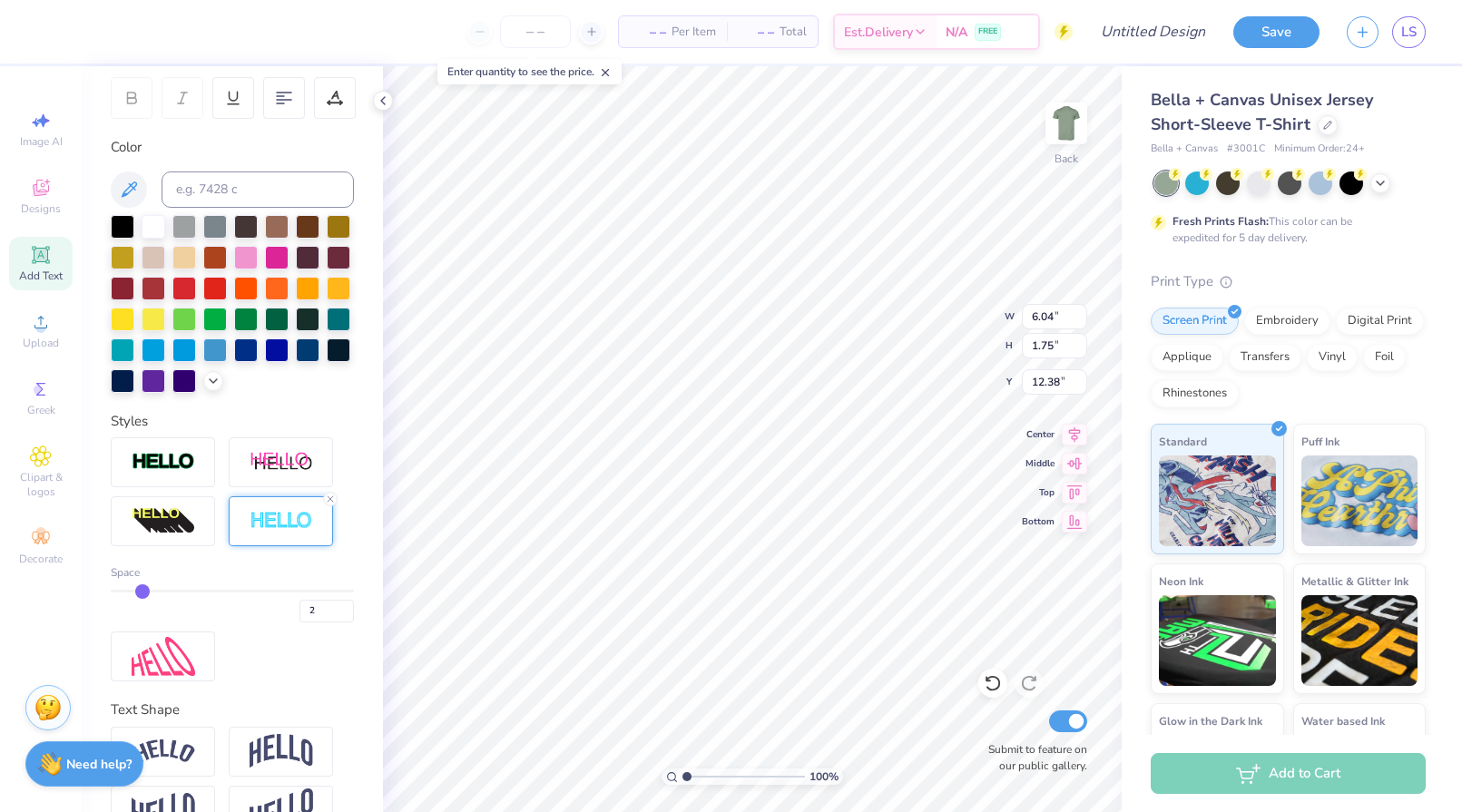 type on "3" 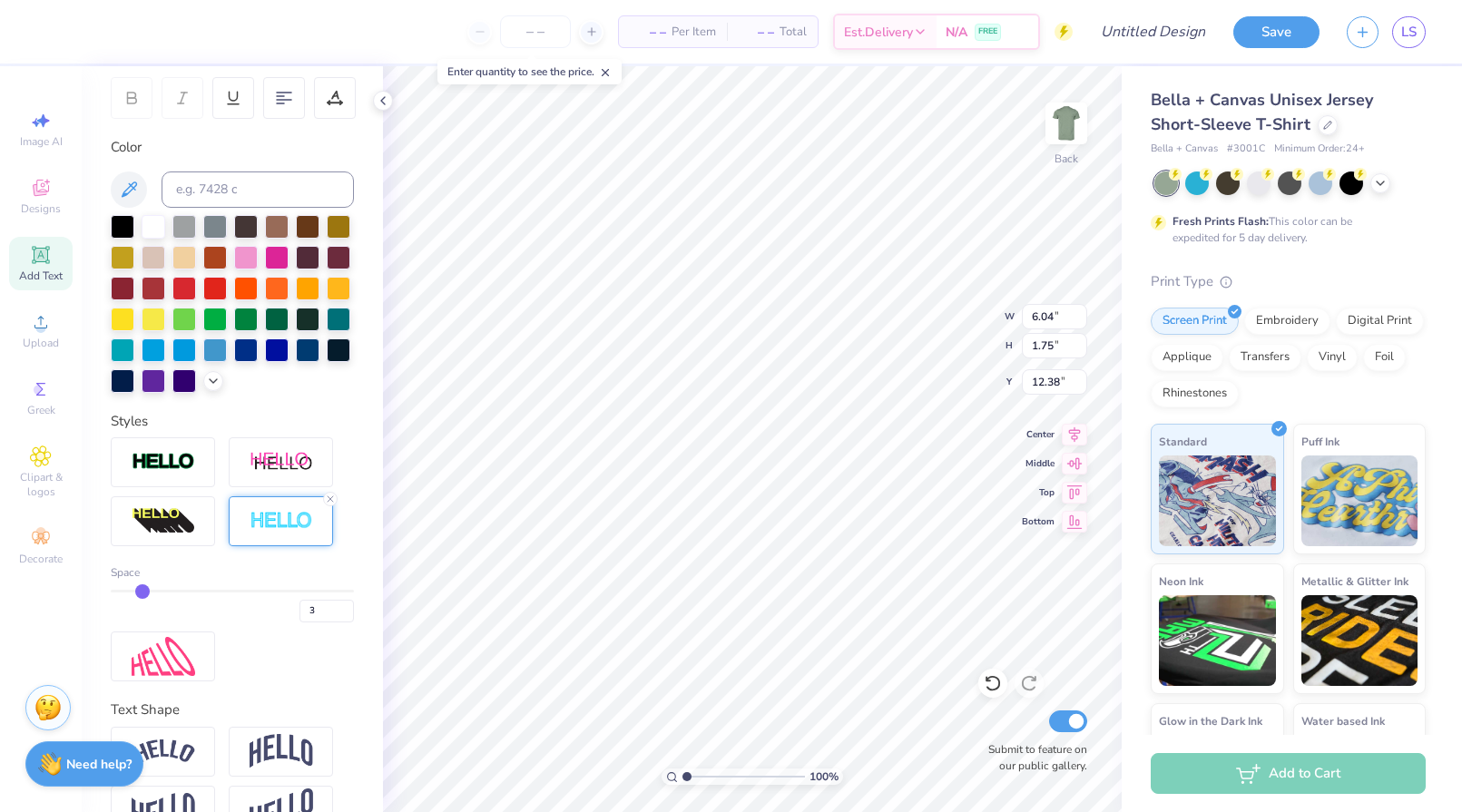 type on "3" 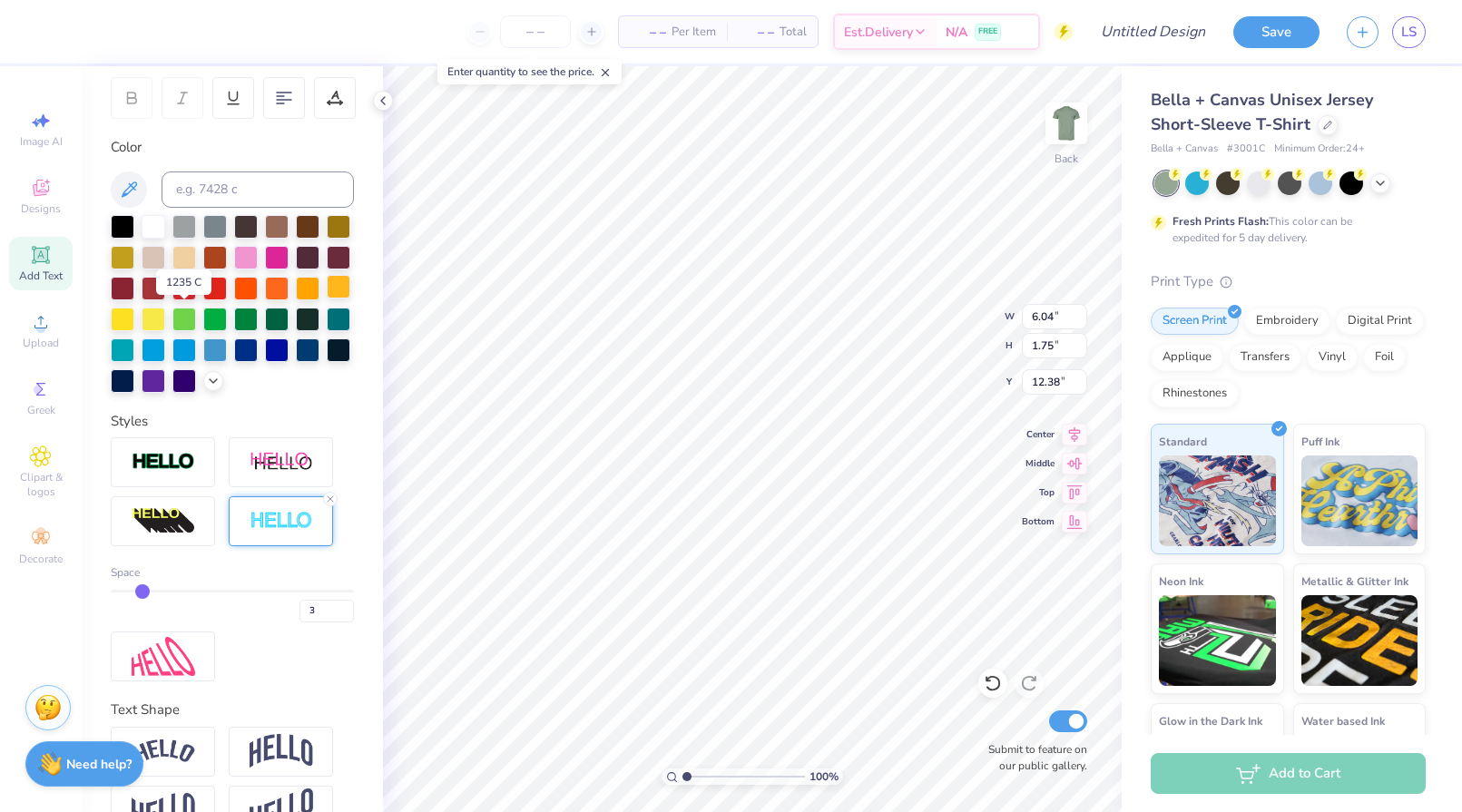 click at bounding box center [339, 287] 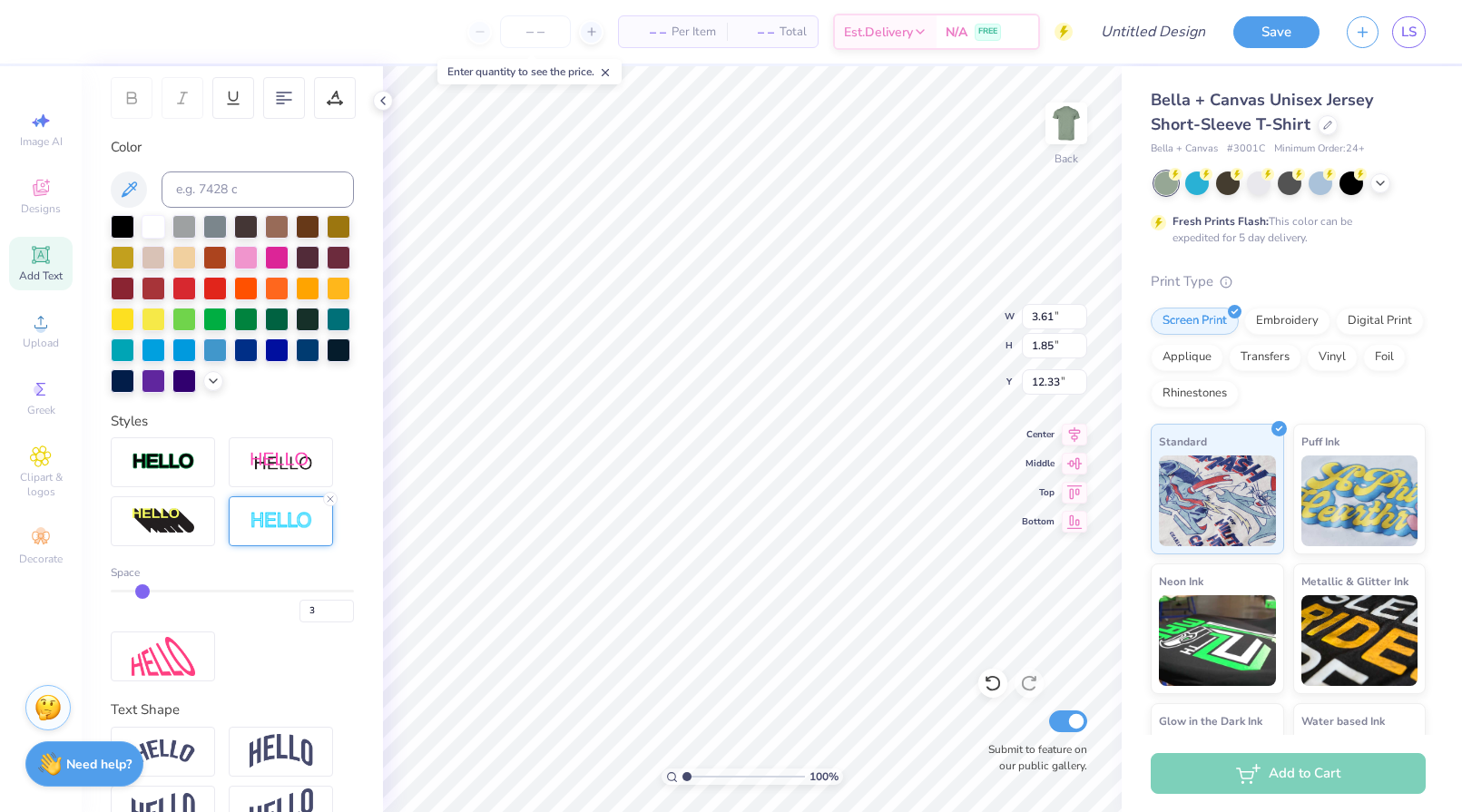 type on "3.00" 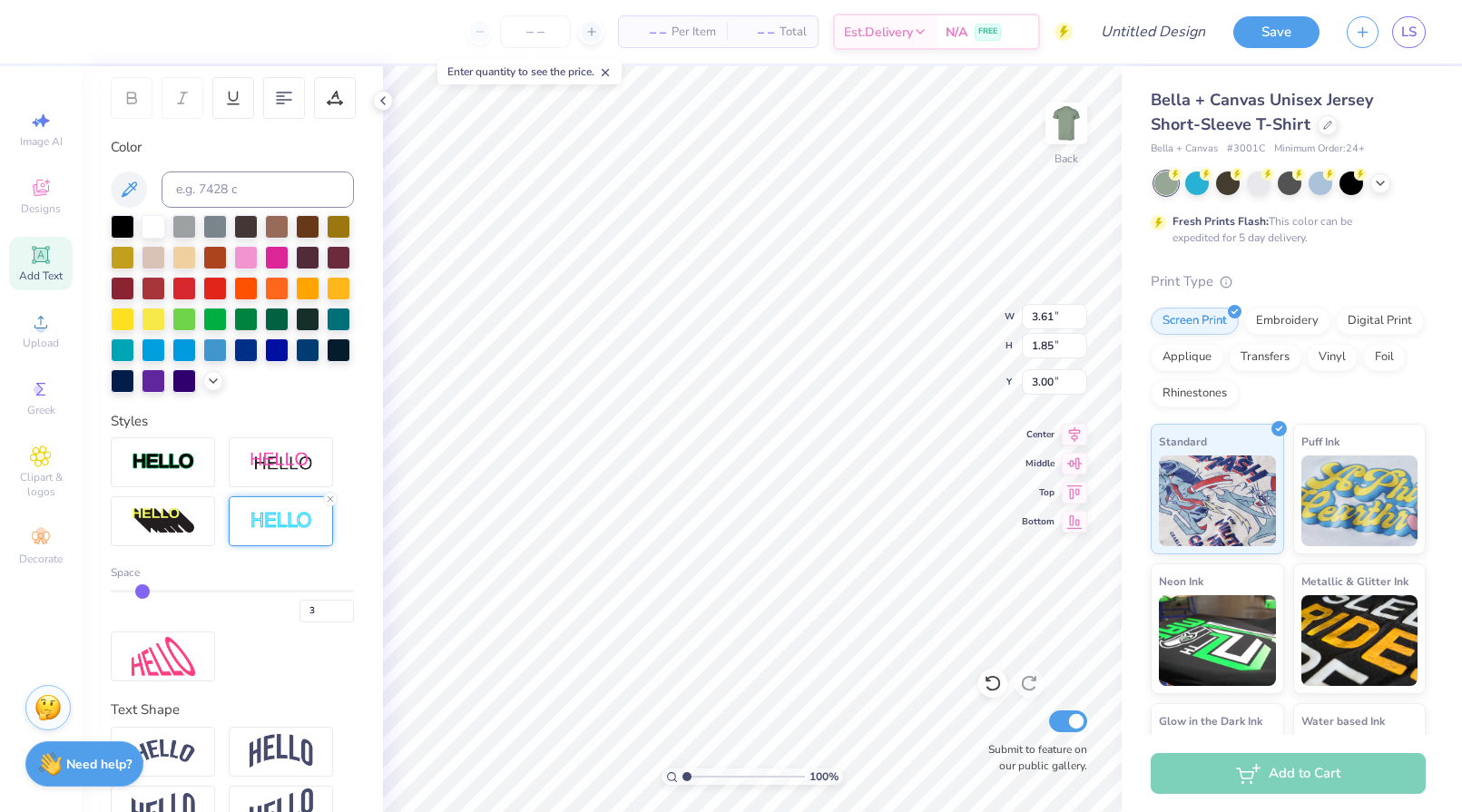 type on "3.18" 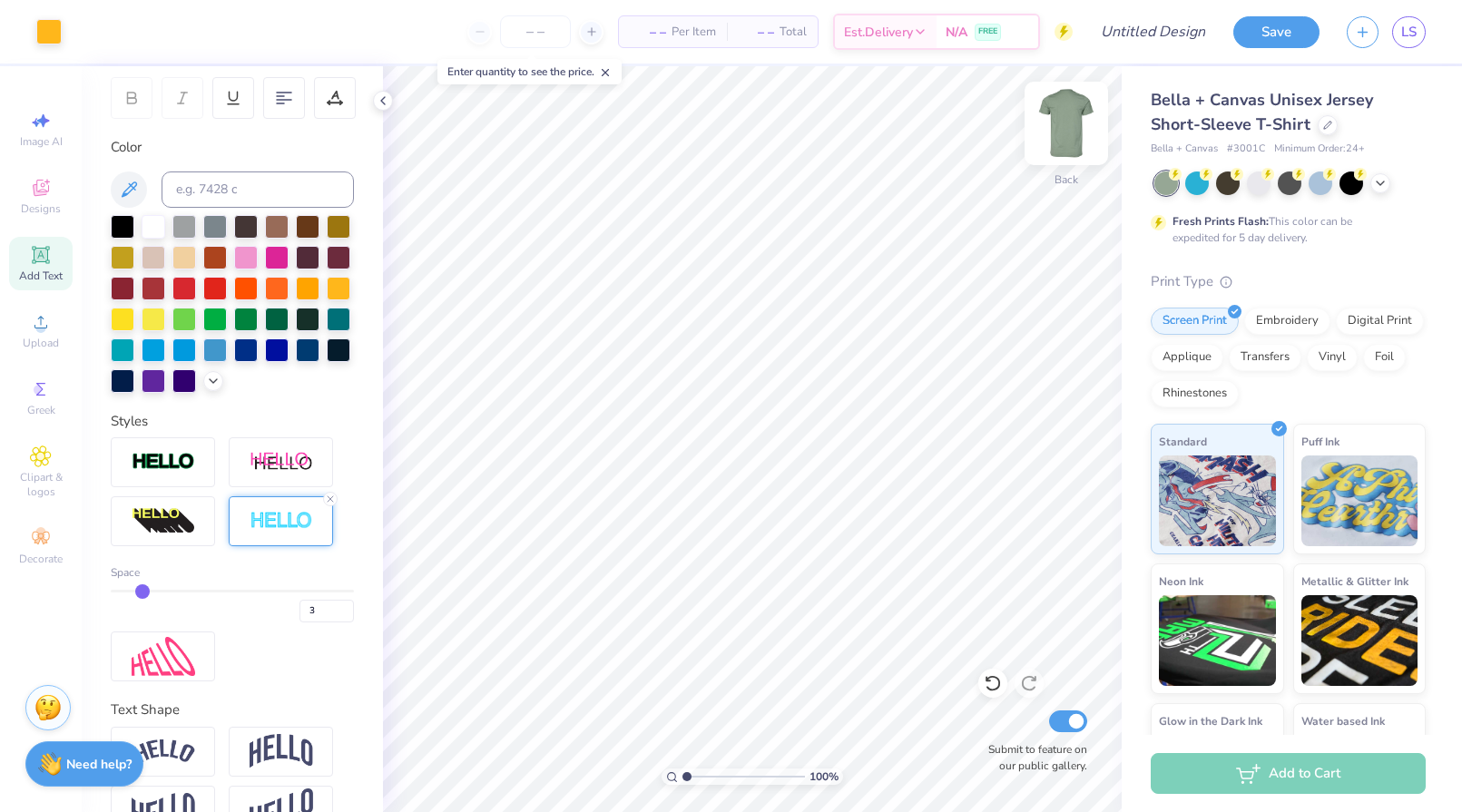 click at bounding box center (1066, 123) 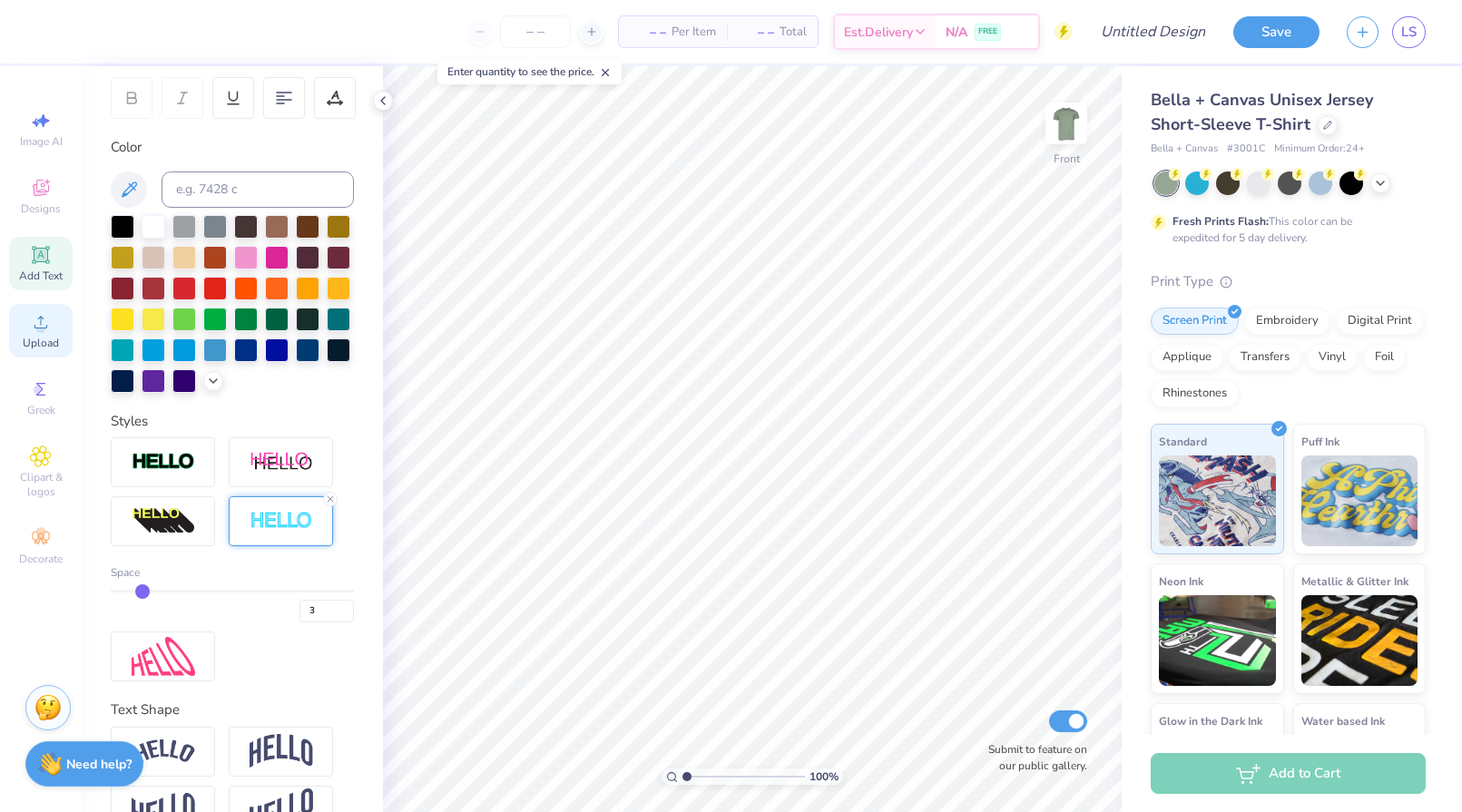 click 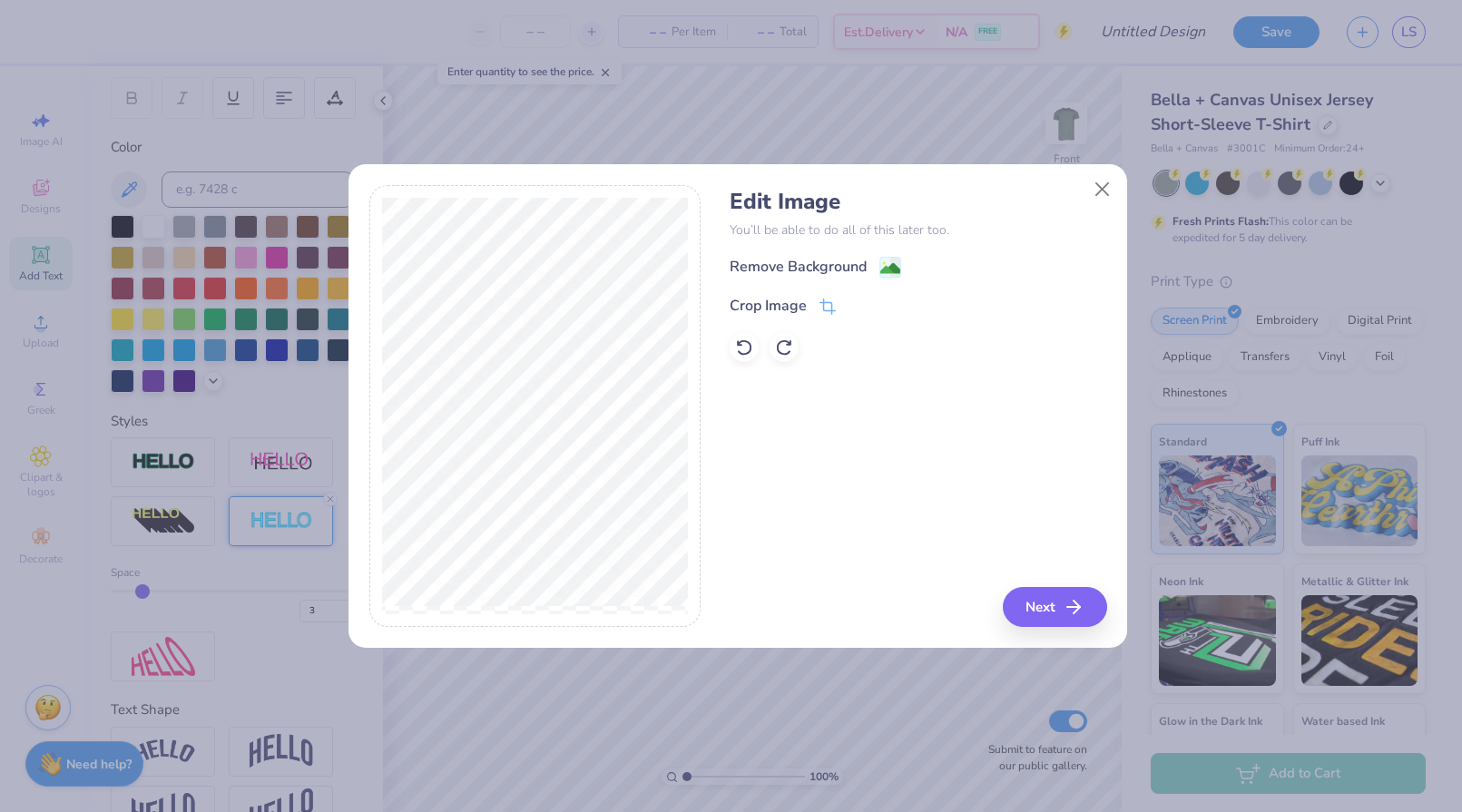 click on "Remove Background" at bounding box center (917, 267) 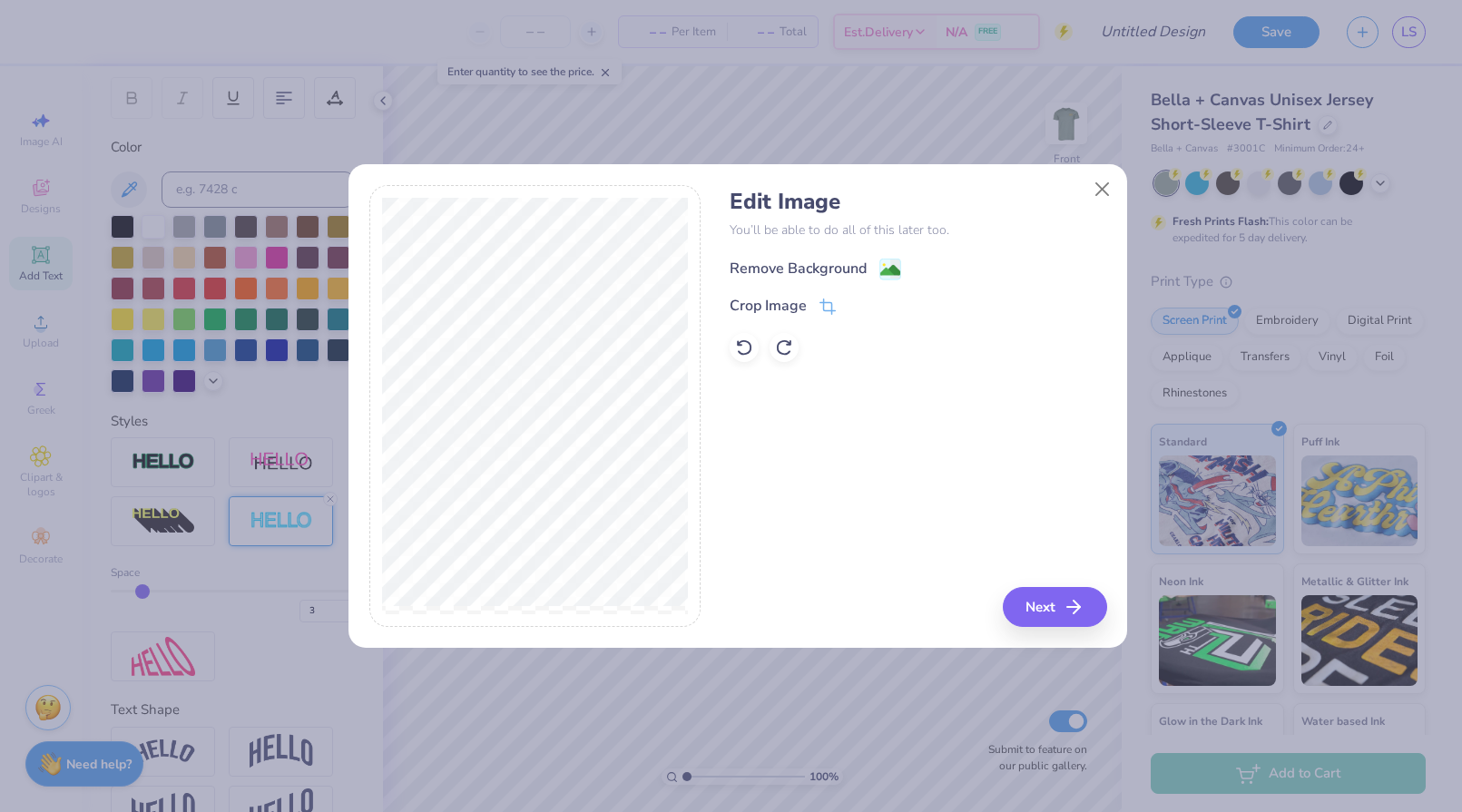 click on "Remove Background" at bounding box center (798, 269) 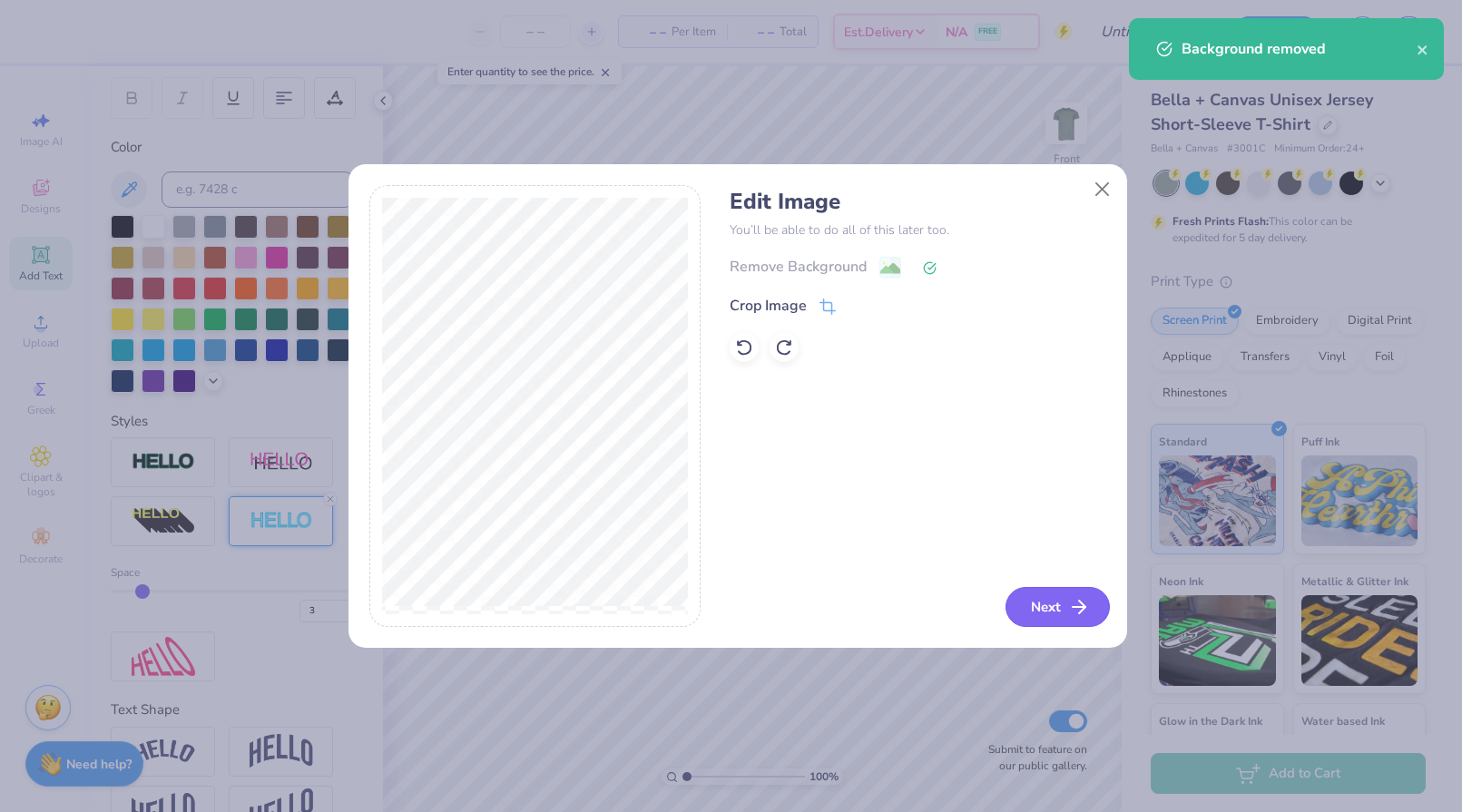 click on "Next" at bounding box center (1057, 607) 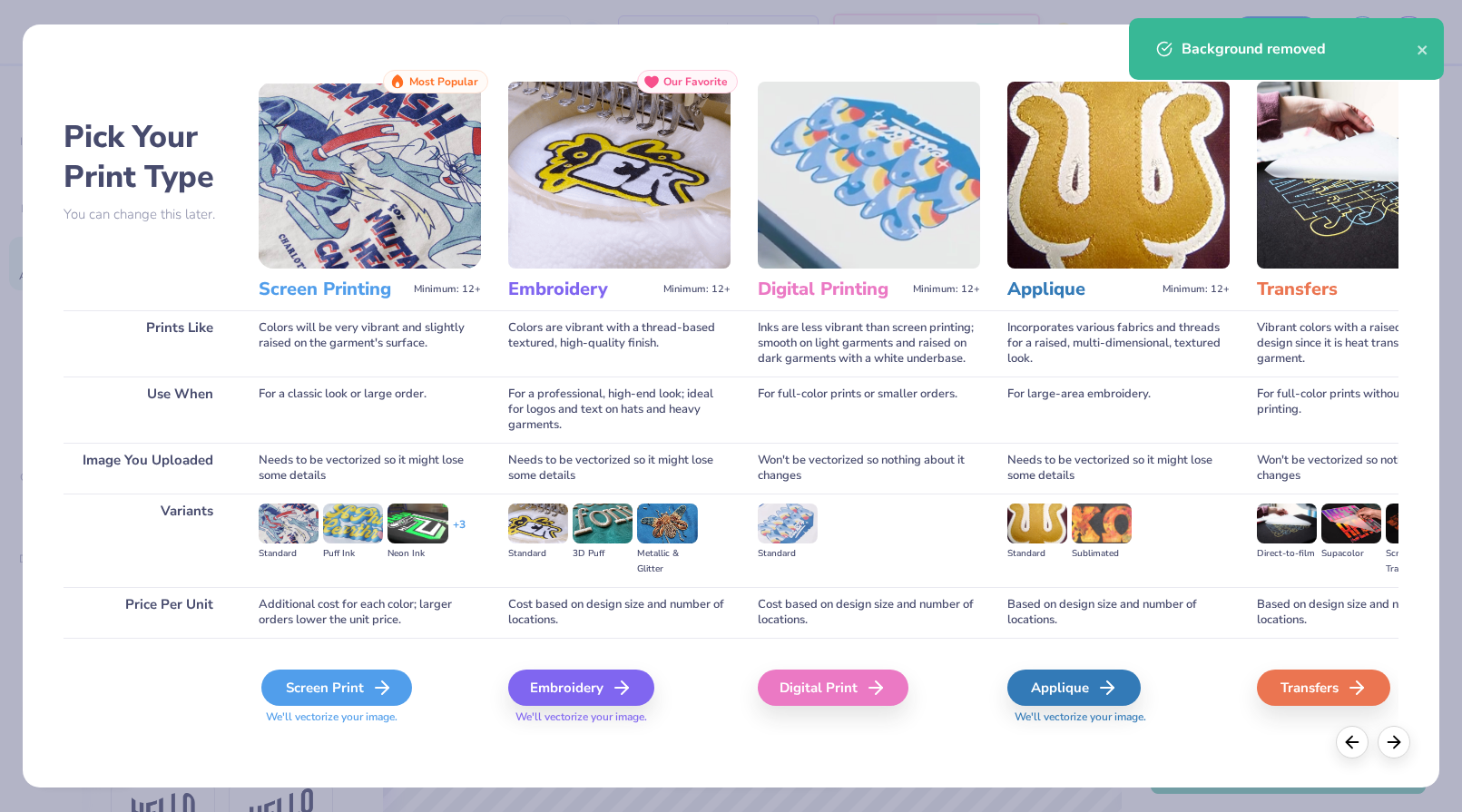 click on "Screen Print" at bounding box center (337, 688) 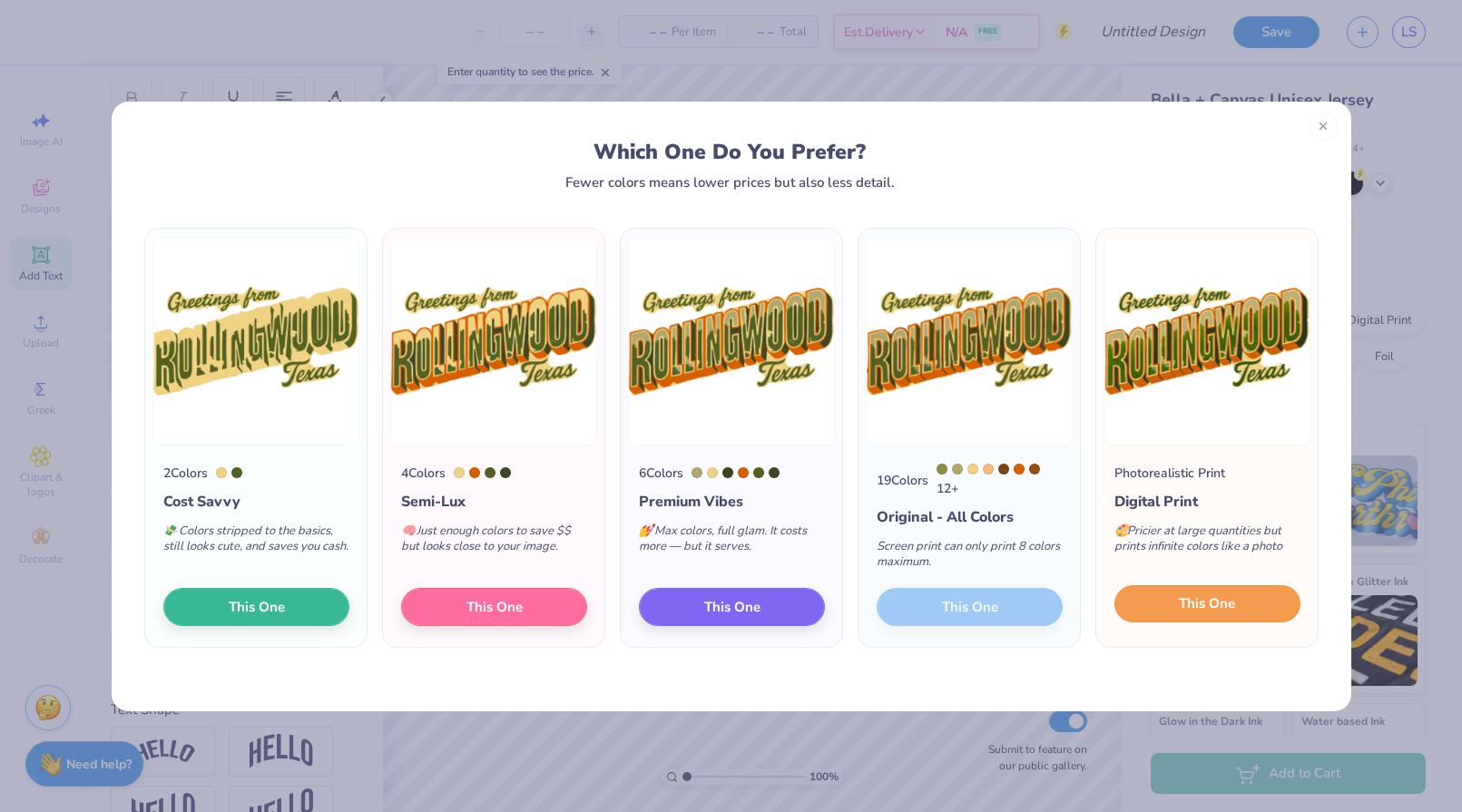 click on "This One" at bounding box center [1207, 604] 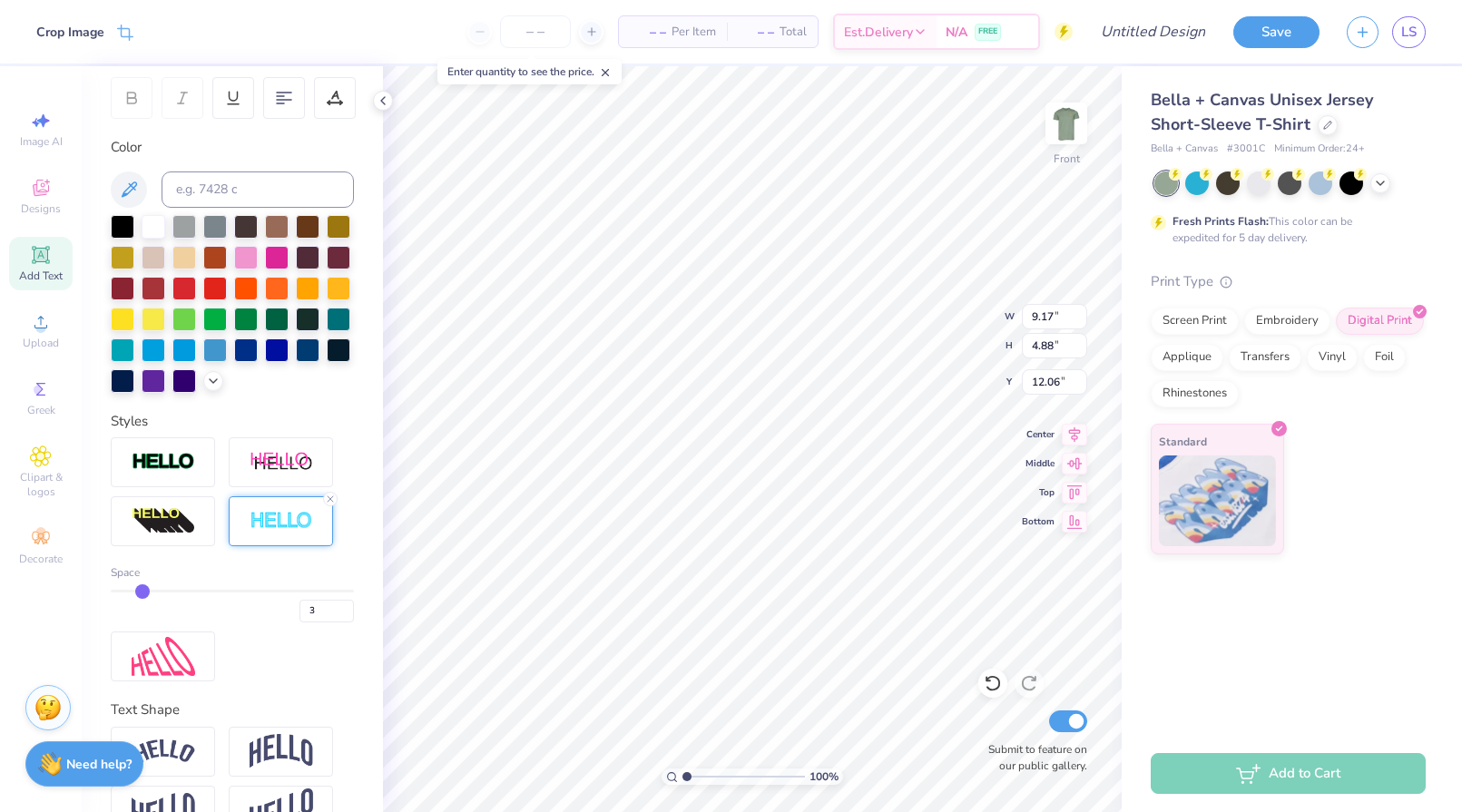 type on "5.15" 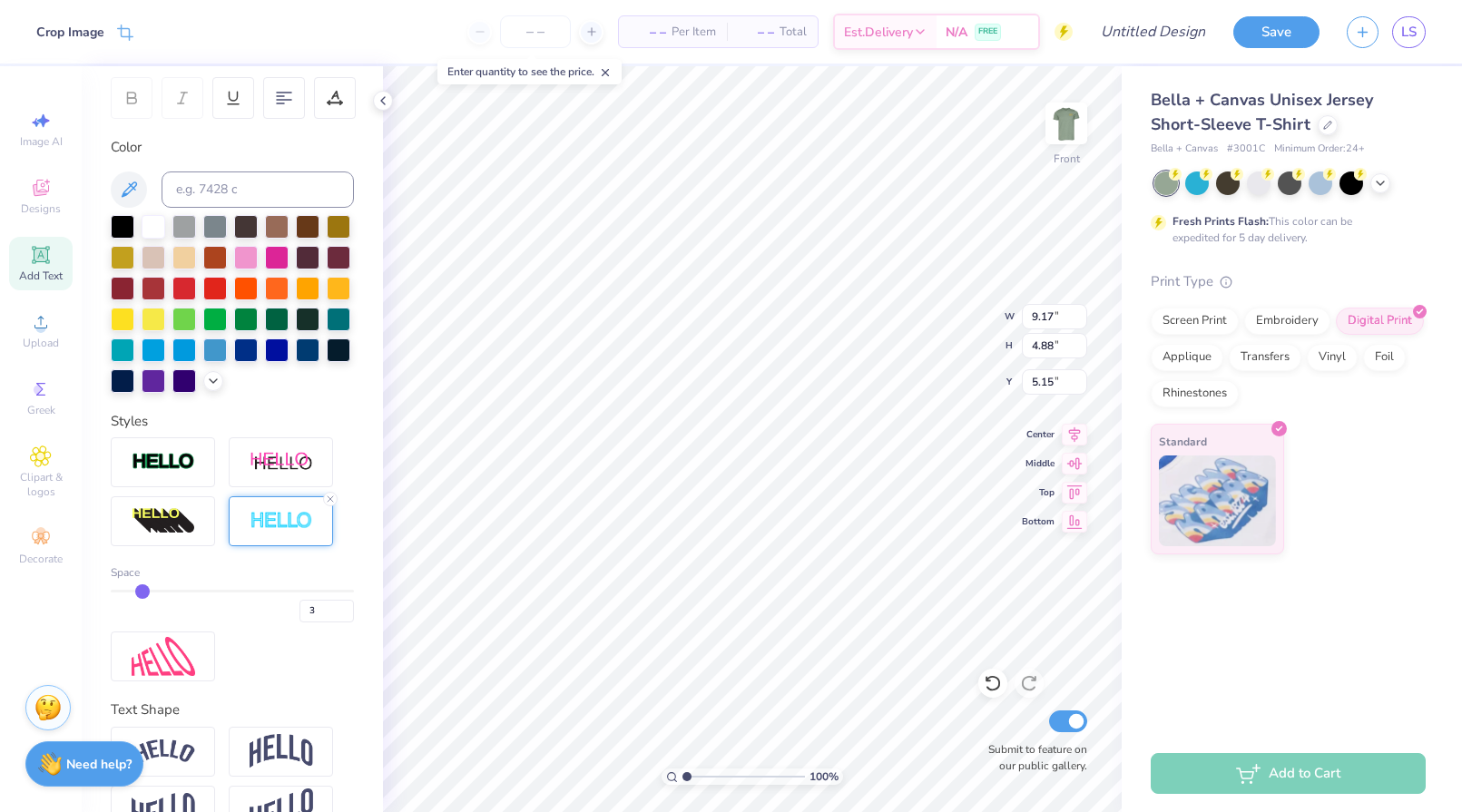 type on "10.33" 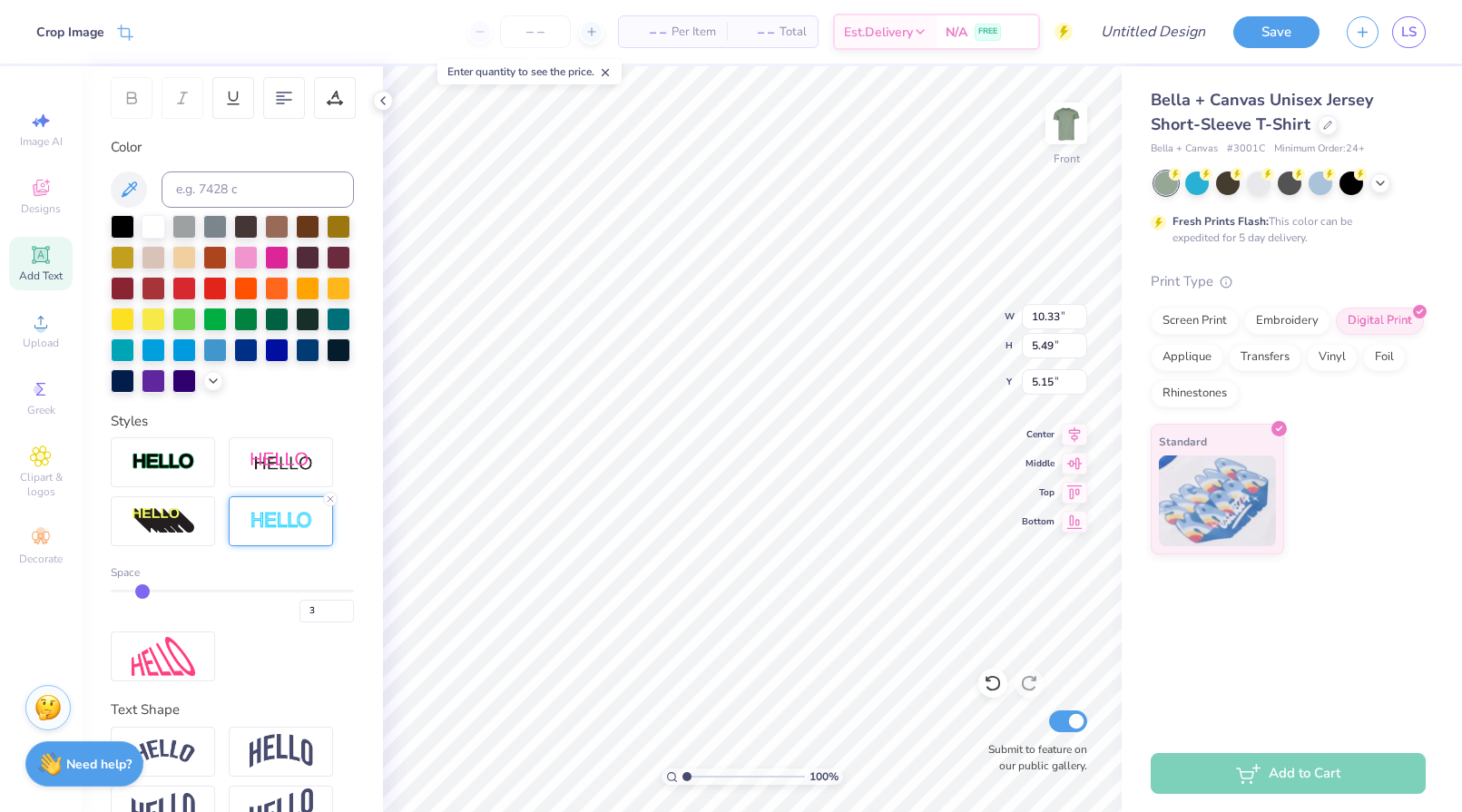 type on "4.95" 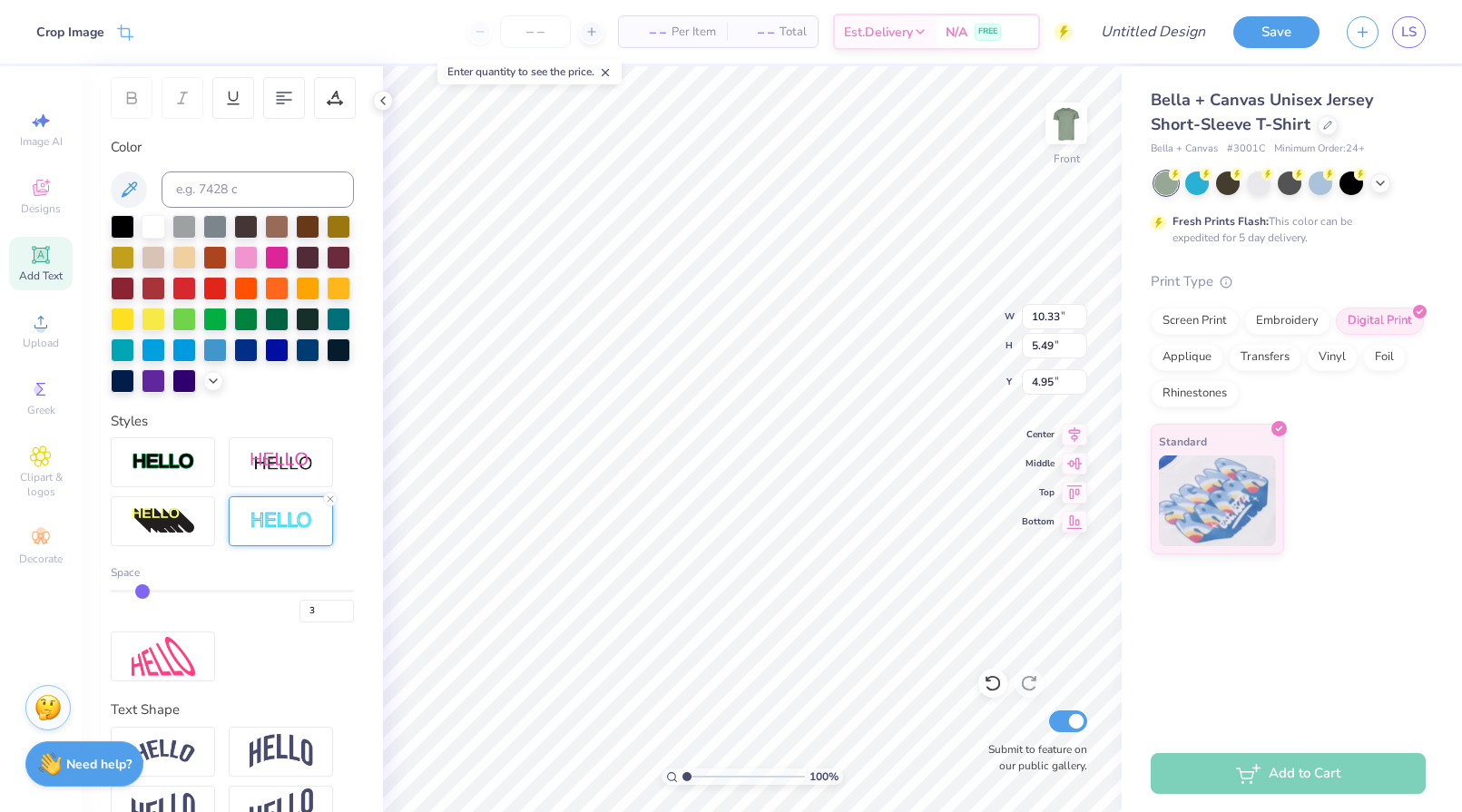 type on "5.78" 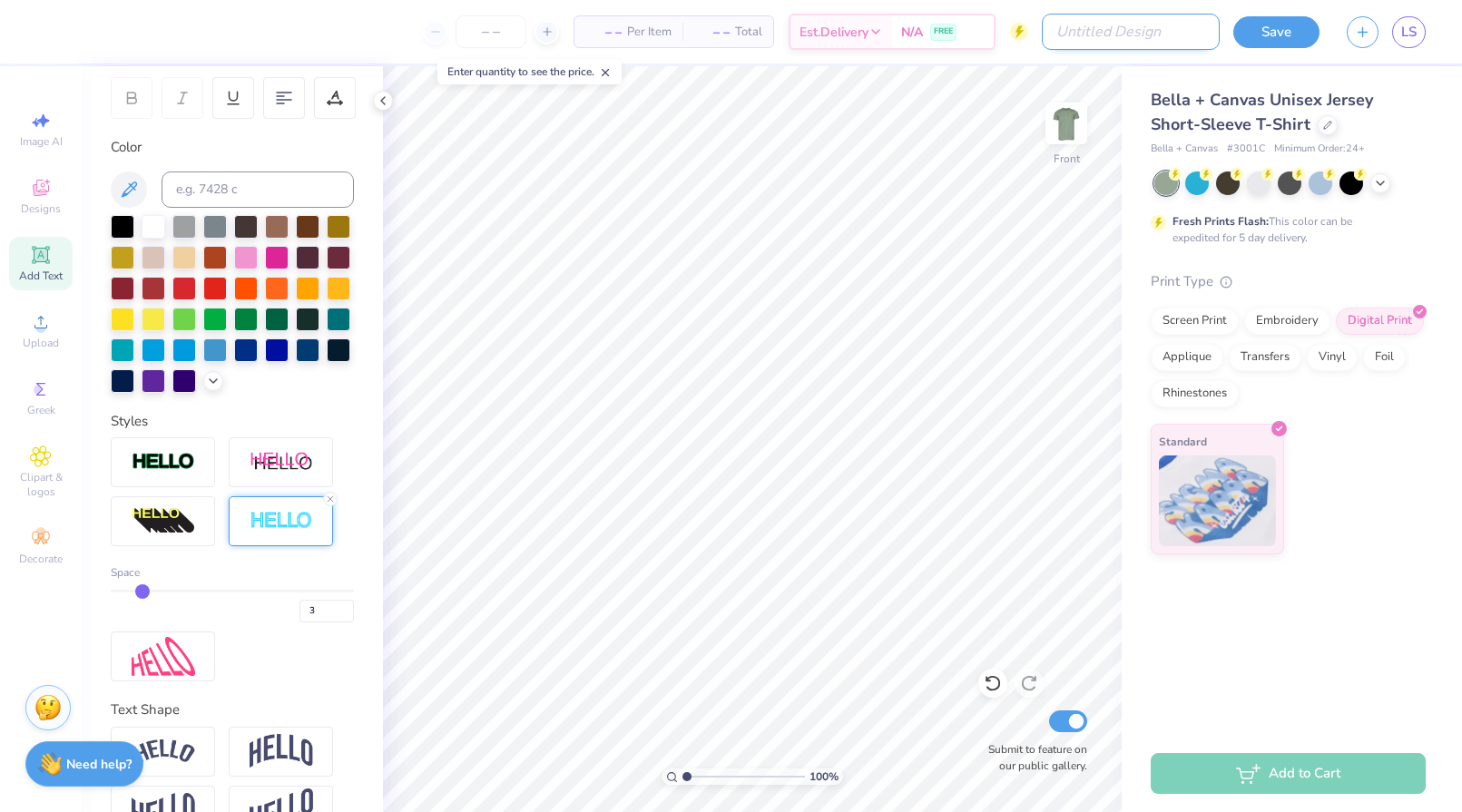 click on "Design Title" at bounding box center [1131, 32] 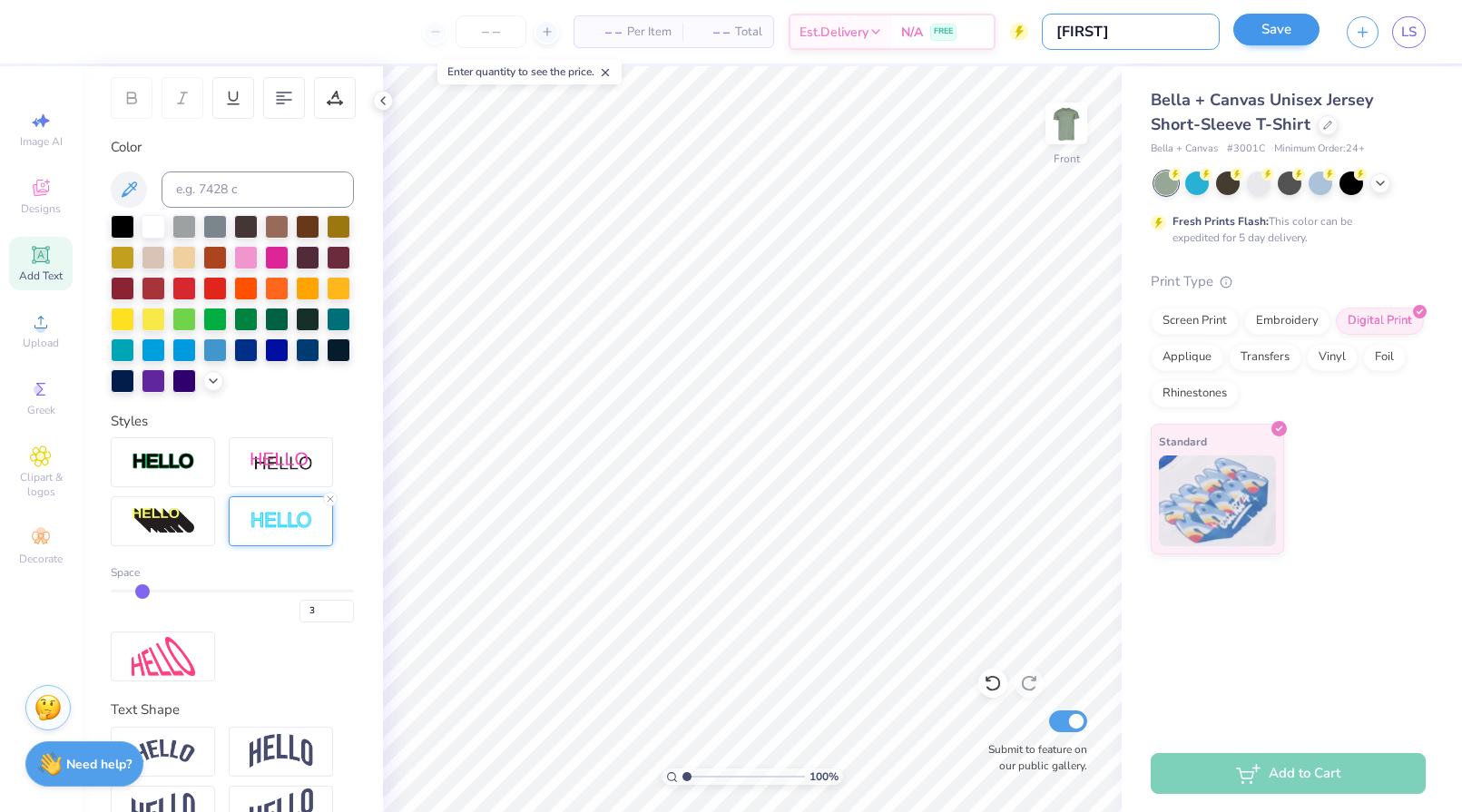 type on "nikki" 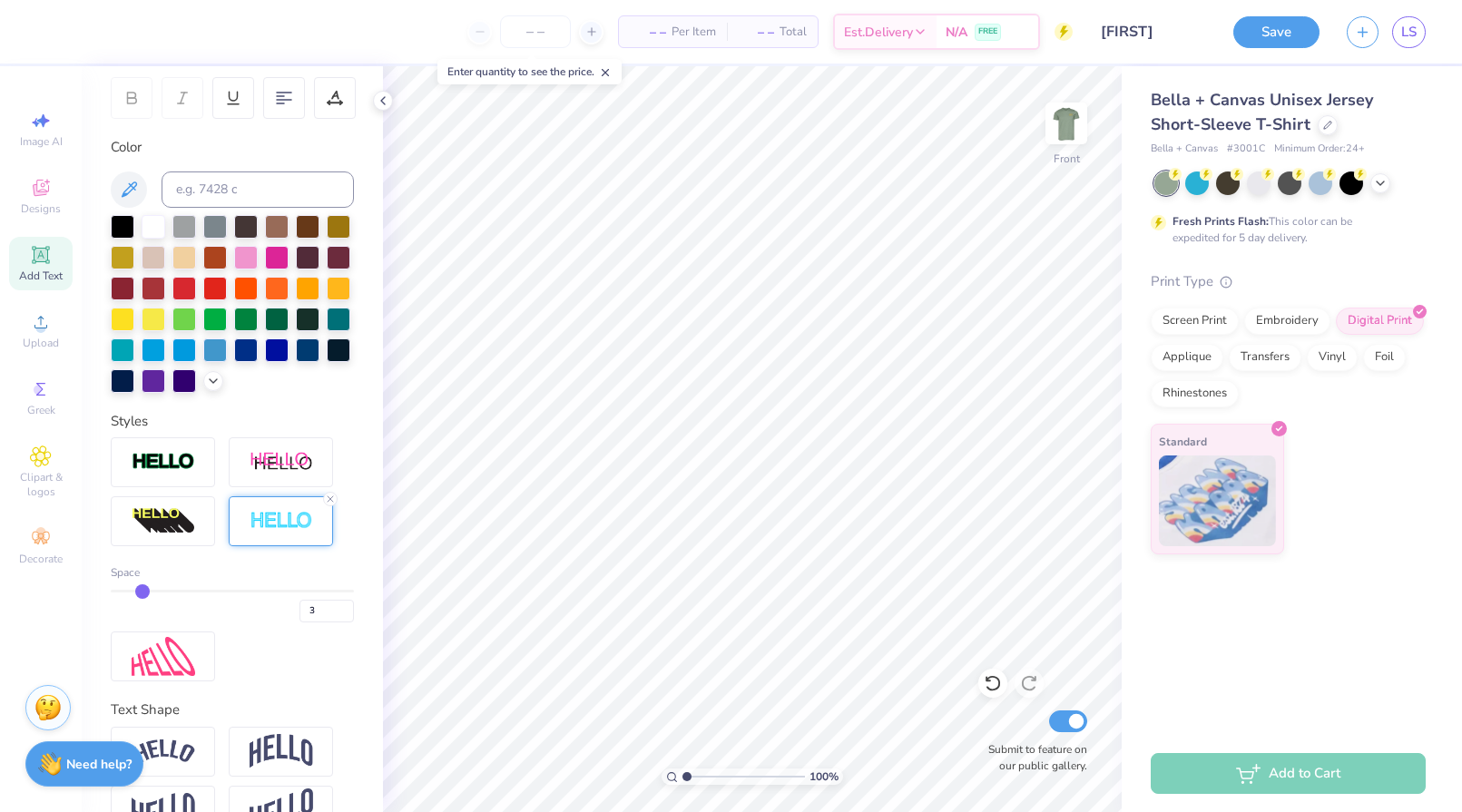 click on "Save" at bounding box center (1276, 32) 